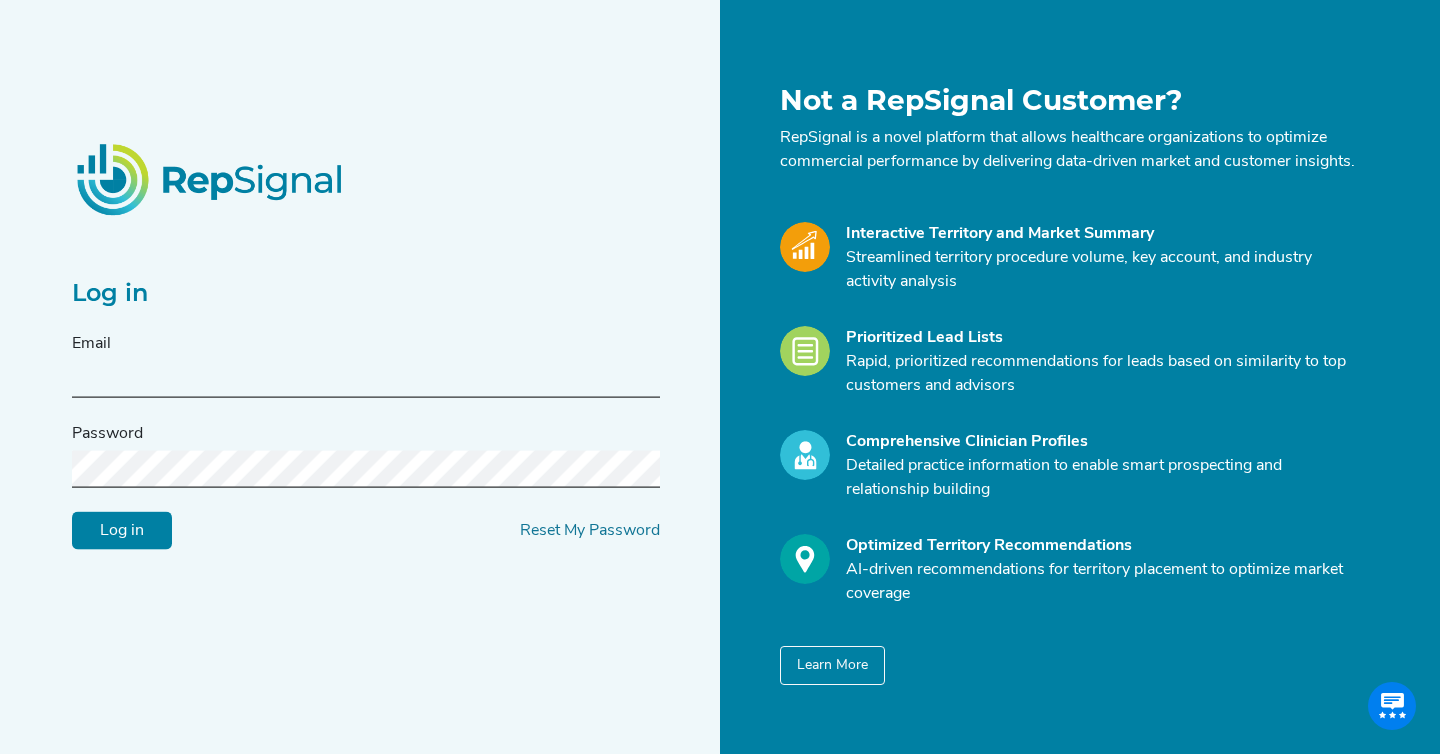 scroll, scrollTop: 0, scrollLeft: 0, axis: both 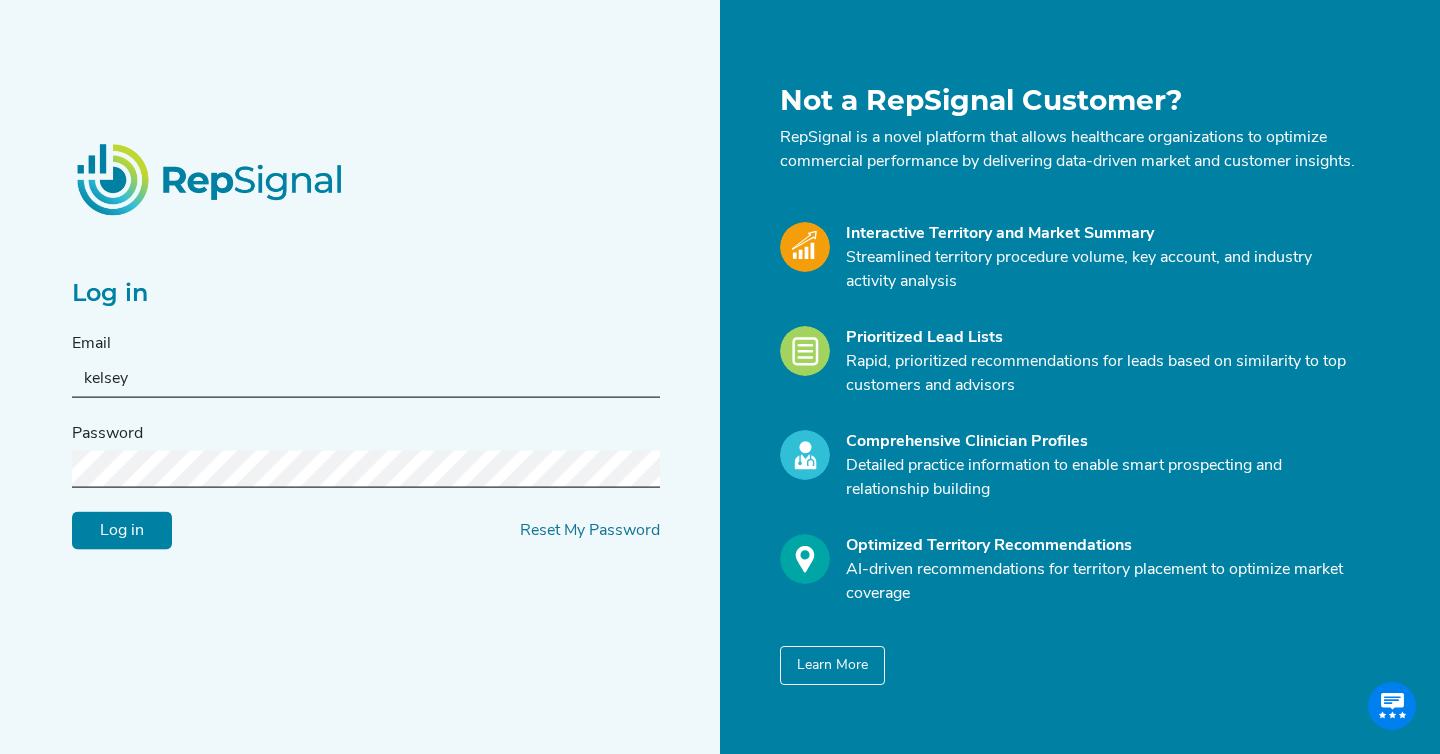 type on "kelsey@repsignal-admin.com" 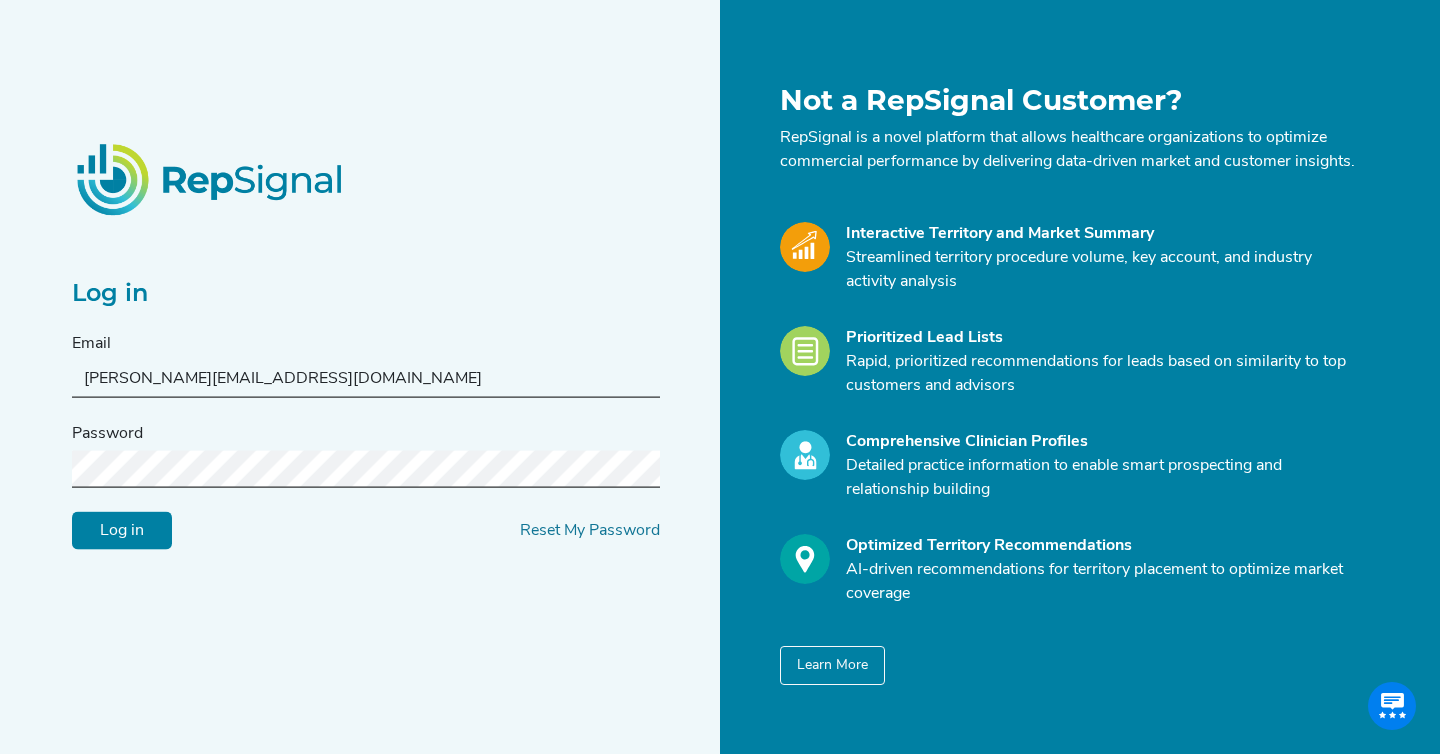 click on "Log in" at bounding box center (122, 531) 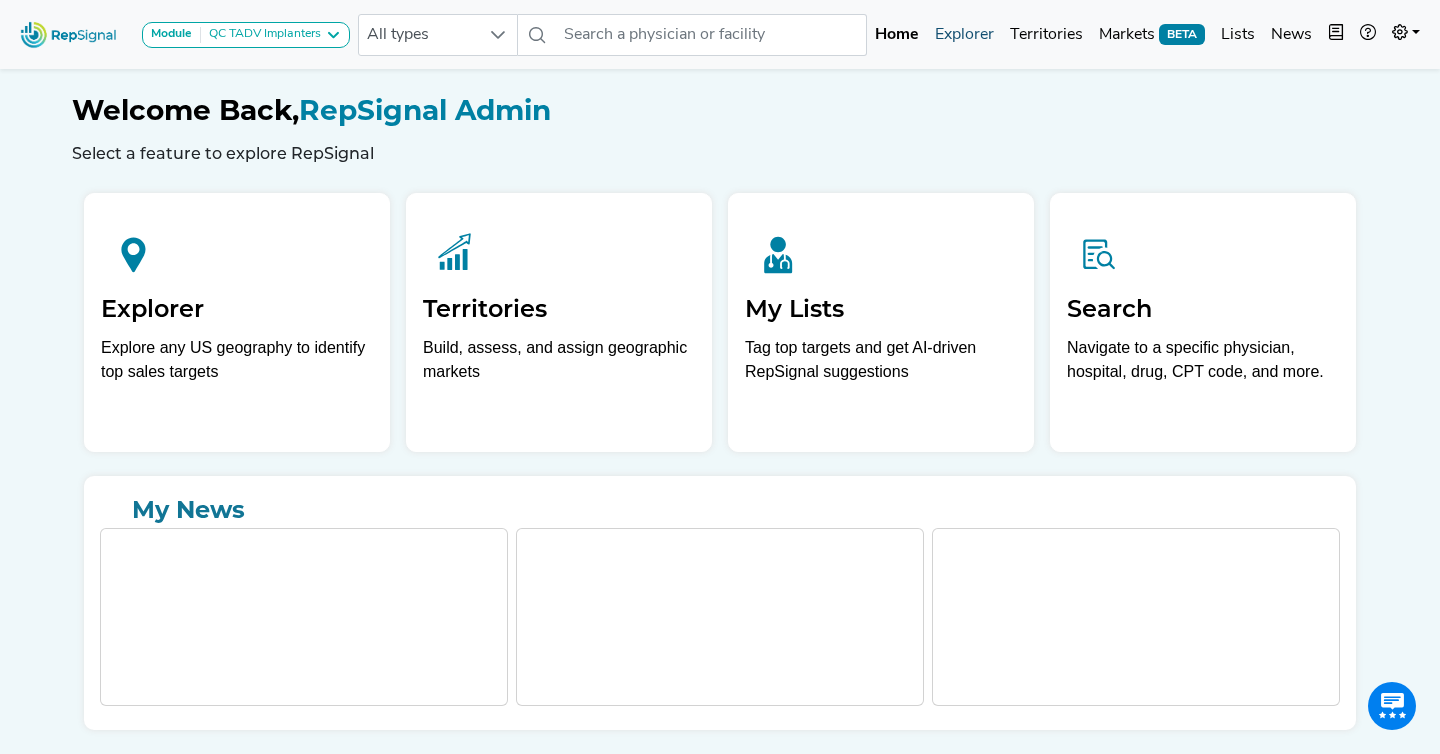 click on "Explorer" at bounding box center [964, 35] 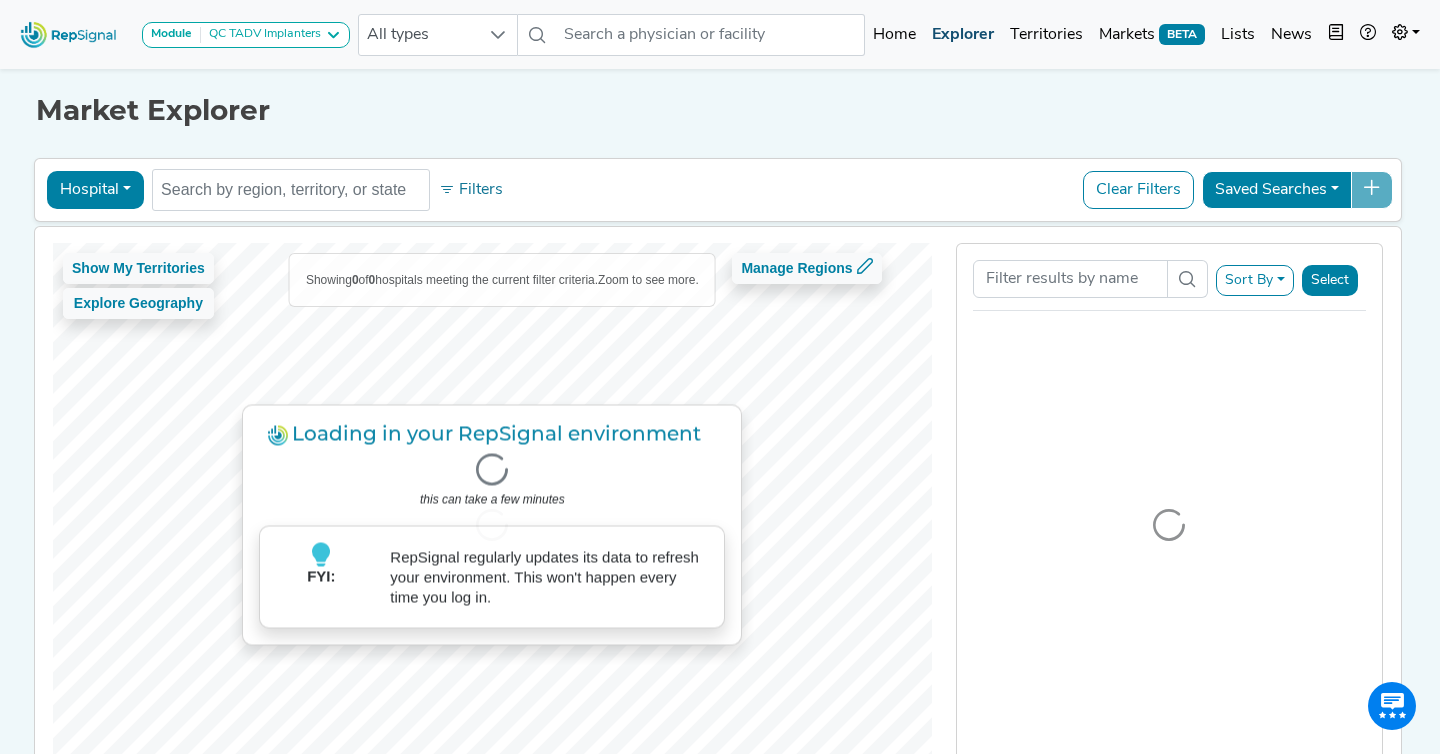 click on "Explorer" at bounding box center [963, 35] 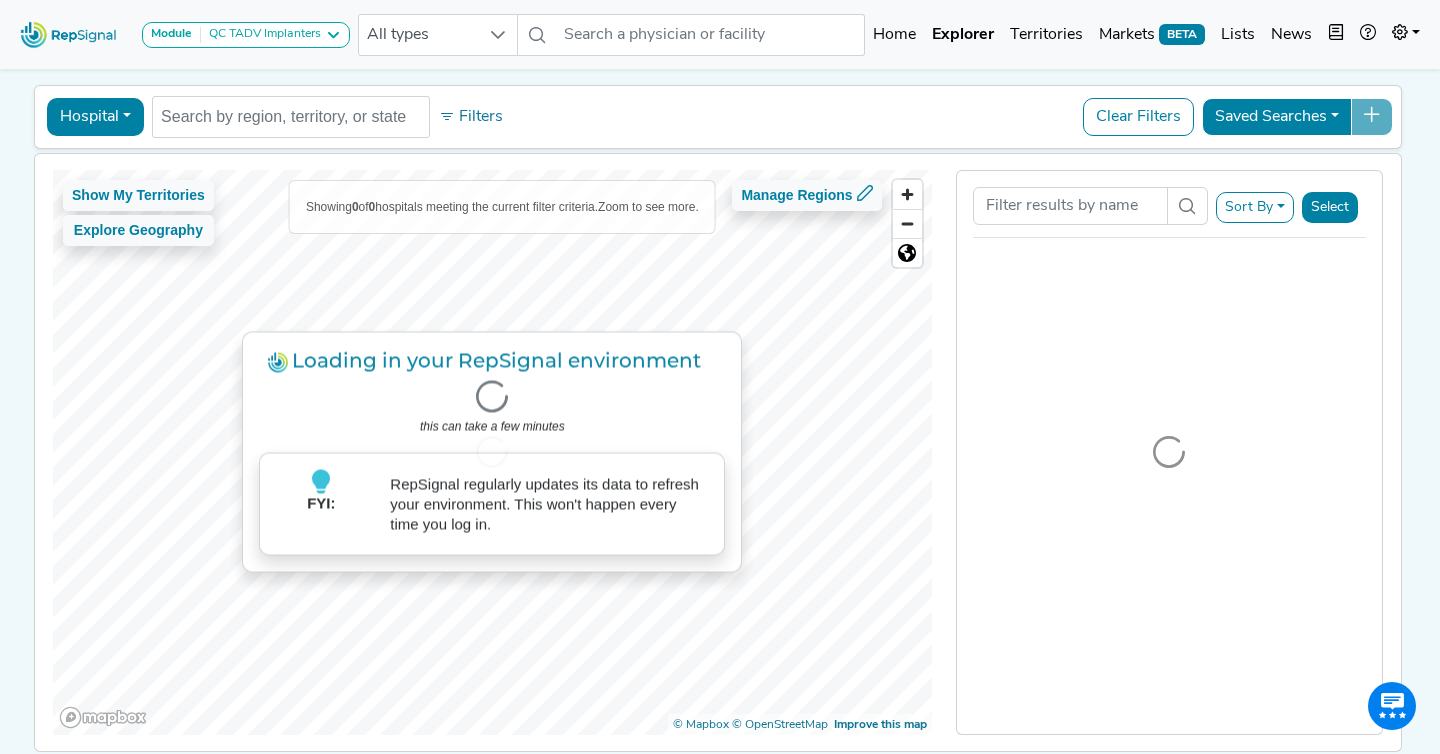 scroll, scrollTop: 78, scrollLeft: 0, axis: vertical 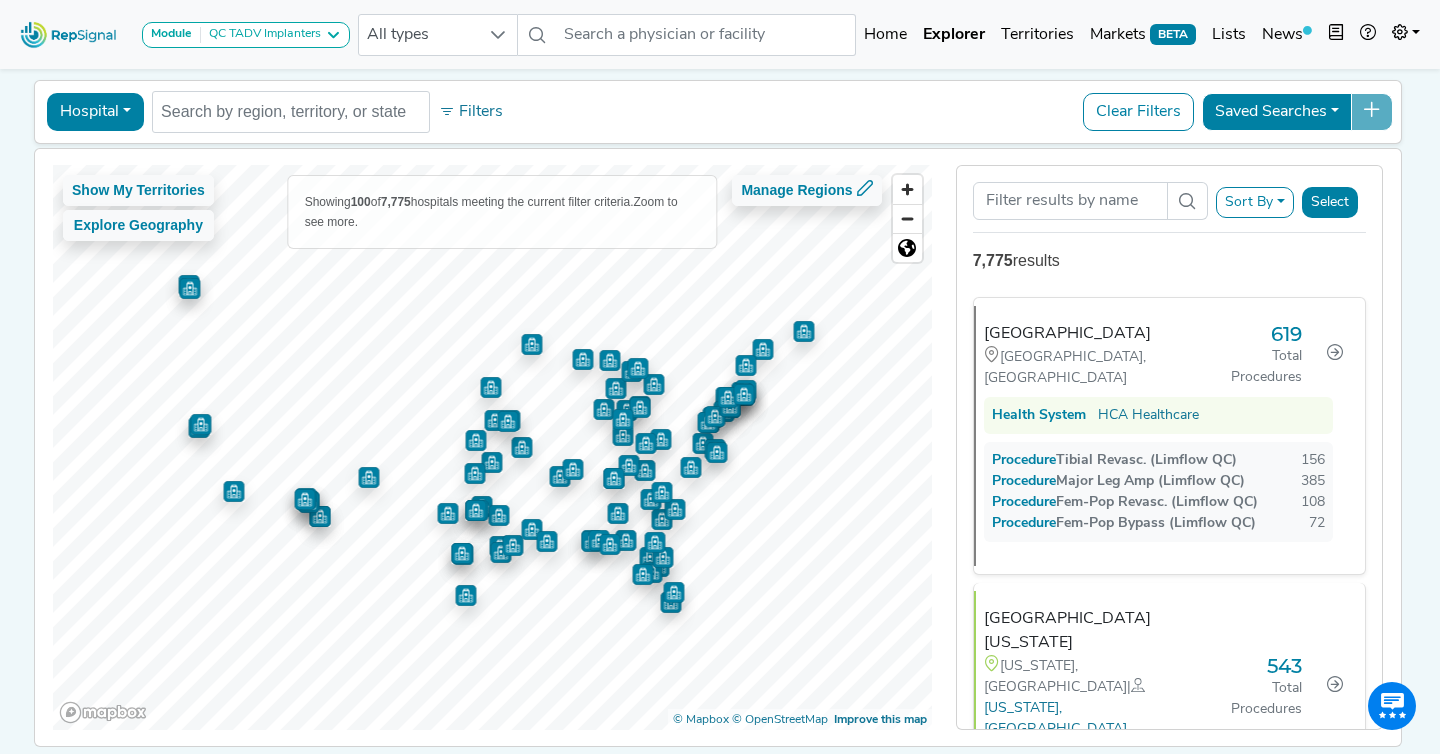 click on "Sort By" at bounding box center [1255, 202] 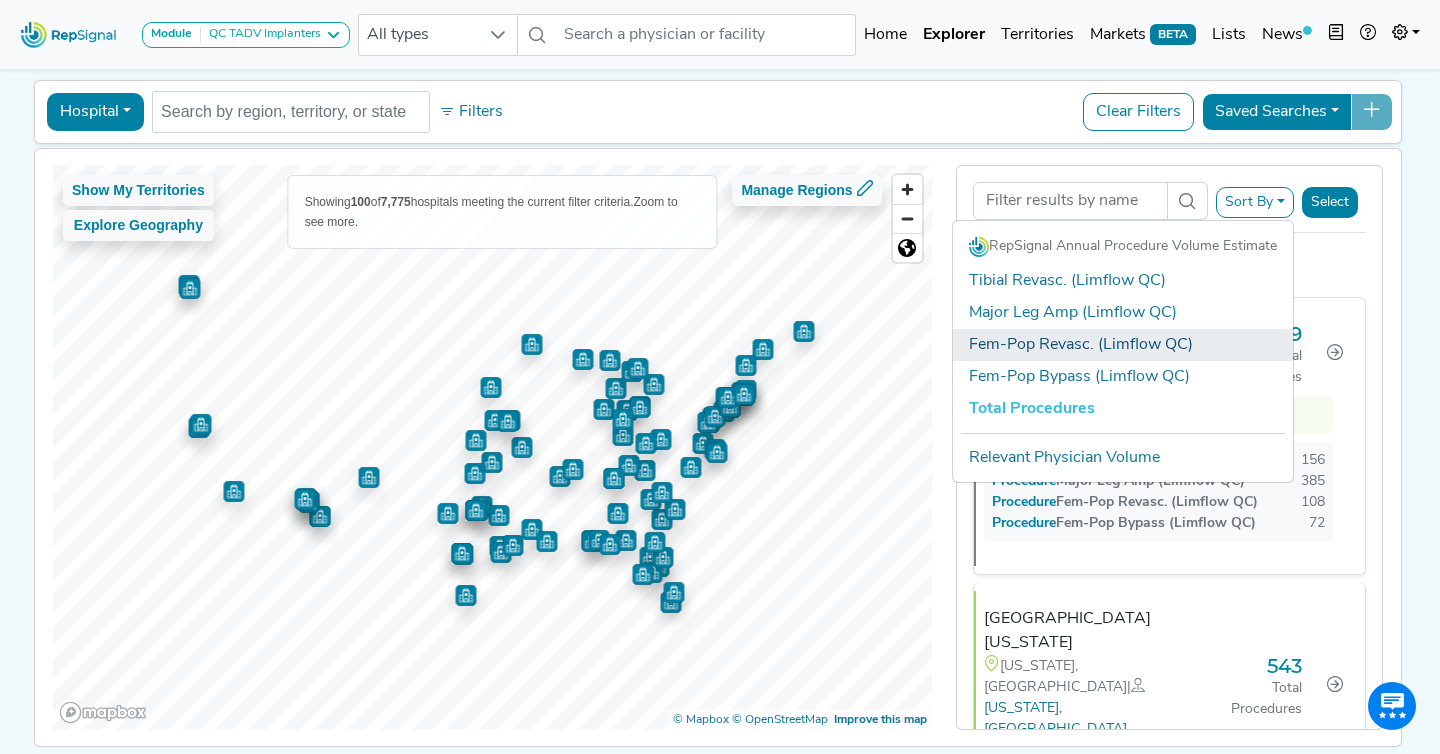 click on "Fem-Pop Revasc. (Limflow QC)" at bounding box center [1123, 345] 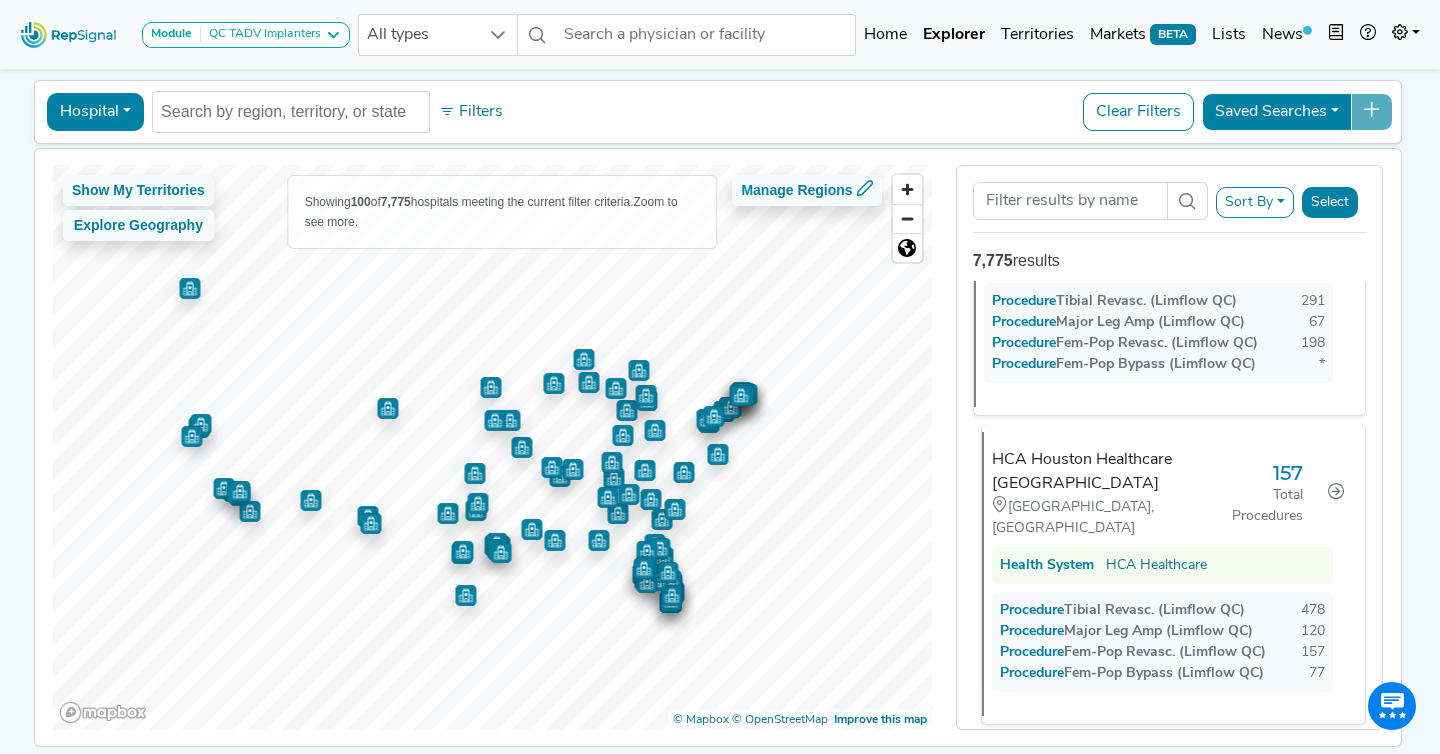 scroll, scrollTop: 272, scrollLeft: 0, axis: vertical 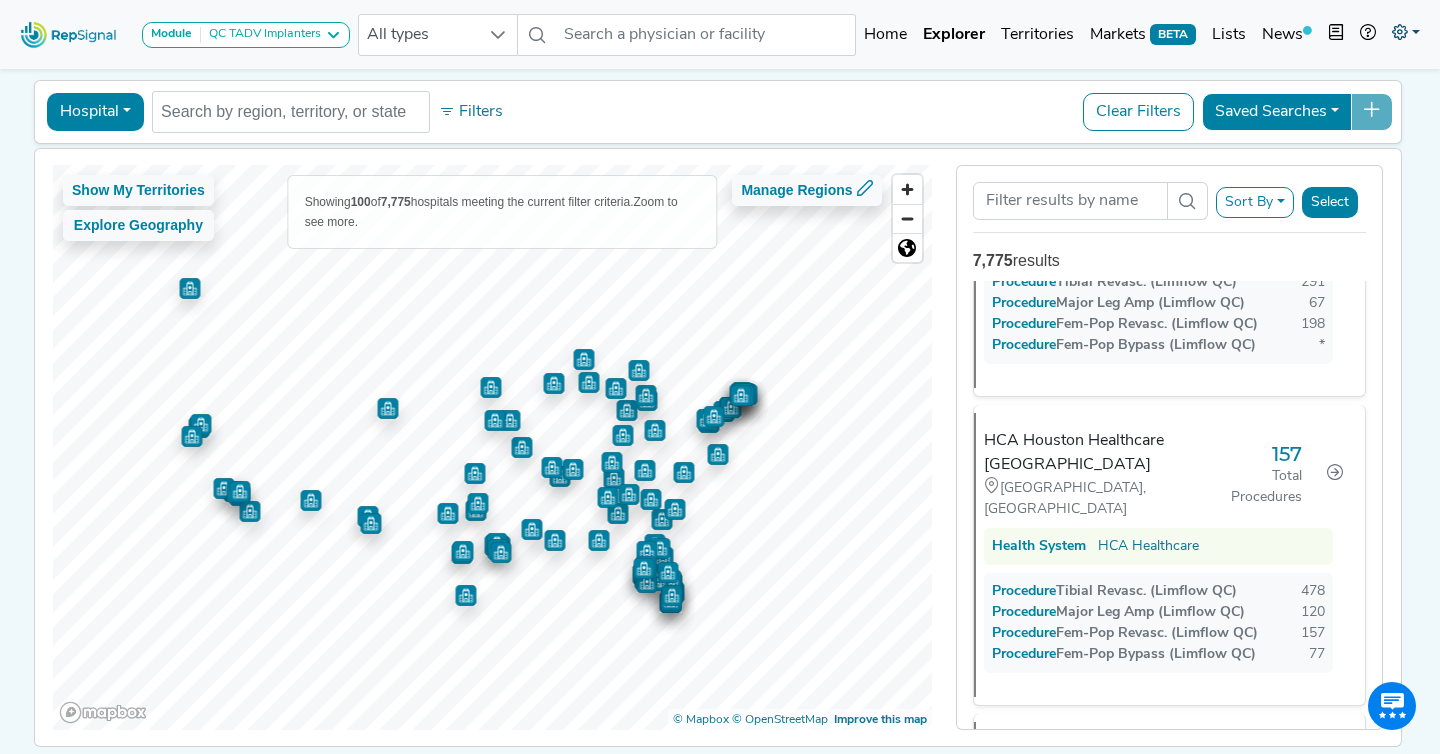 click at bounding box center (1400, 32) 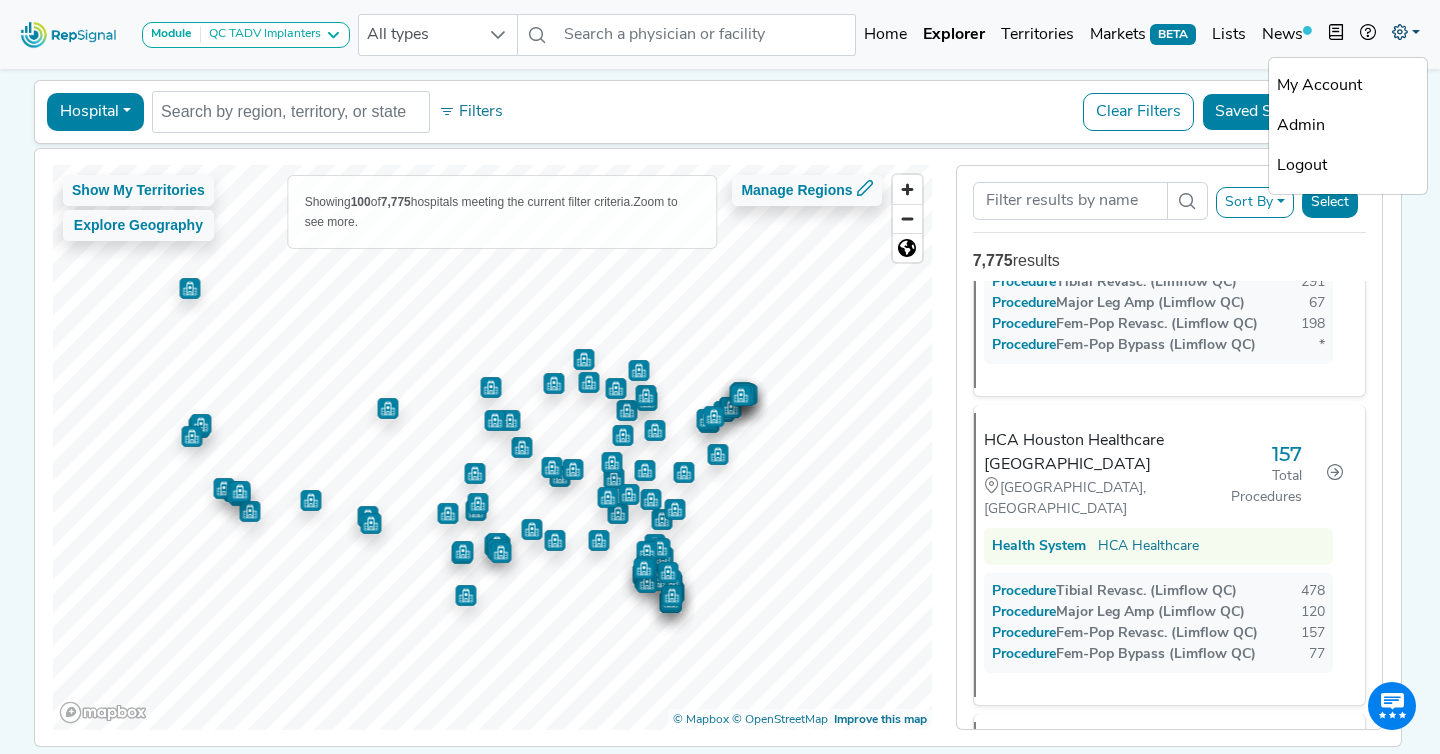 click at bounding box center (1400, 32) 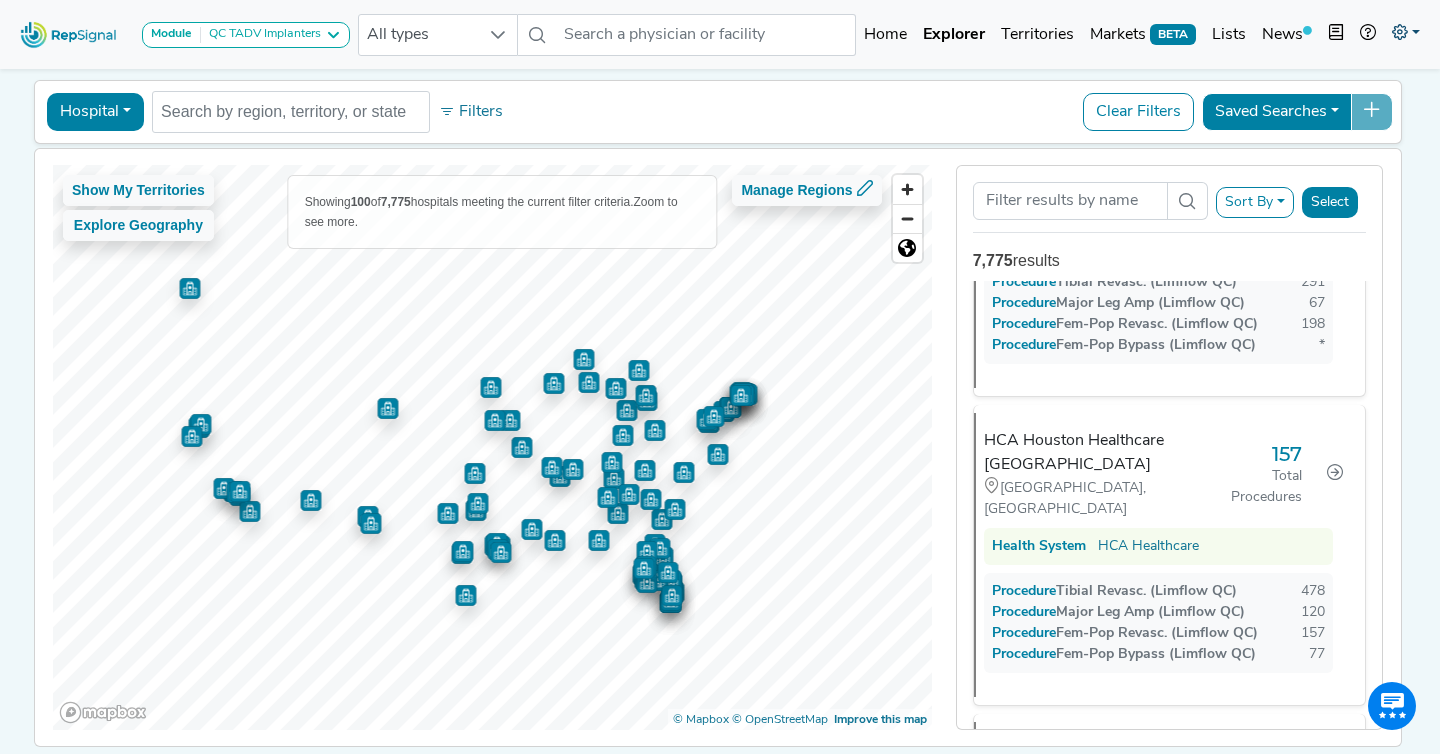 click at bounding box center [1400, 32] 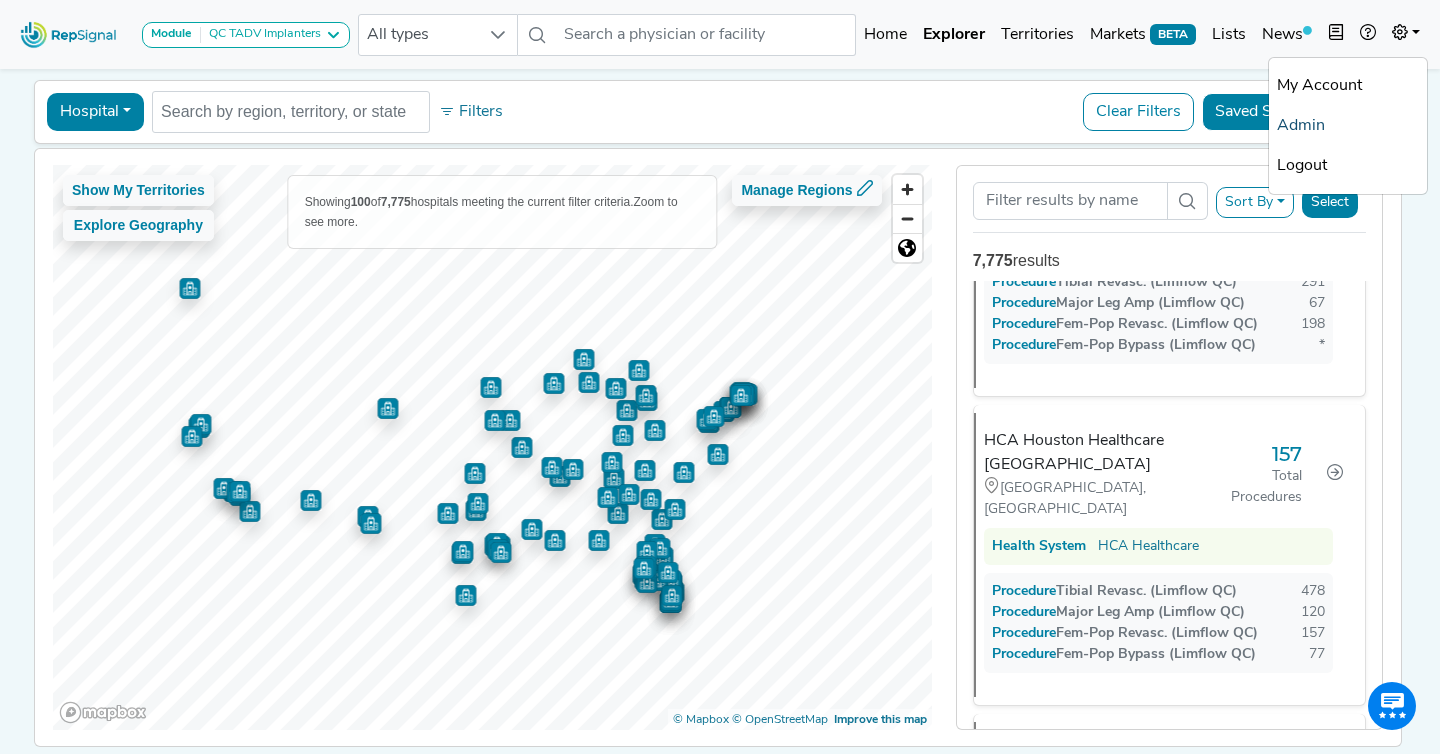 click on "Admin" at bounding box center [1348, 126] 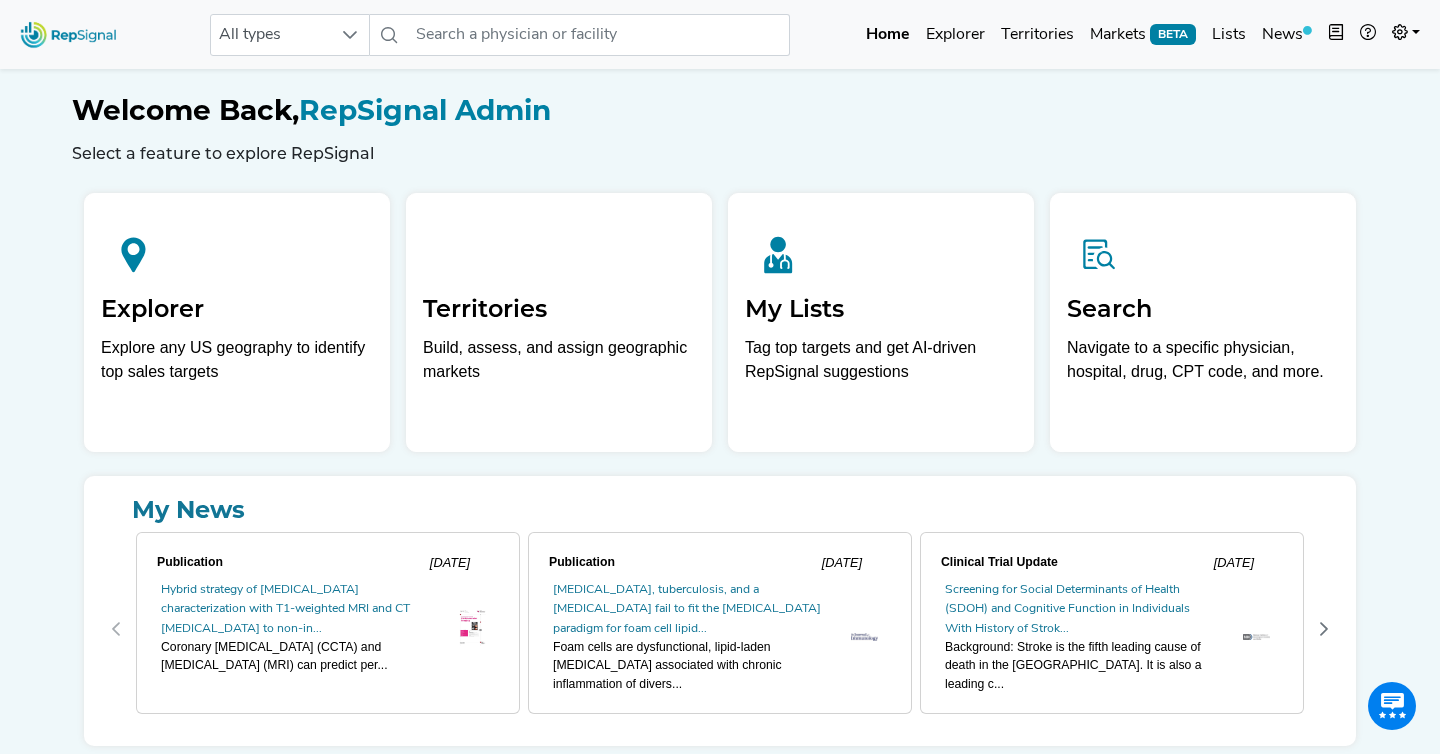 scroll, scrollTop: 0, scrollLeft: 0, axis: both 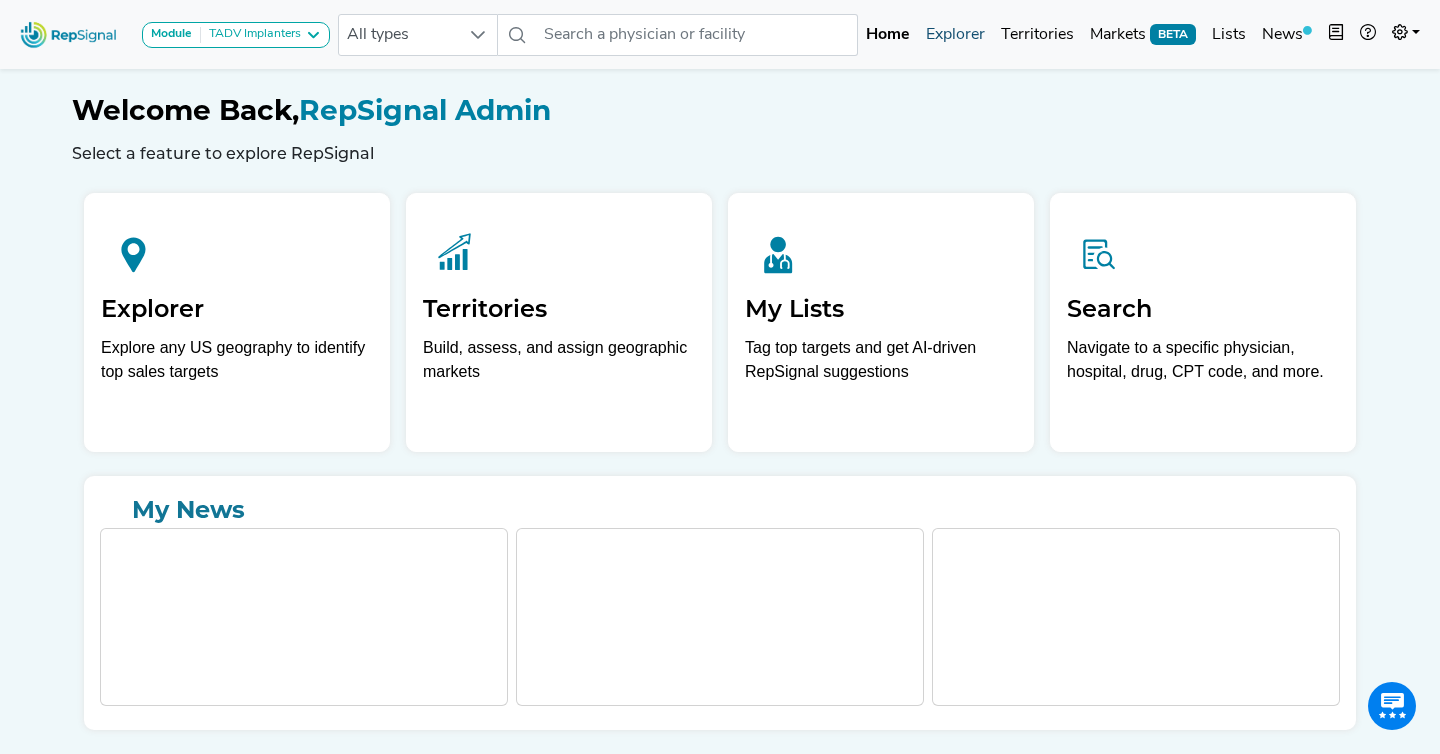 click on "Explorer" at bounding box center [955, 35] 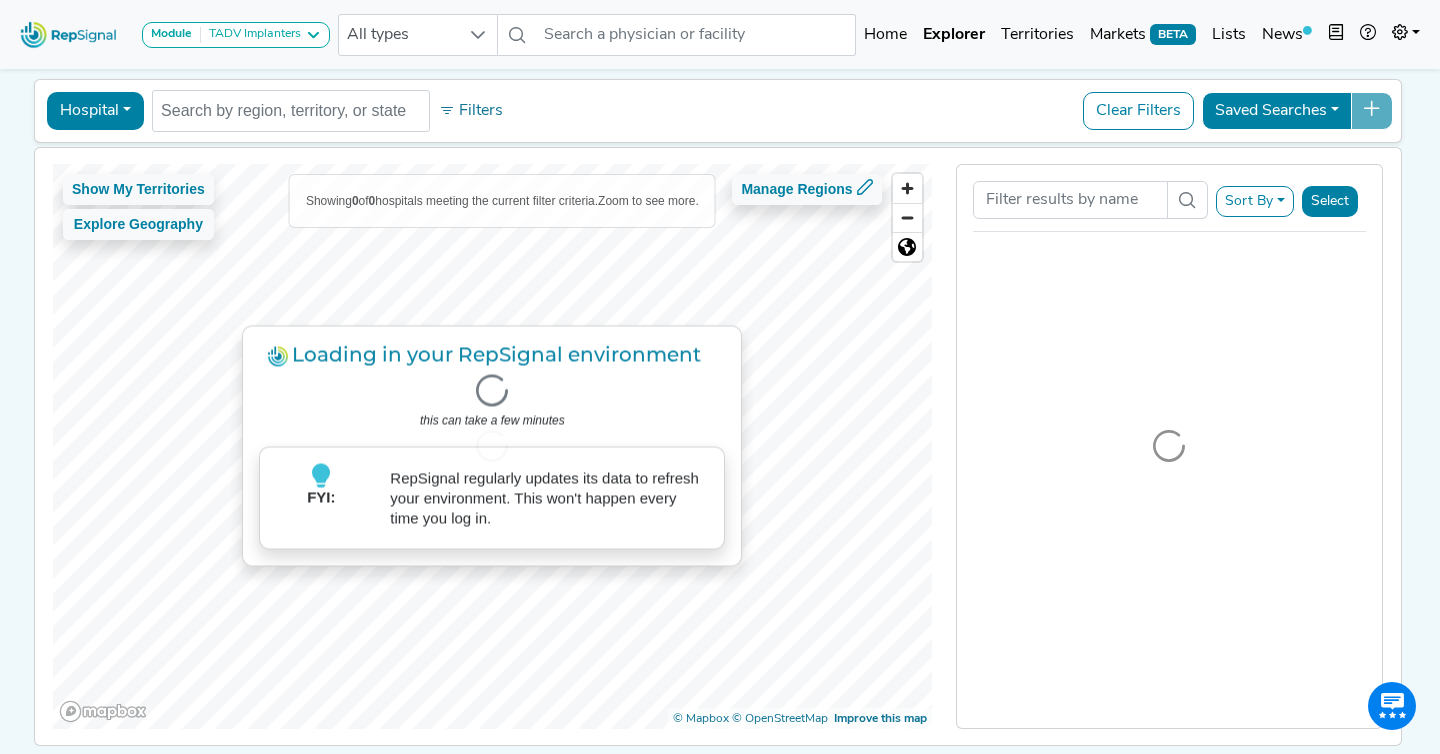 scroll, scrollTop: 82, scrollLeft: 0, axis: vertical 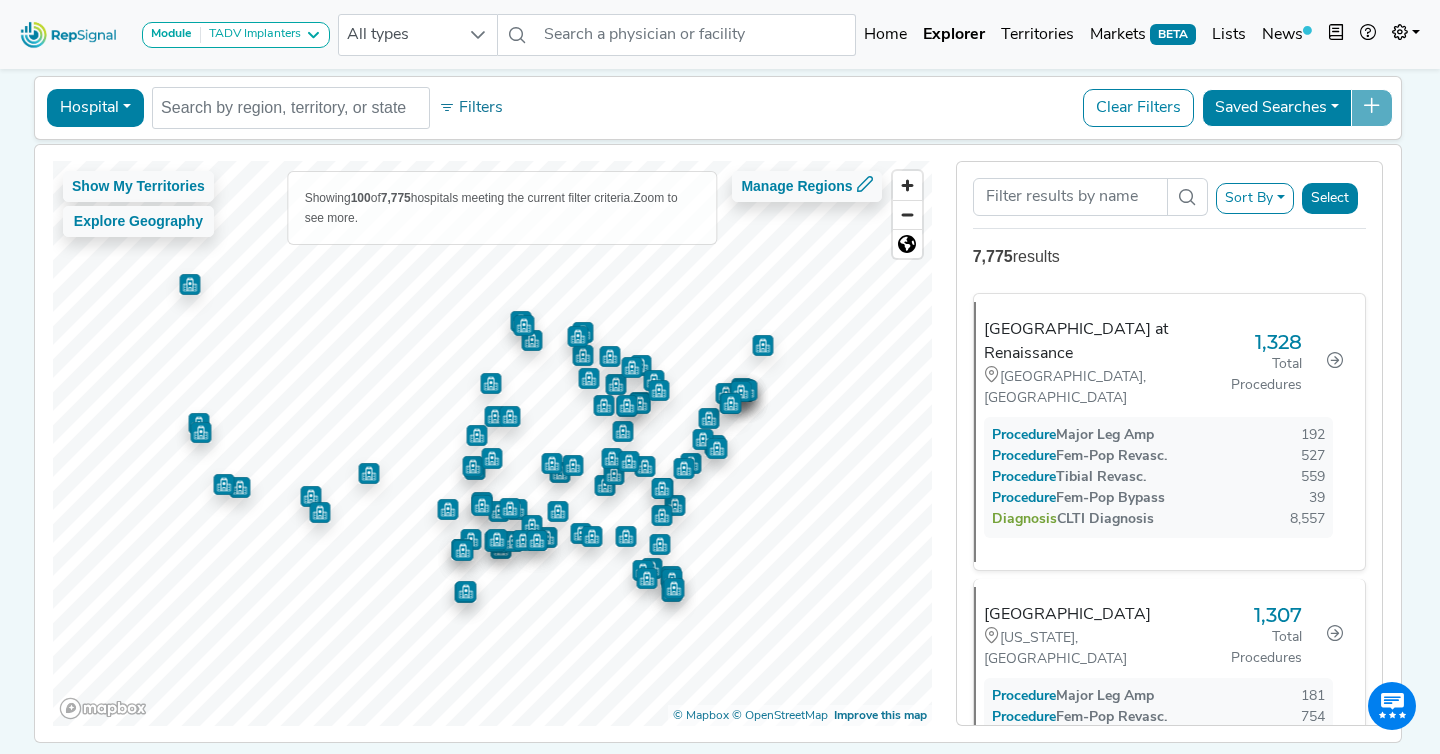 click on "Sort By   RepSignal Annual Procedure Volume Estimate  Major Leg Amp Fem-Pop Revasc. Tibial Revasc. Fem-Pop Bypass  Total Procedures  CLTI Diagnosis  Total Diagnoses  Relevant Physician Volume Select" at bounding box center [1169, 199] 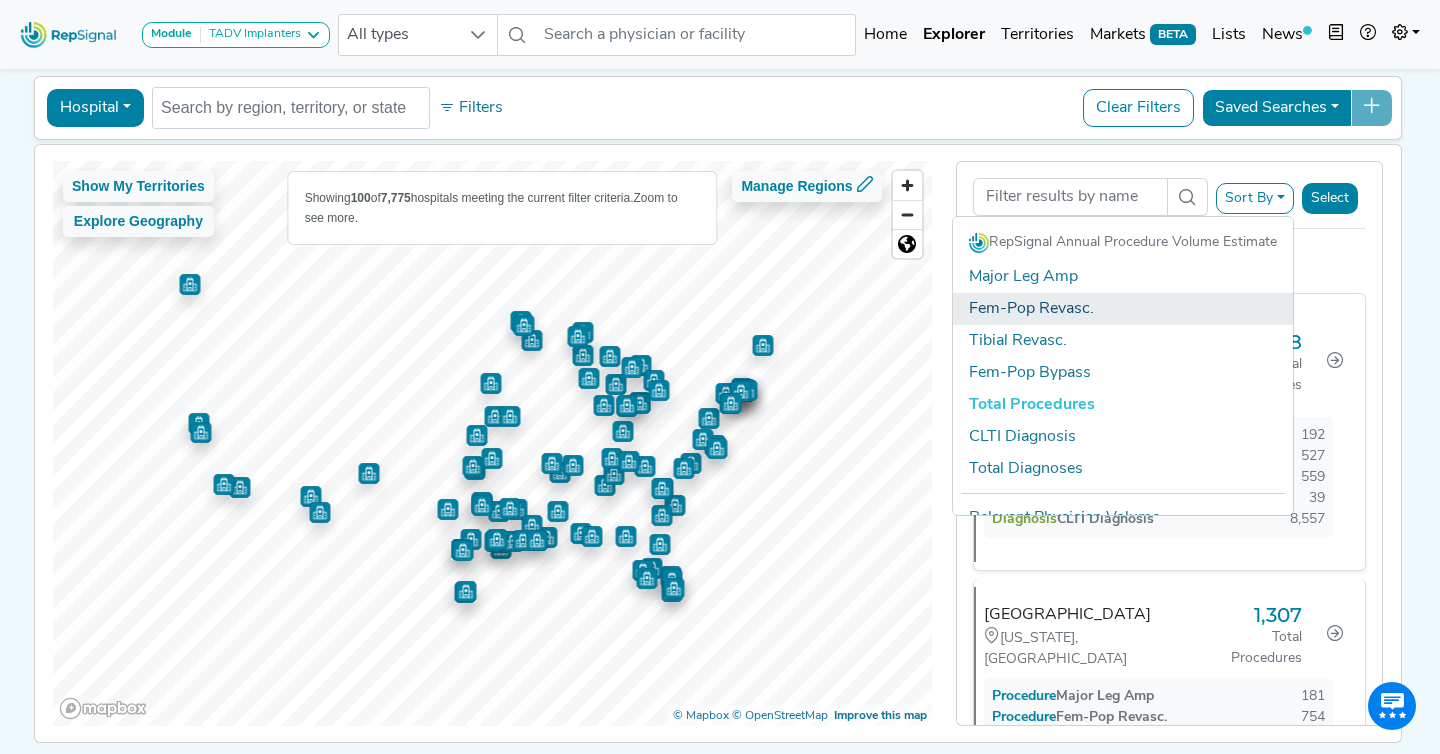 click on "Fem-Pop Revasc." at bounding box center (1123, 309) 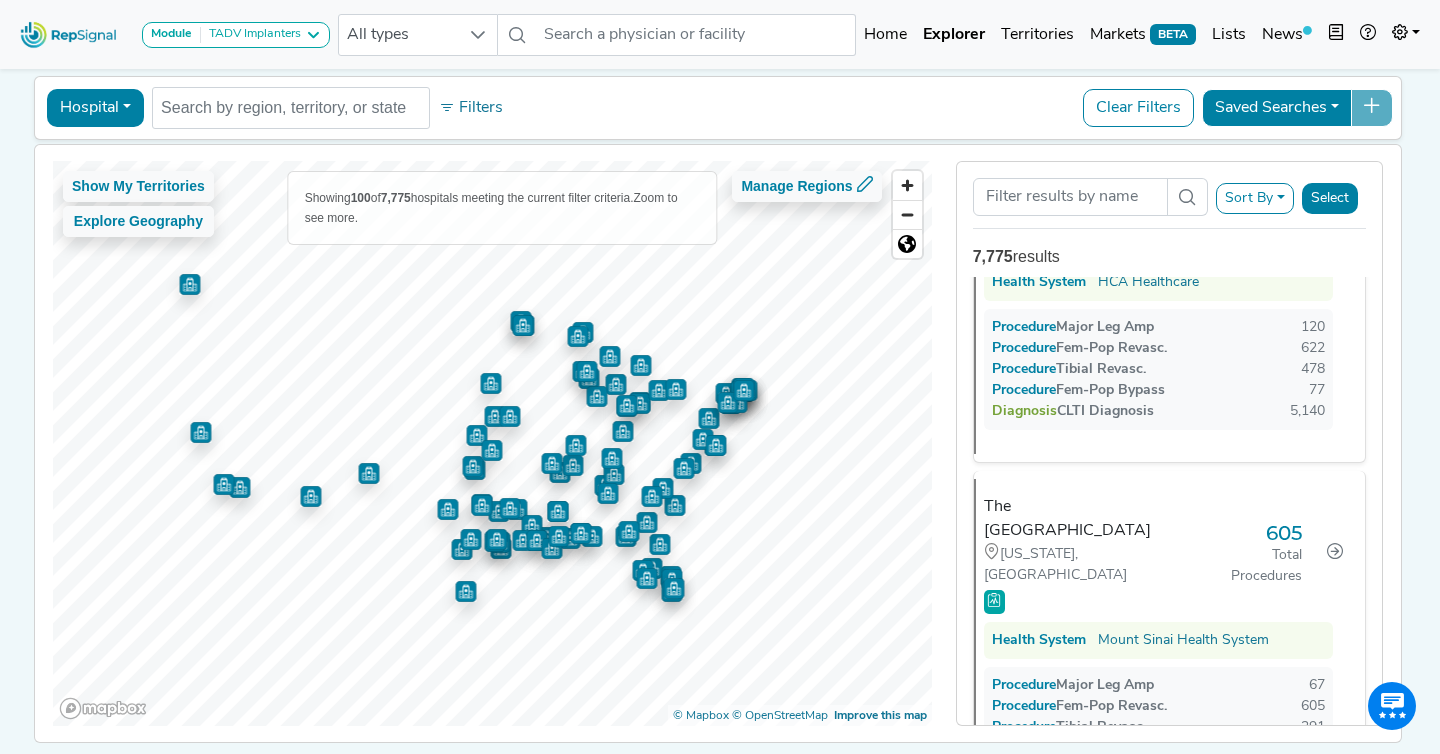 scroll, scrollTop: 829, scrollLeft: 0, axis: vertical 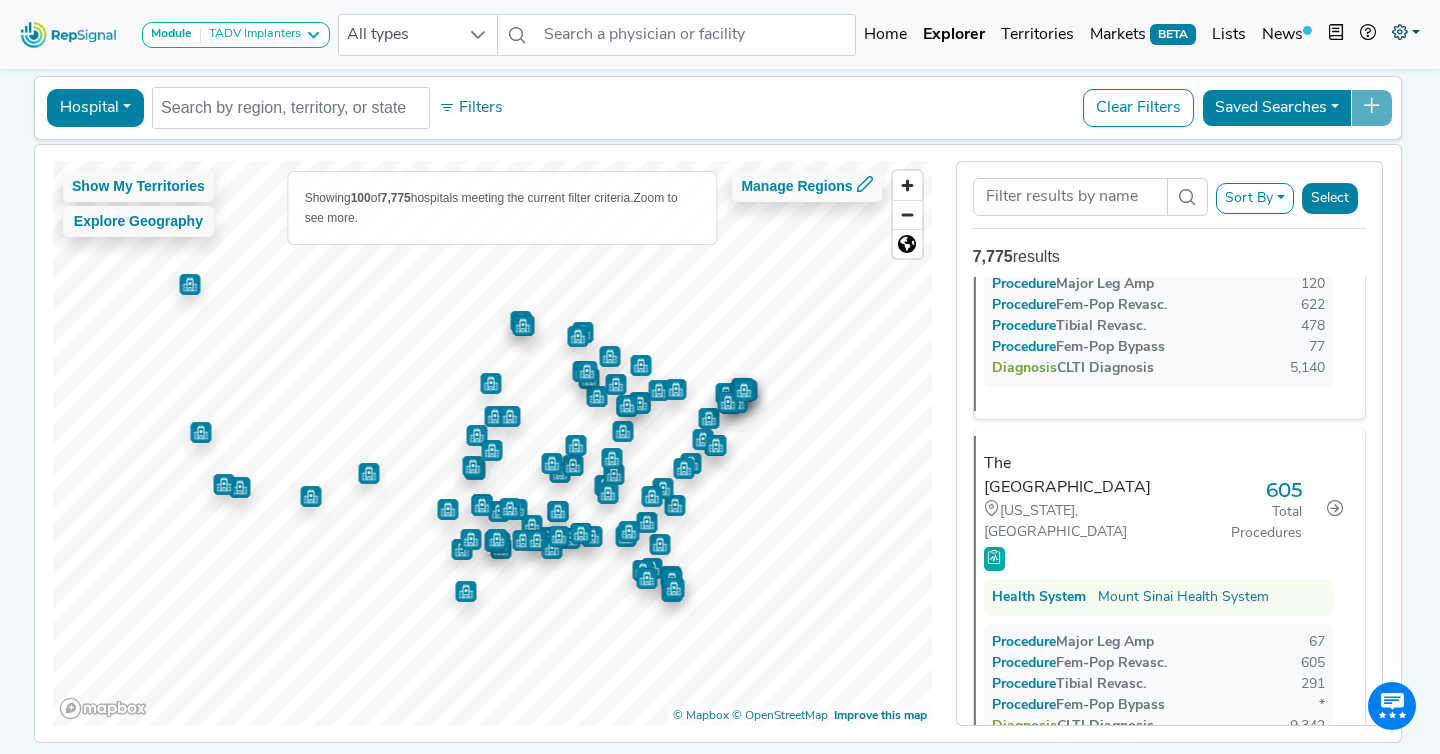click at bounding box center (1406, 35) 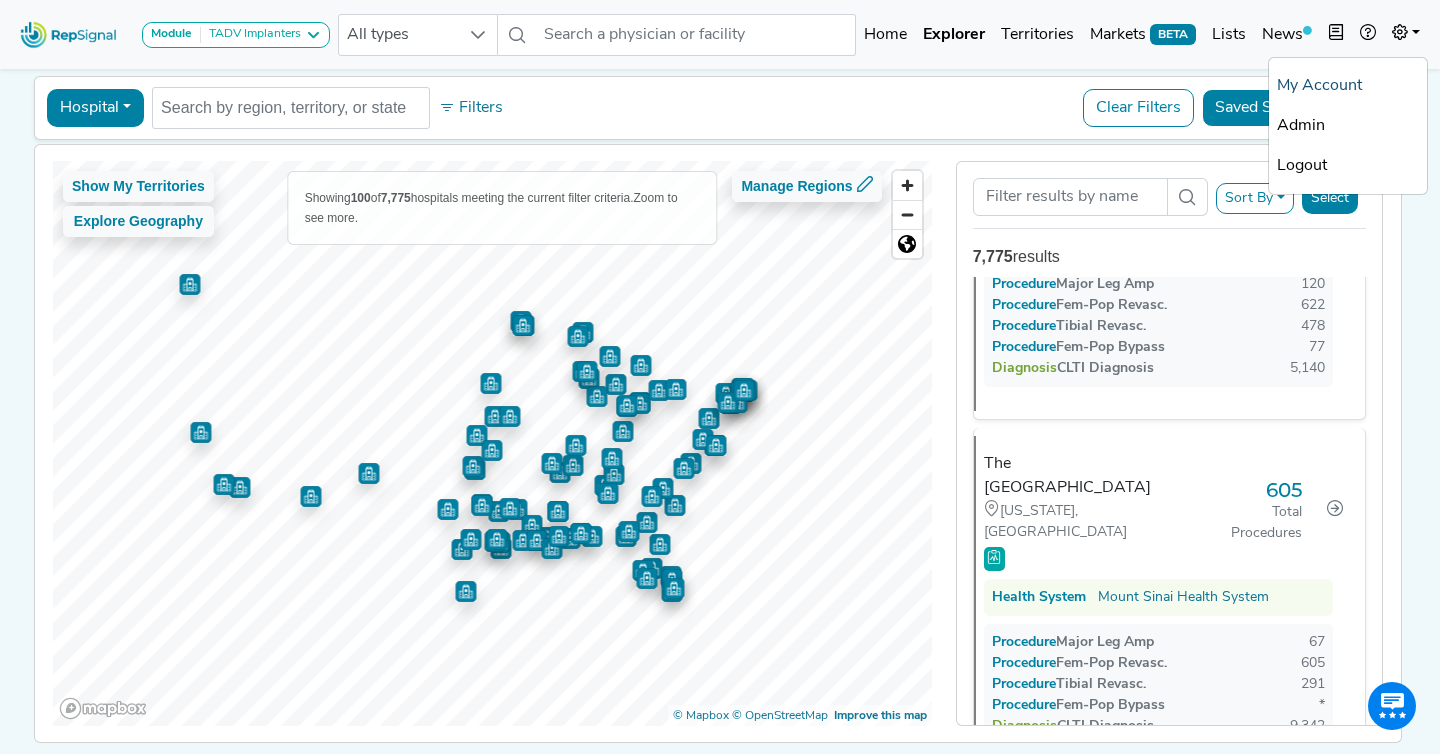 click on "My Account" at bounding box center [1348, 86] 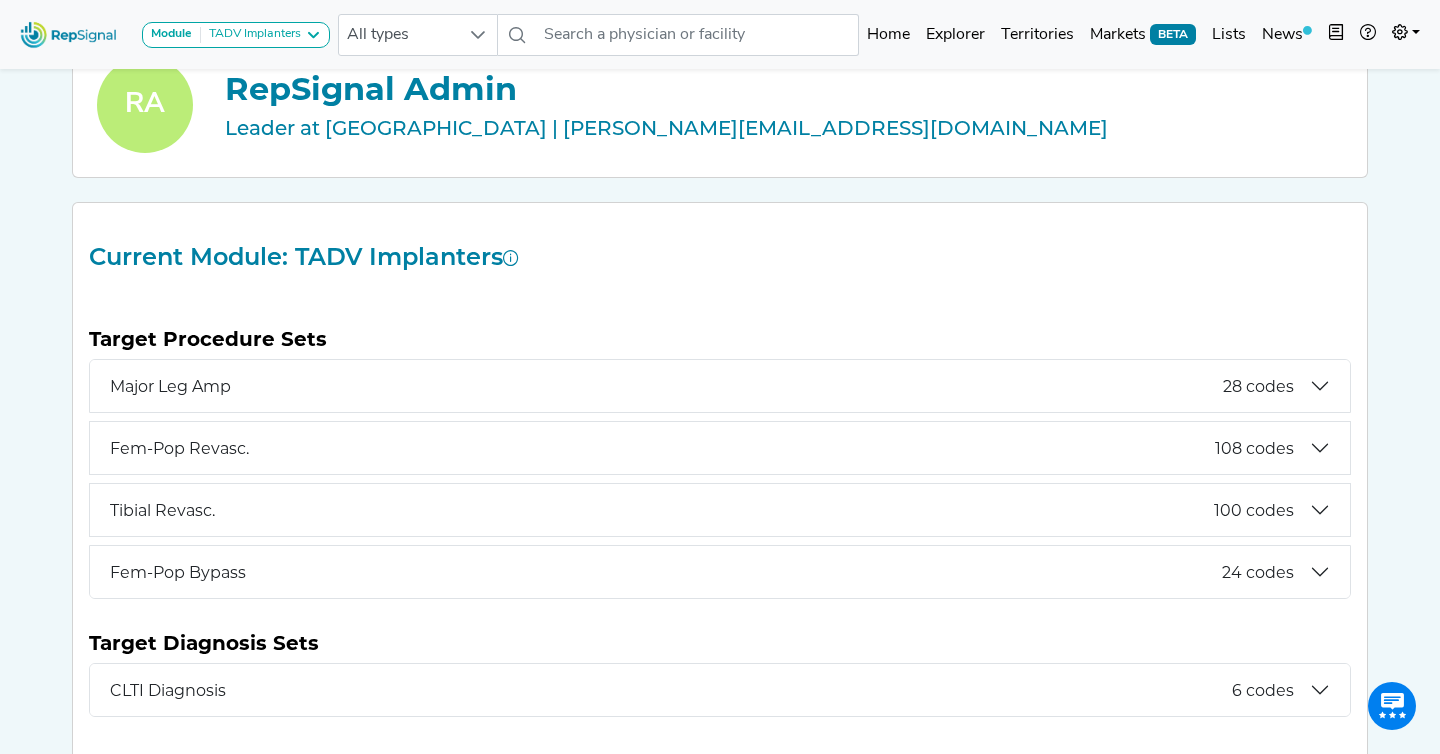 scroll, scrollTop: 221, scrollLeft: 0, axis: vertical 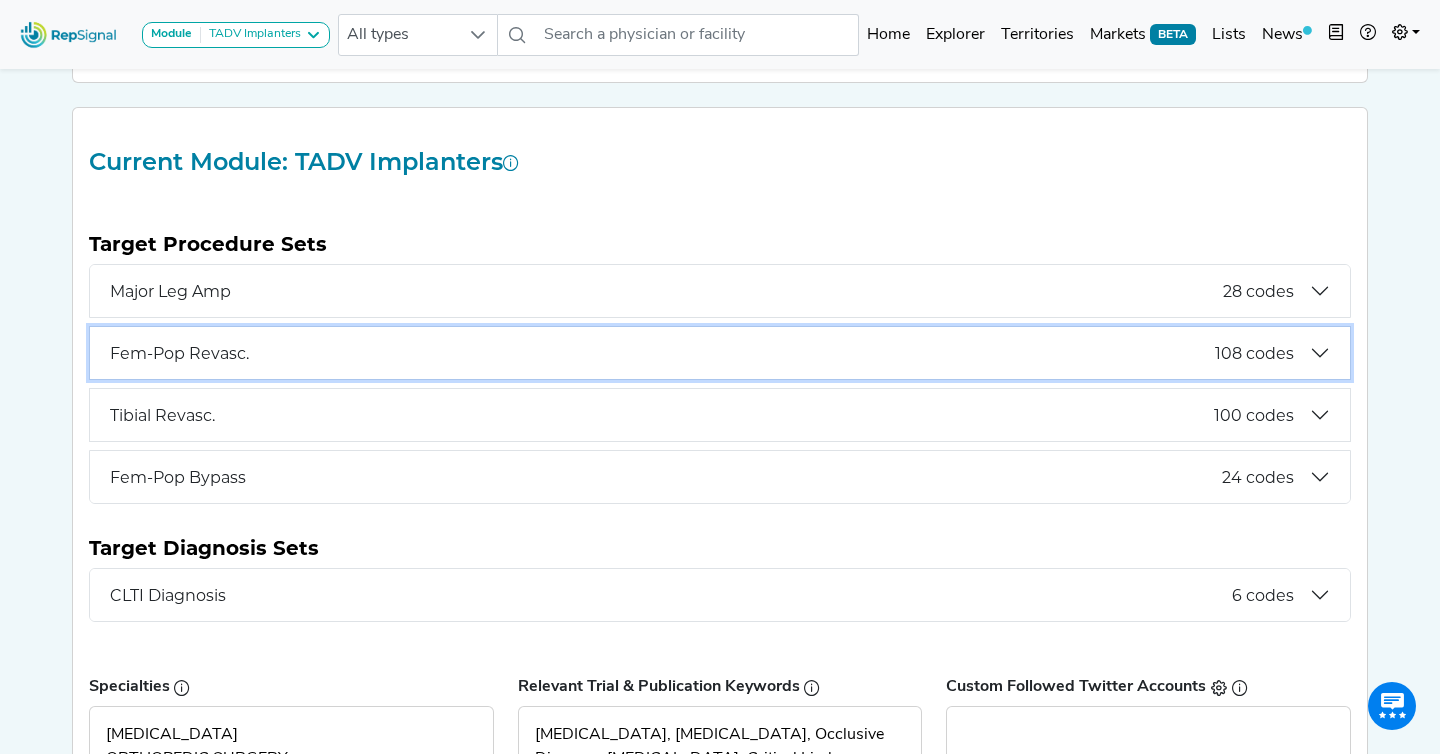 click on "Fem-Pop Revasc." at bounding box center (662, 353) 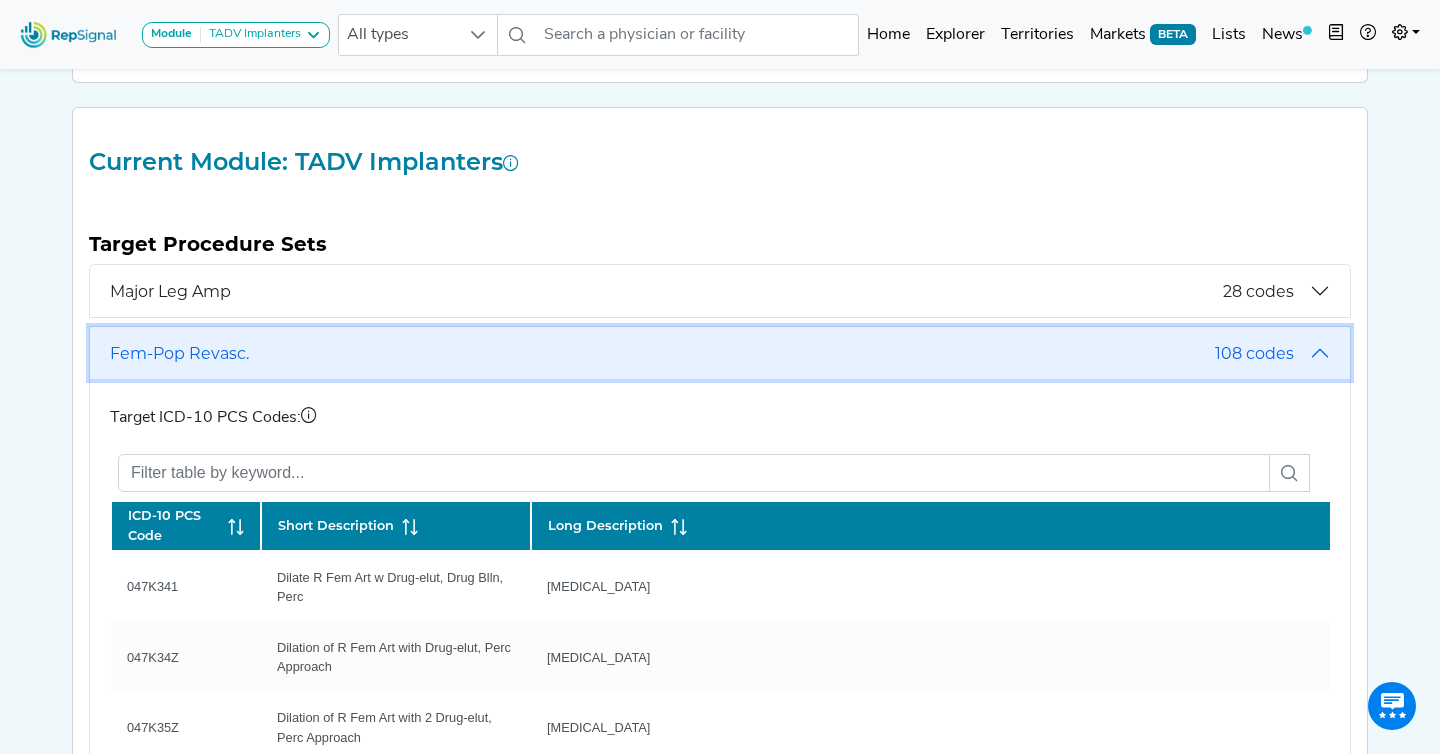 scroll, scrollTop: 523, scrollLeft: 0, axis: vertical 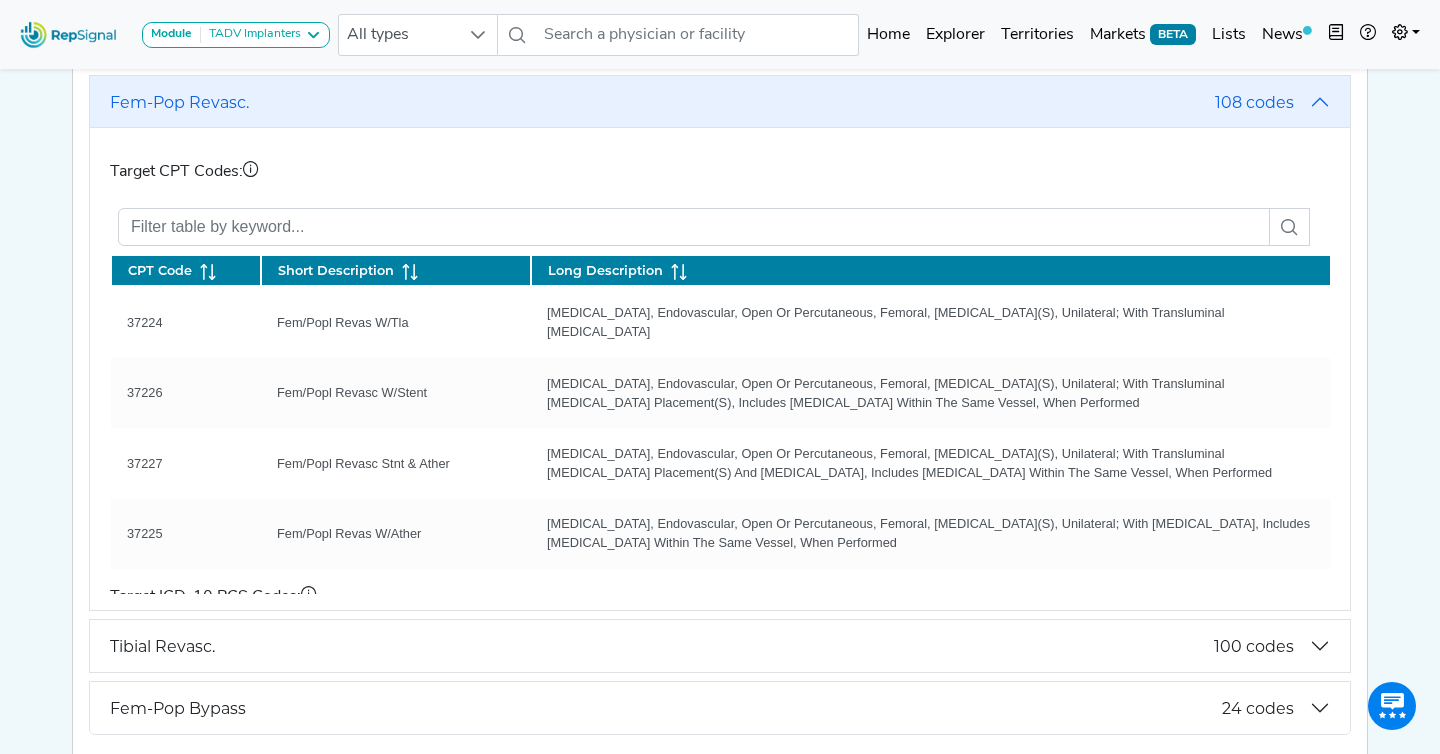 drag, startPoint x: 1303, startPoint y: 518, endPoint x: 105, endPoint y: 178, distance: 1245.3129 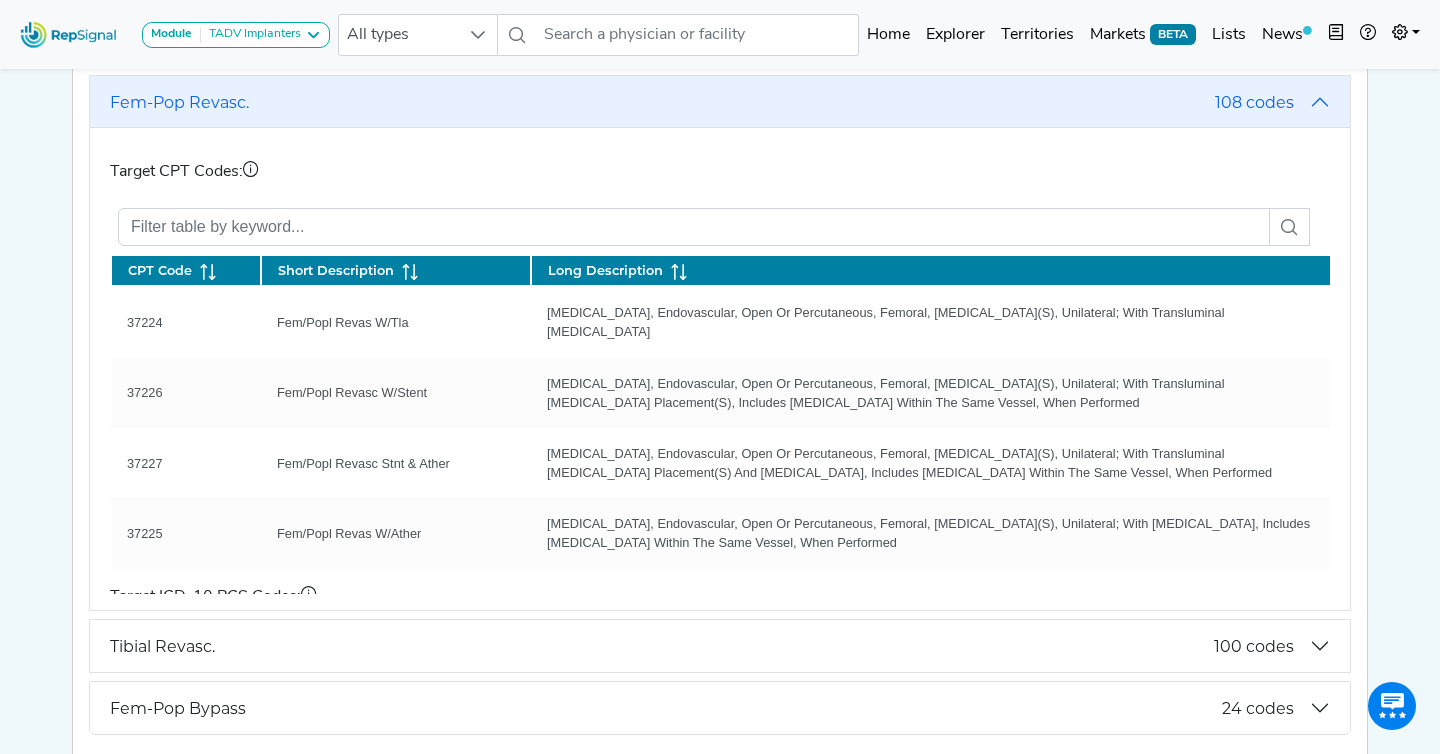 click on "Module TADV Implanters CLTI Referrals Limb Salvage Podiatry Major Amputations TADV Implanters All types No results found  Home   Explorer   Territories   Markets  BETA  Lists   News  new notes My Account  Admin  Logout My Account RA RepSignal Admin Leader at LimFlow | kelsey@repsignal-admin.com  Current Module: TADV Implanters  Target Procedure Sets Major Leg Amp 28 codes Major Leg Amp (Thigh, Leg & Knee)  Target CPT Codes:  CPT Code  Short Description  Long Description  27880 Amputation Of Lower Leg Amputation, Leg, Through Tibia And Fibula; 27881 Amputation Of Lower Leg Amputation, Leg, Through Tibia And Fibula; With Immediate Fitting Technique Including Application Of First Cast 27882 Amputation Of Lower Leg Amputation, Leg, Through Tibia And Fibula; Open, Circular (Guillotine) 27884 Amputation Follow-Up Surgery Amputation, Leg, Through Tibia And Fibula; Secondary Closure Or Scar Revision 27886 Amputation Follow-Up Surgery Amputation, Leg, Through Tibia And Fibula; Re-Amputation 27888 27889 27590 27591" at bounding box center (720, 519) 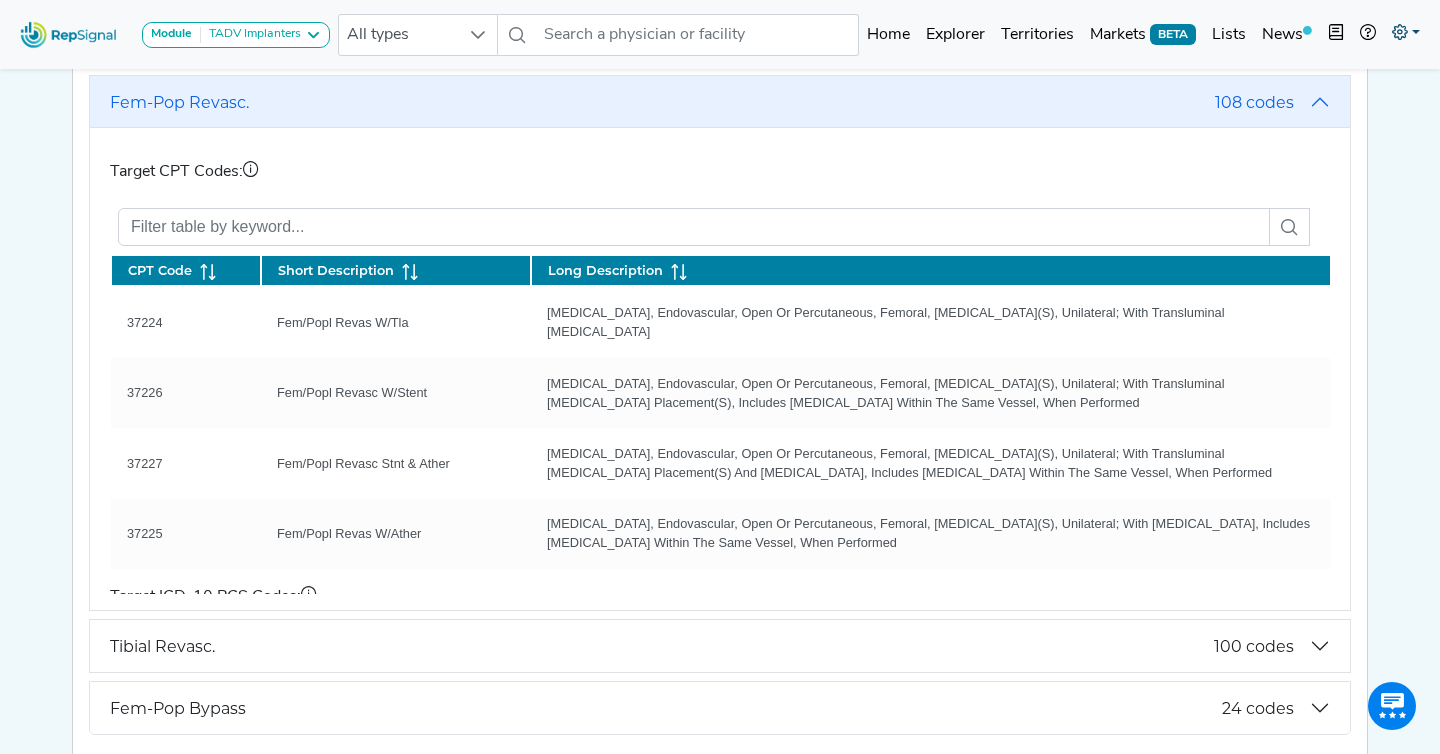 click at bounding box center (1400, 32) 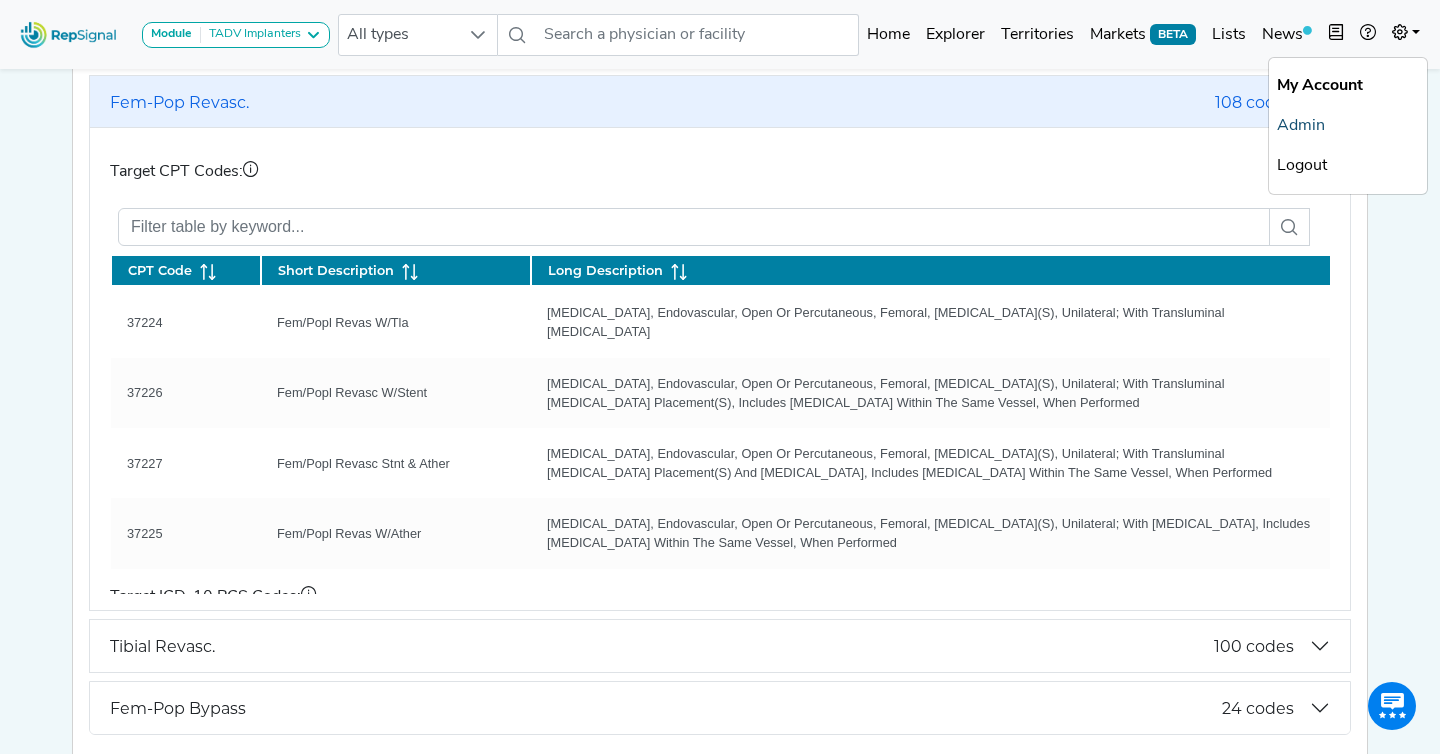 click on "Admin" at bounding box center (1348, 126) 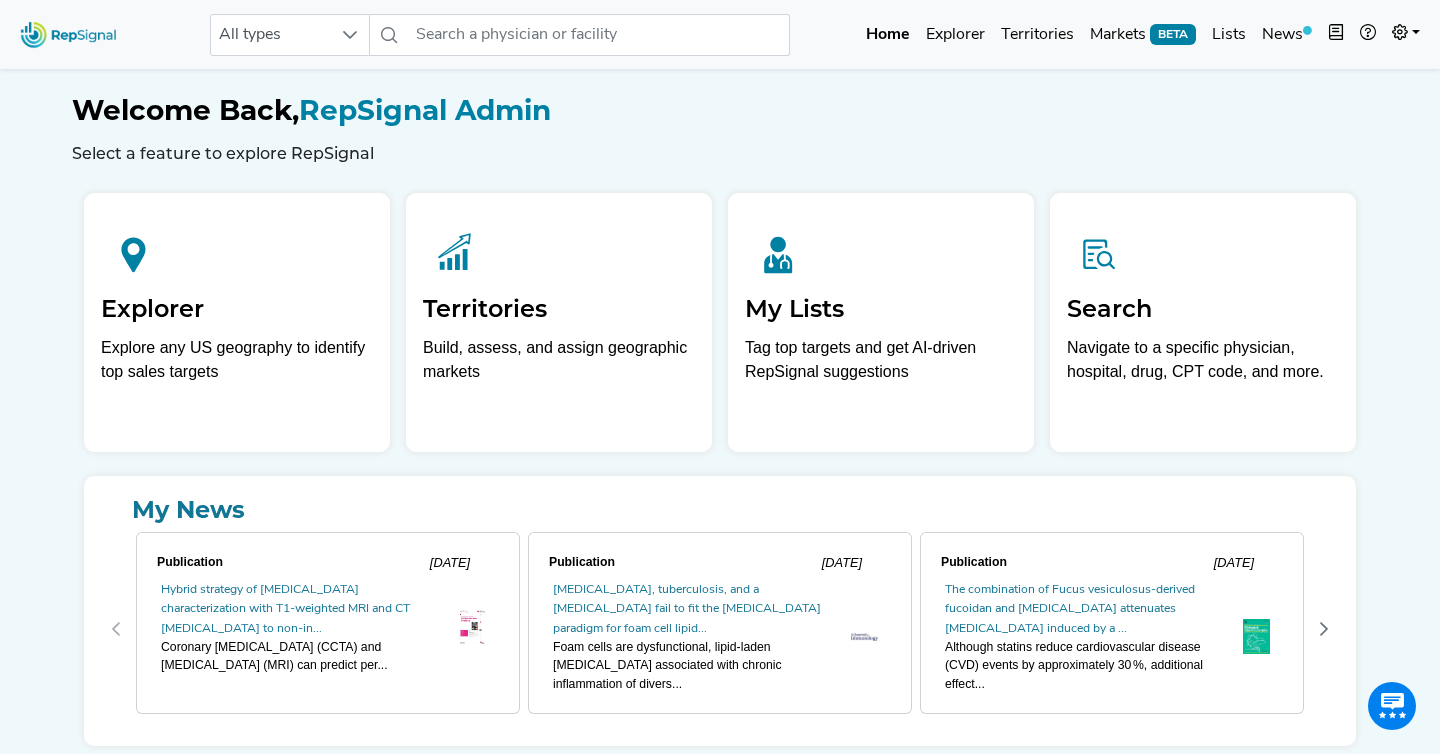 scroll, scrollTop: 0, scrollLeft: 0, axis: both 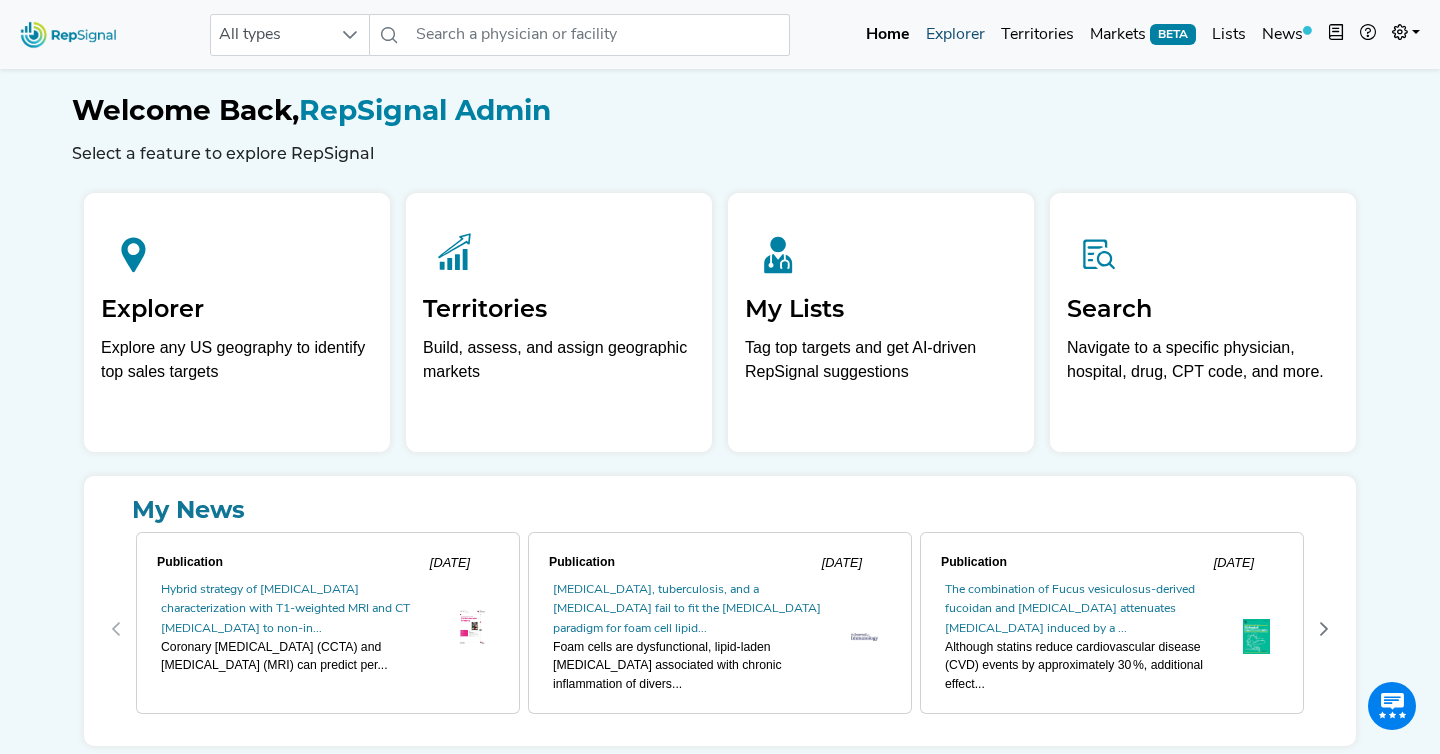 click on "Explorer" at bounding box center (955, 35) 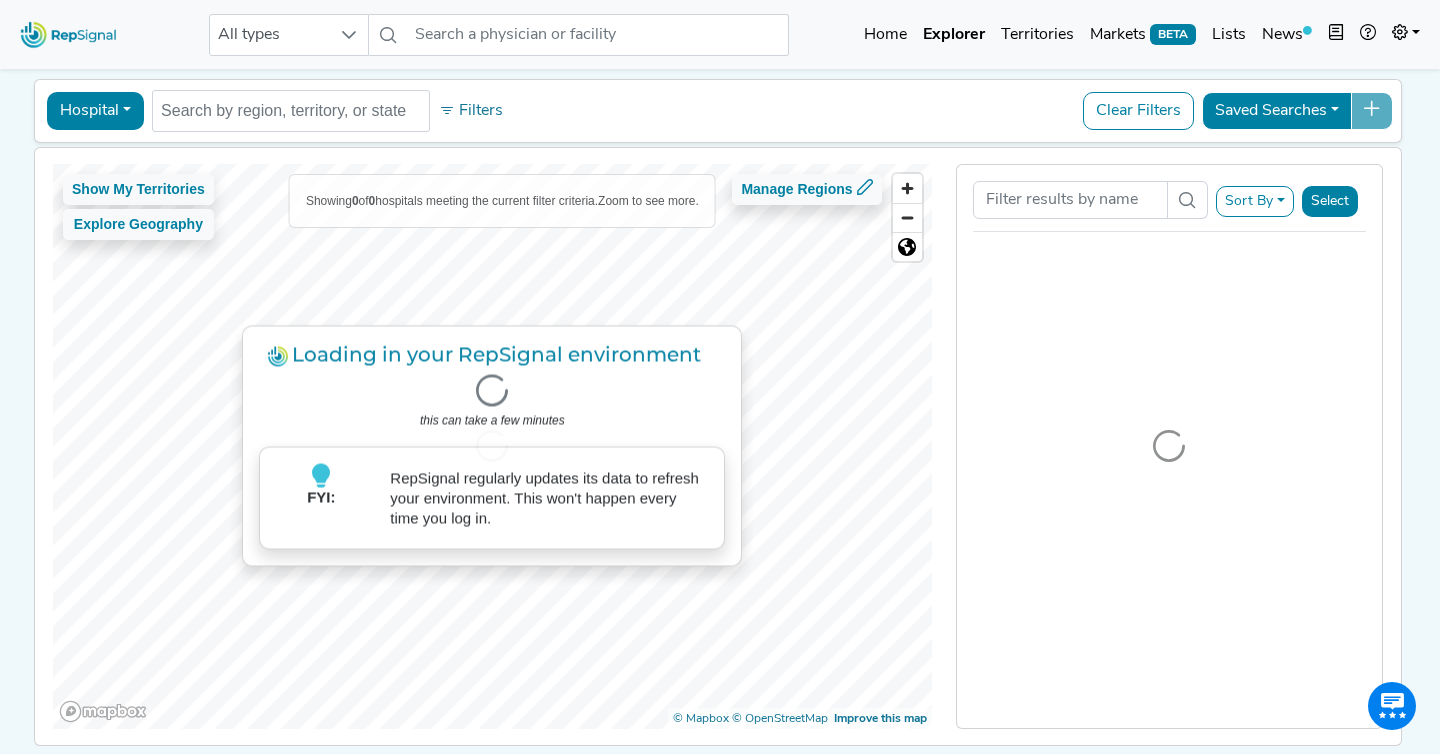 scroll, scrollTop: 82, scrollLeft: 0, axis: vertical 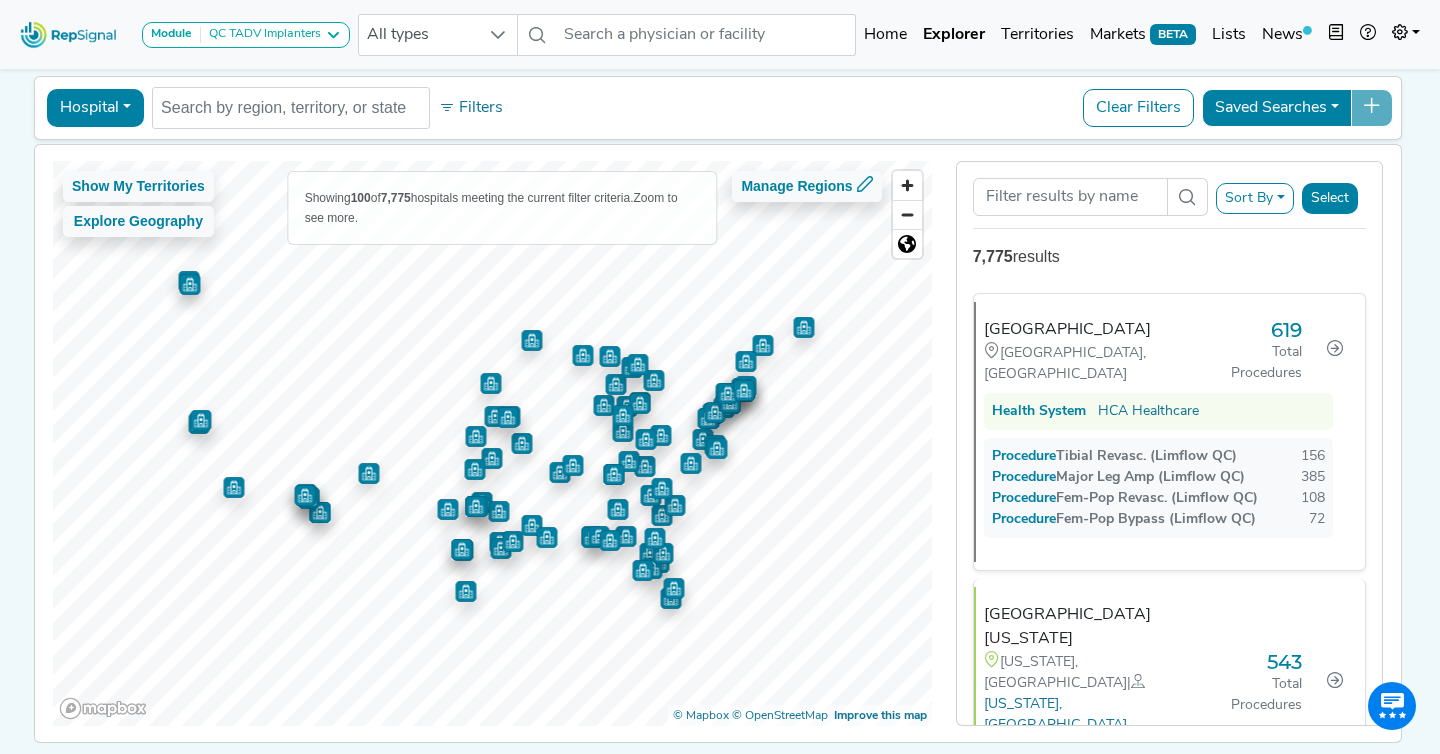 click on "Sort By" at bounding box center [1255, 198] 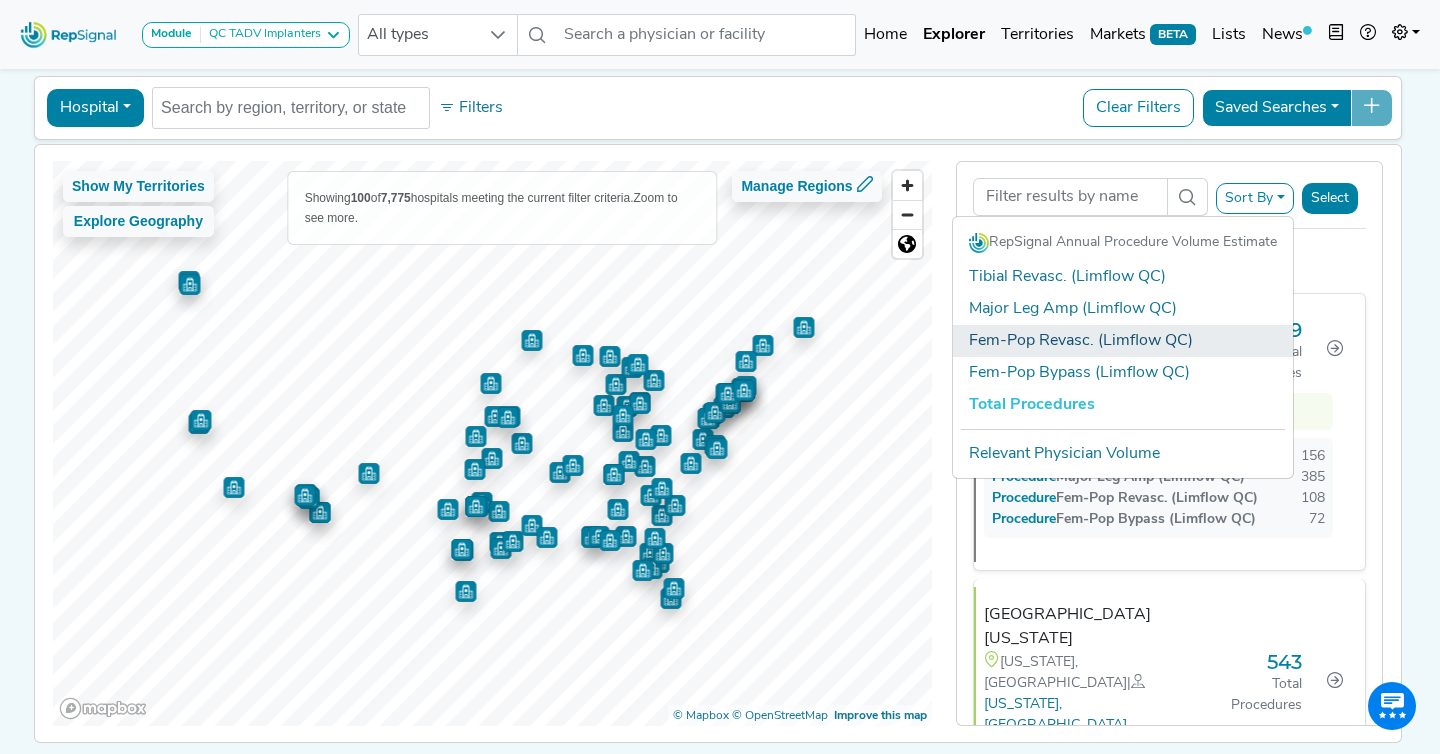 click on "Fem-Pop Revasc. (Limflow QC)" at bounding box center [1123, 341] 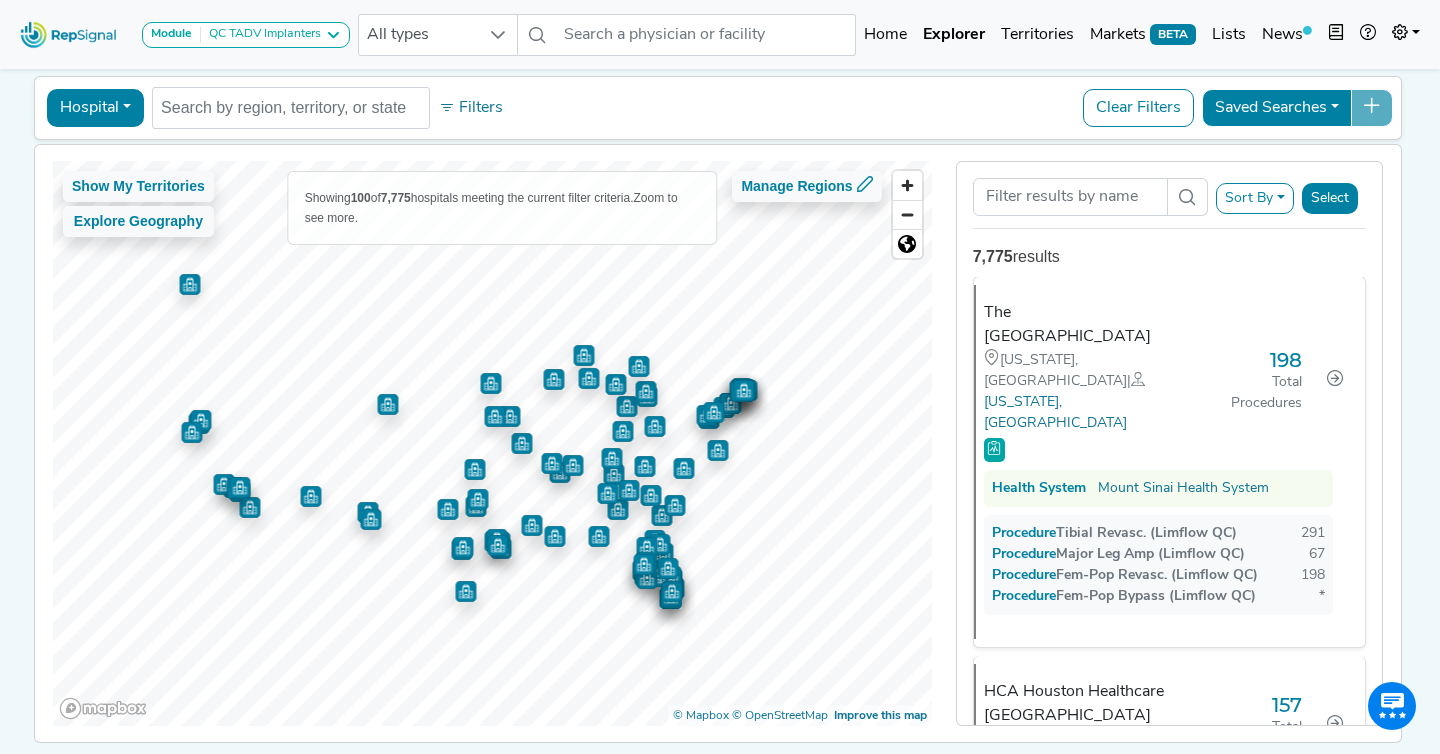 scroll, scrollTop: 0, scrollLeft: 0, axis: both 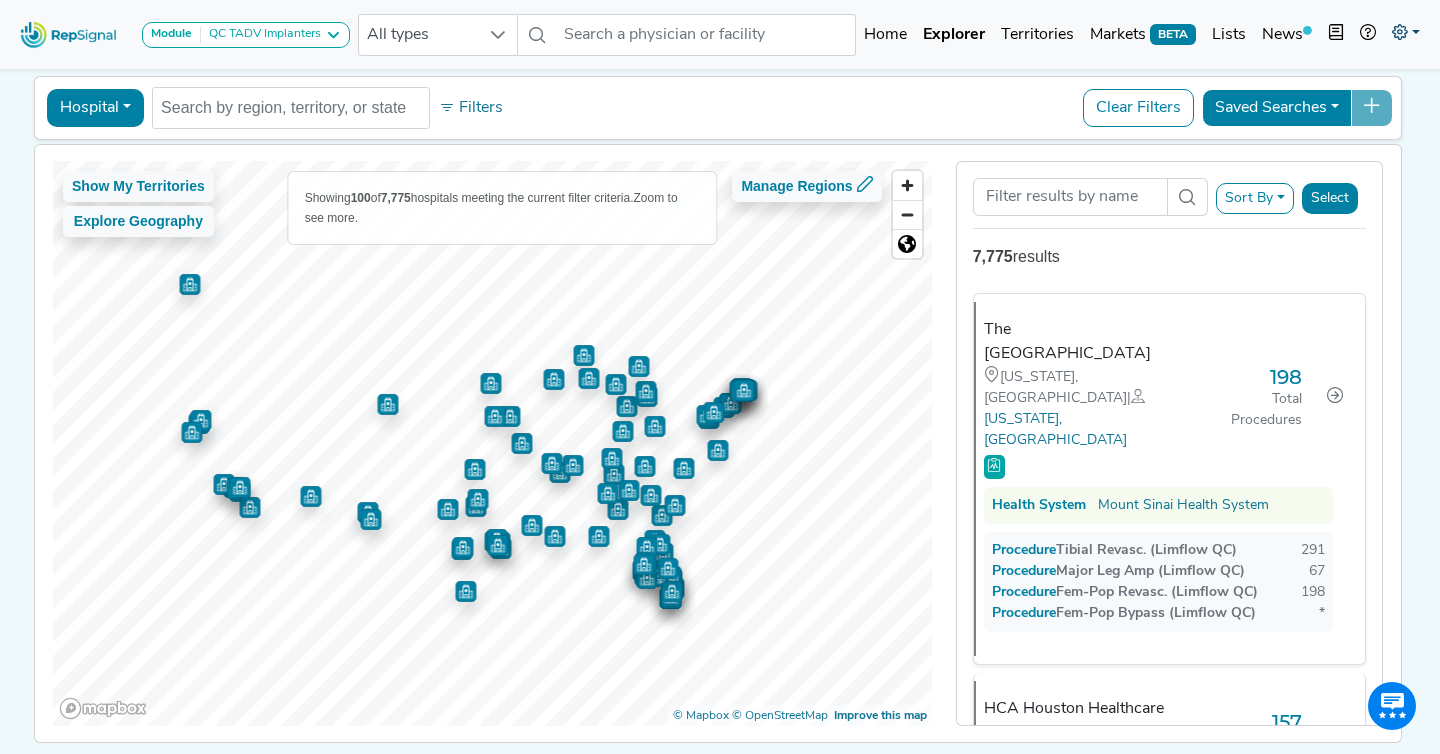 click at bounding box center (1400, 32) 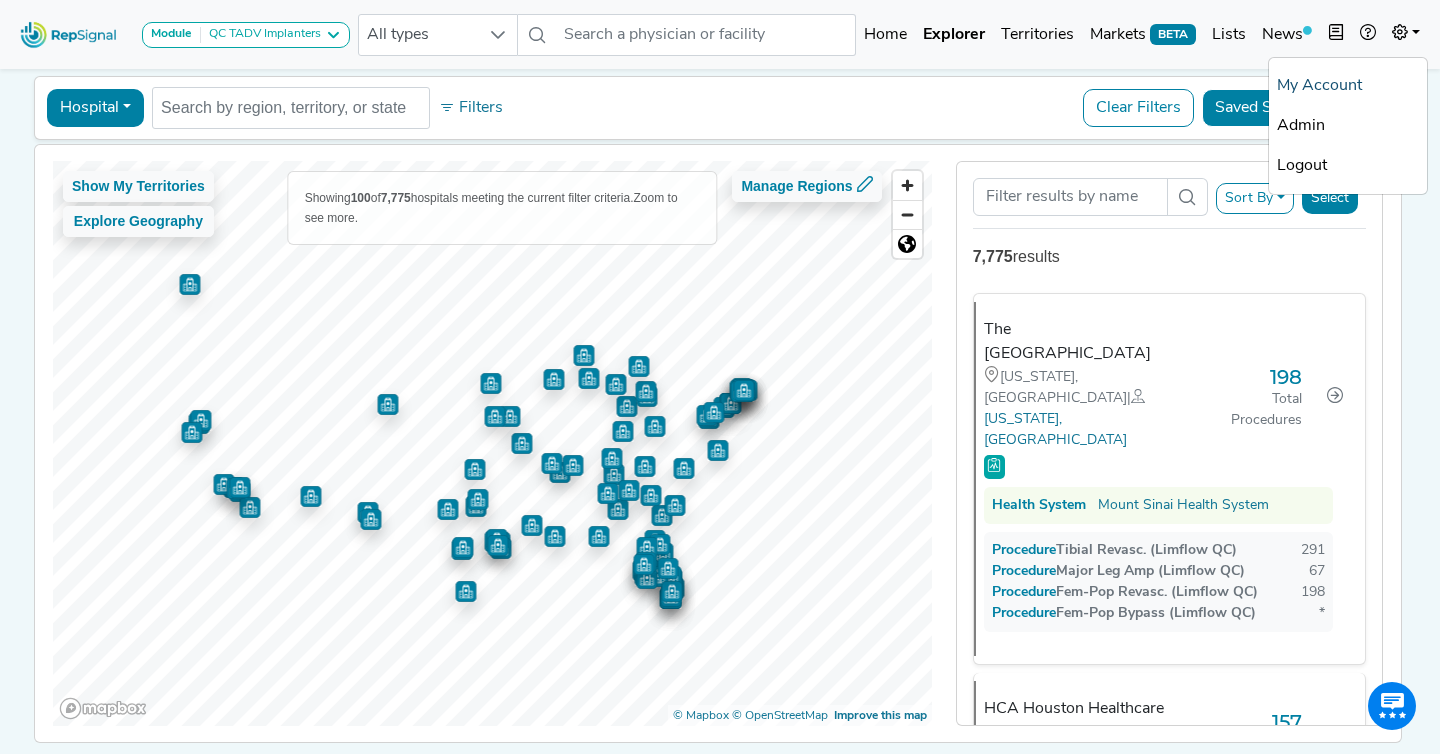 click on "My Account" at bounding box center (1348, 86) 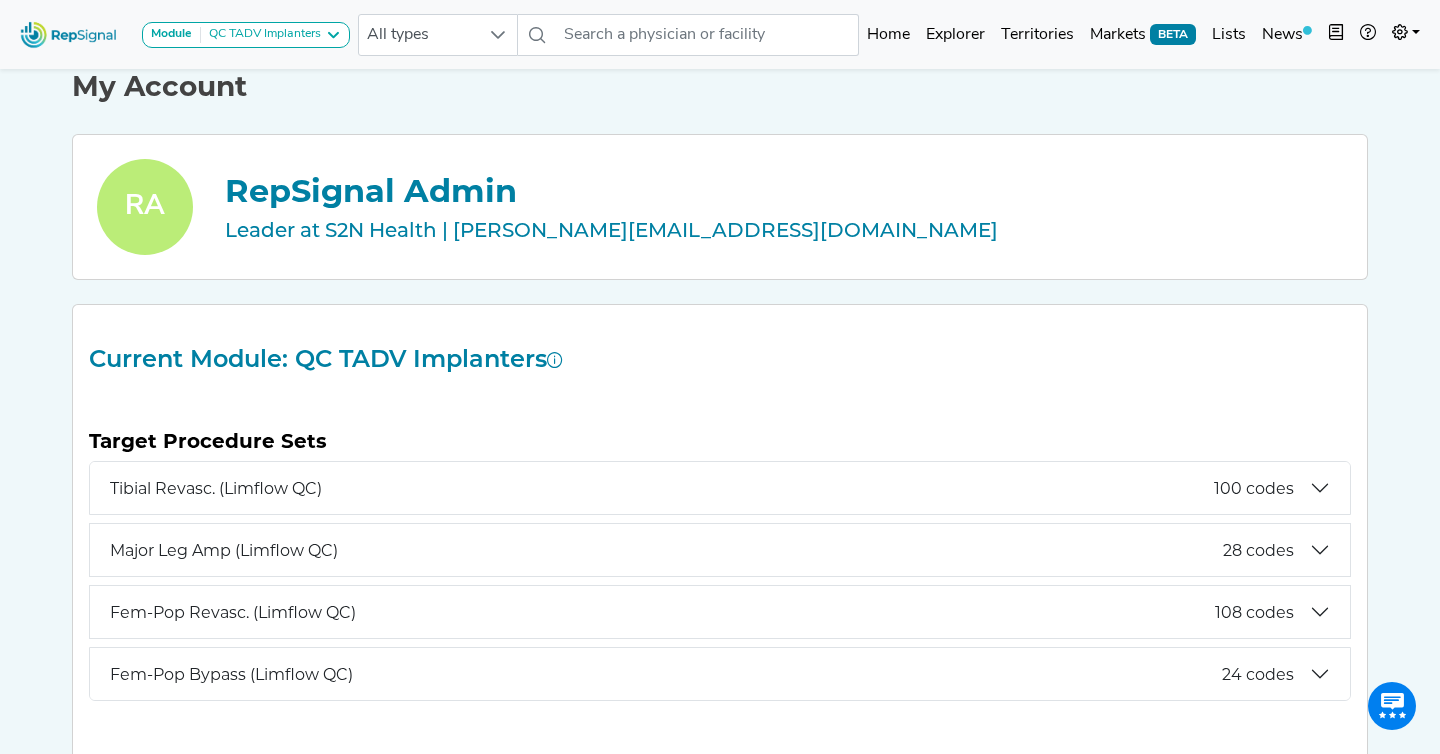 scroll, scrollTop: 0, scrollLeft: 0, axis: both 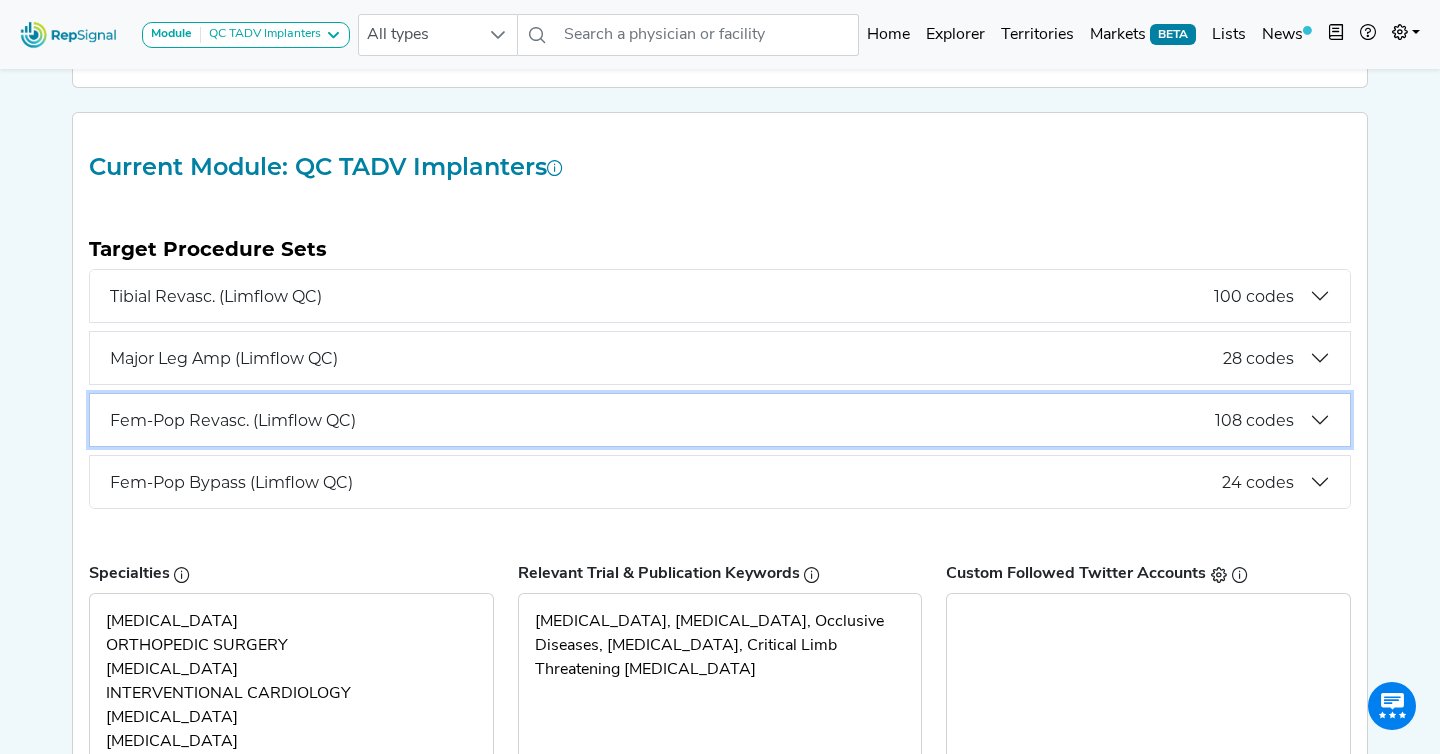 click on "Fem-Pop Revasc. (Limflow QC)" at bounding box center [662, 420] 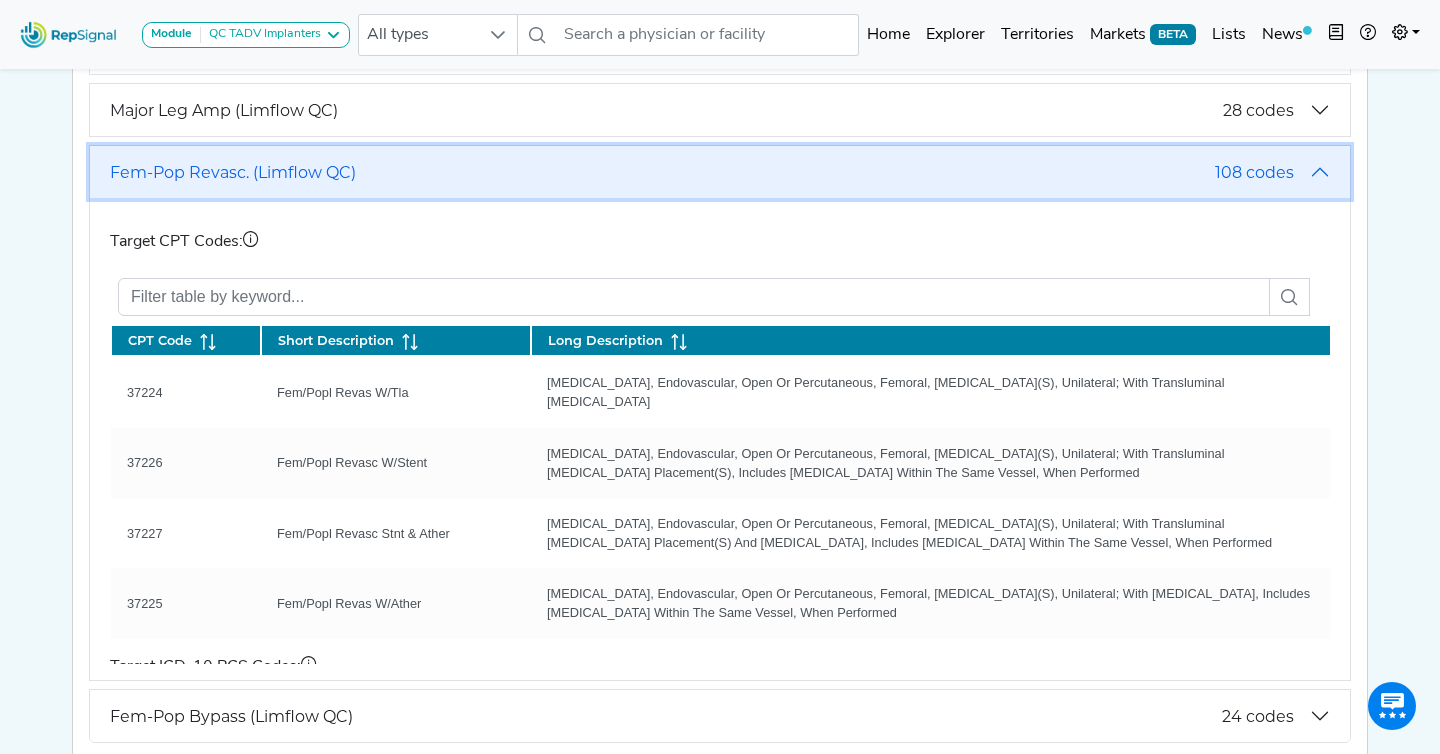 scroll, scrollTop: 543, scrollLeft: 0, axis: vertical 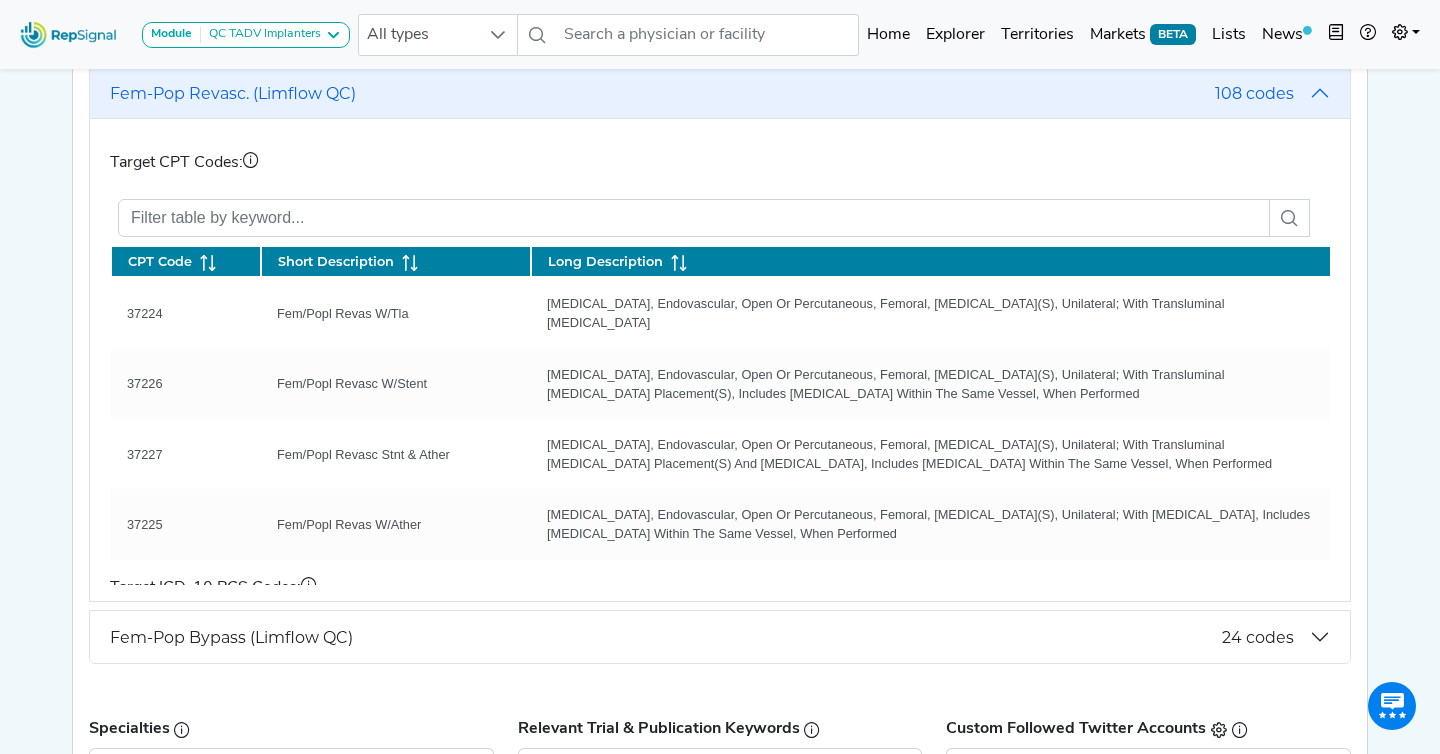 drag, startPoint x: 1284, startPoint y: 487, endPoint x: 102, endPoint y: 174, distance: 1222.74 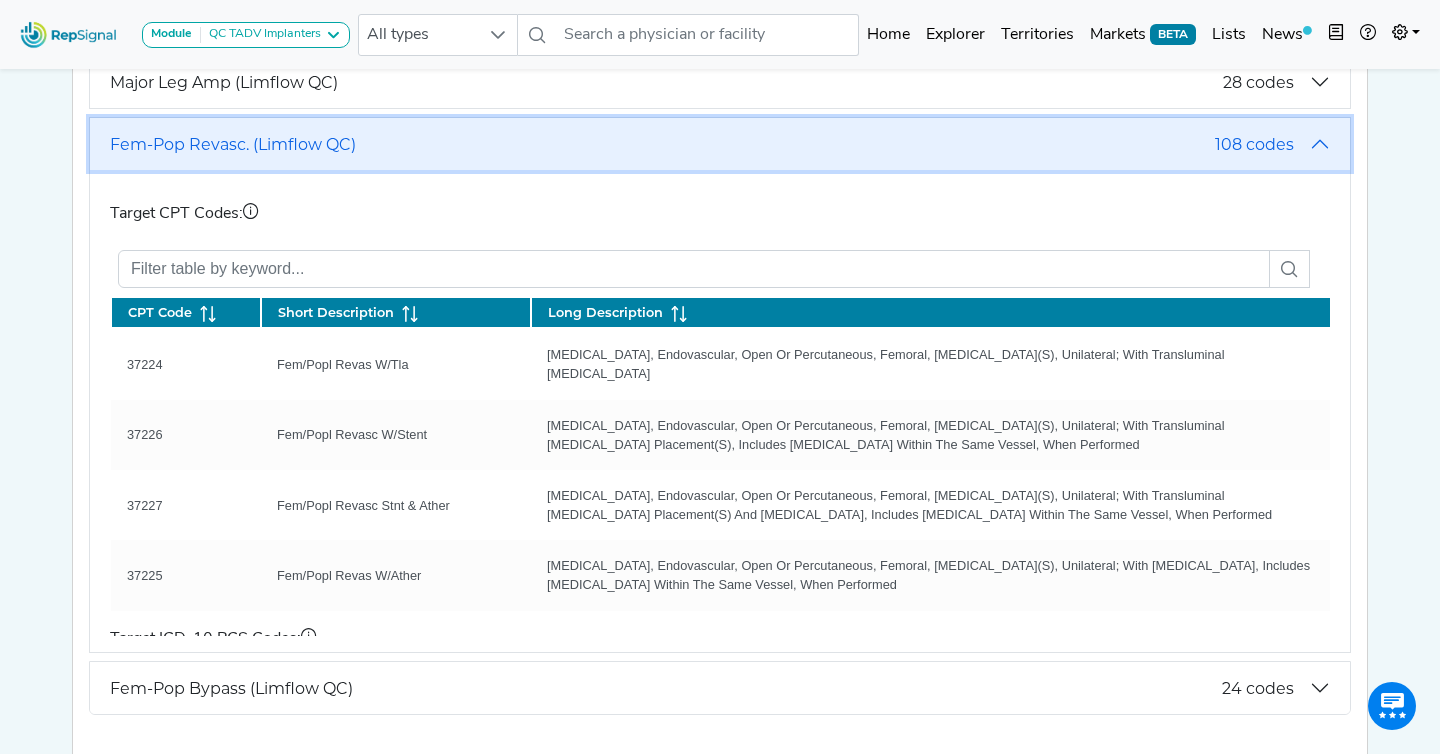 click on "Fem-Pop Revasc. (Limflow QC)" at bounding box center (662, 144) 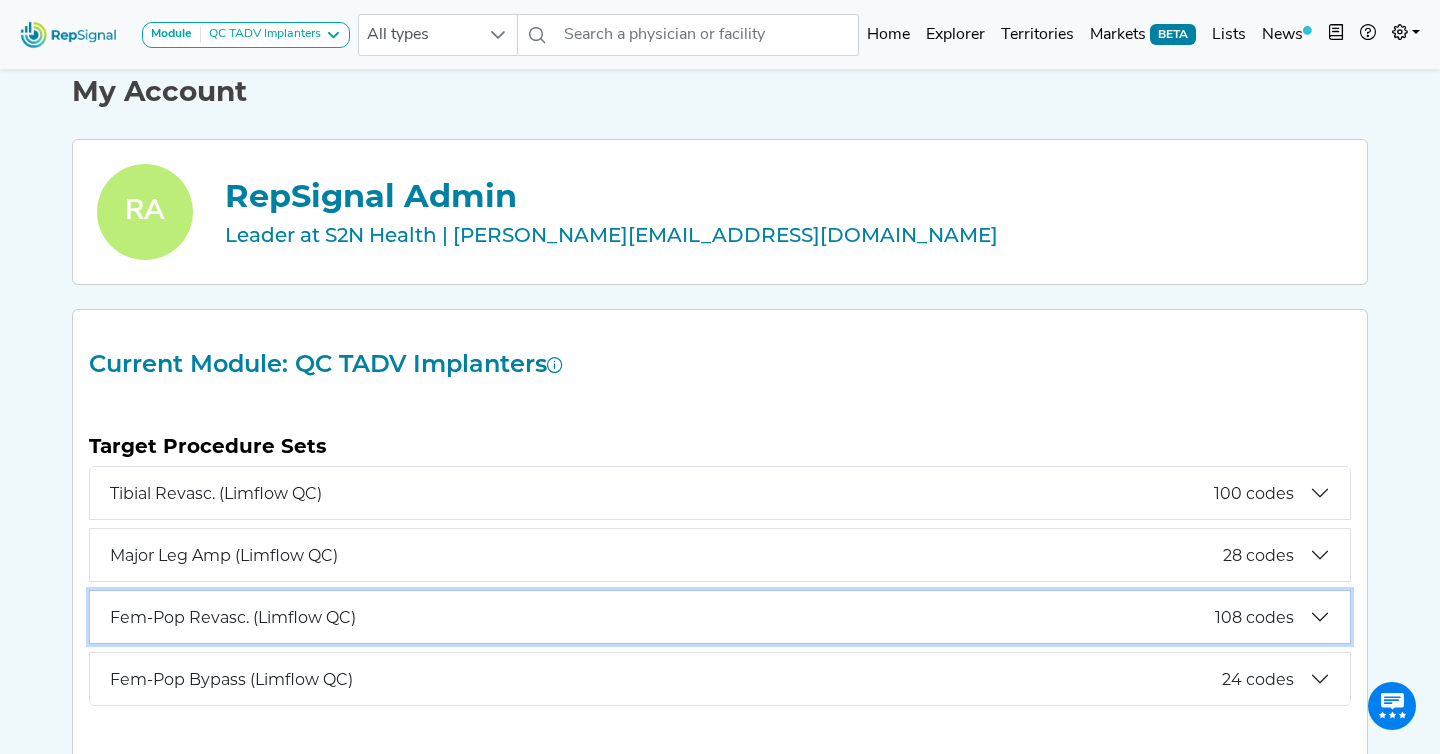 scroll, scrollTop: 0, scrollLeft: 0, axis: both 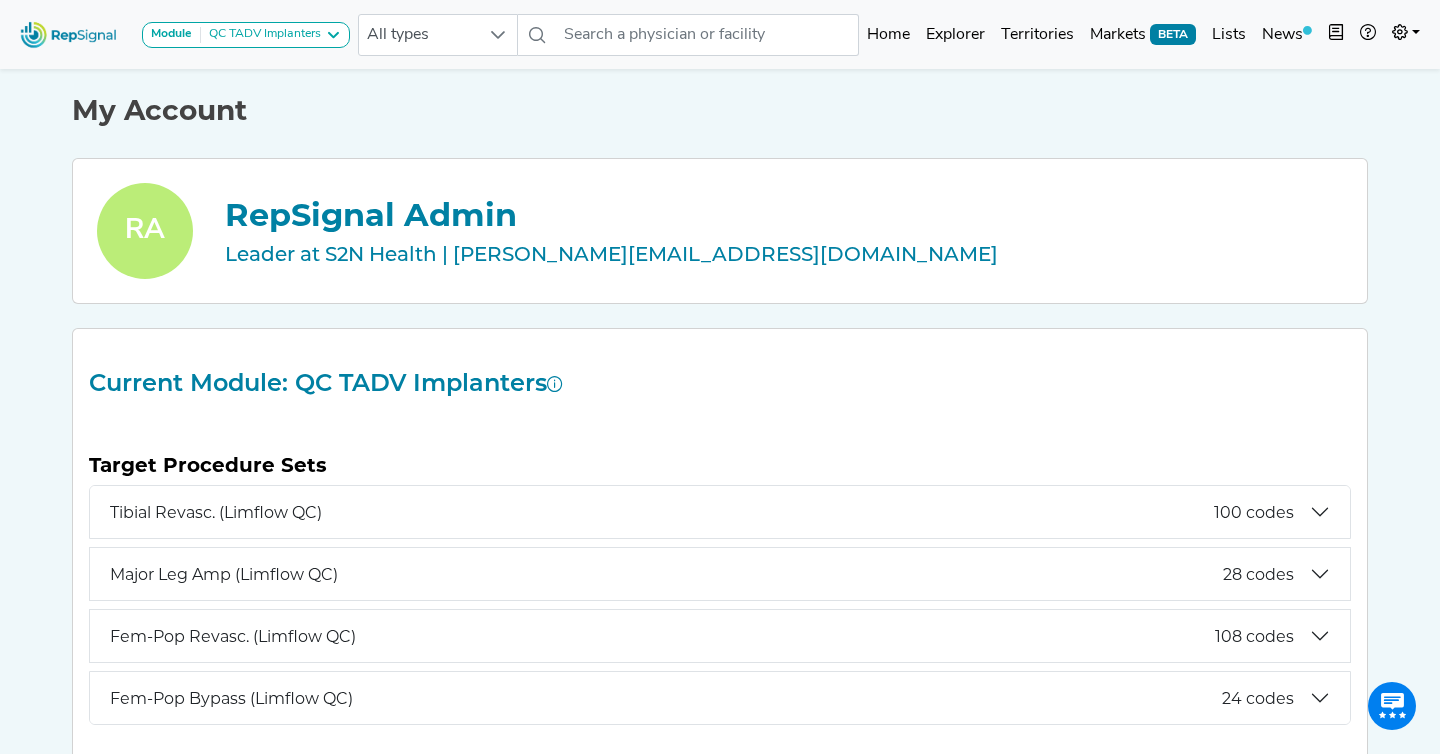 click on "My Account" 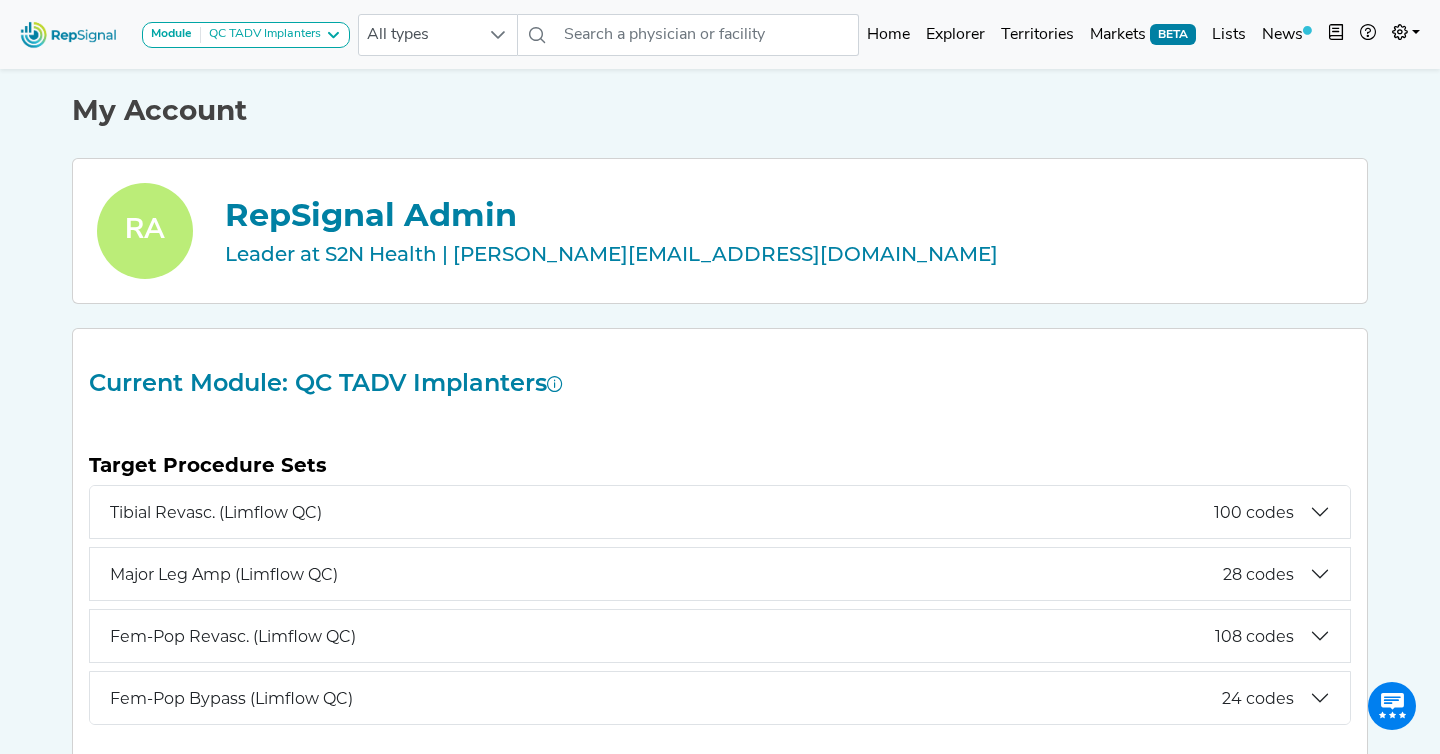 click on "My Account" 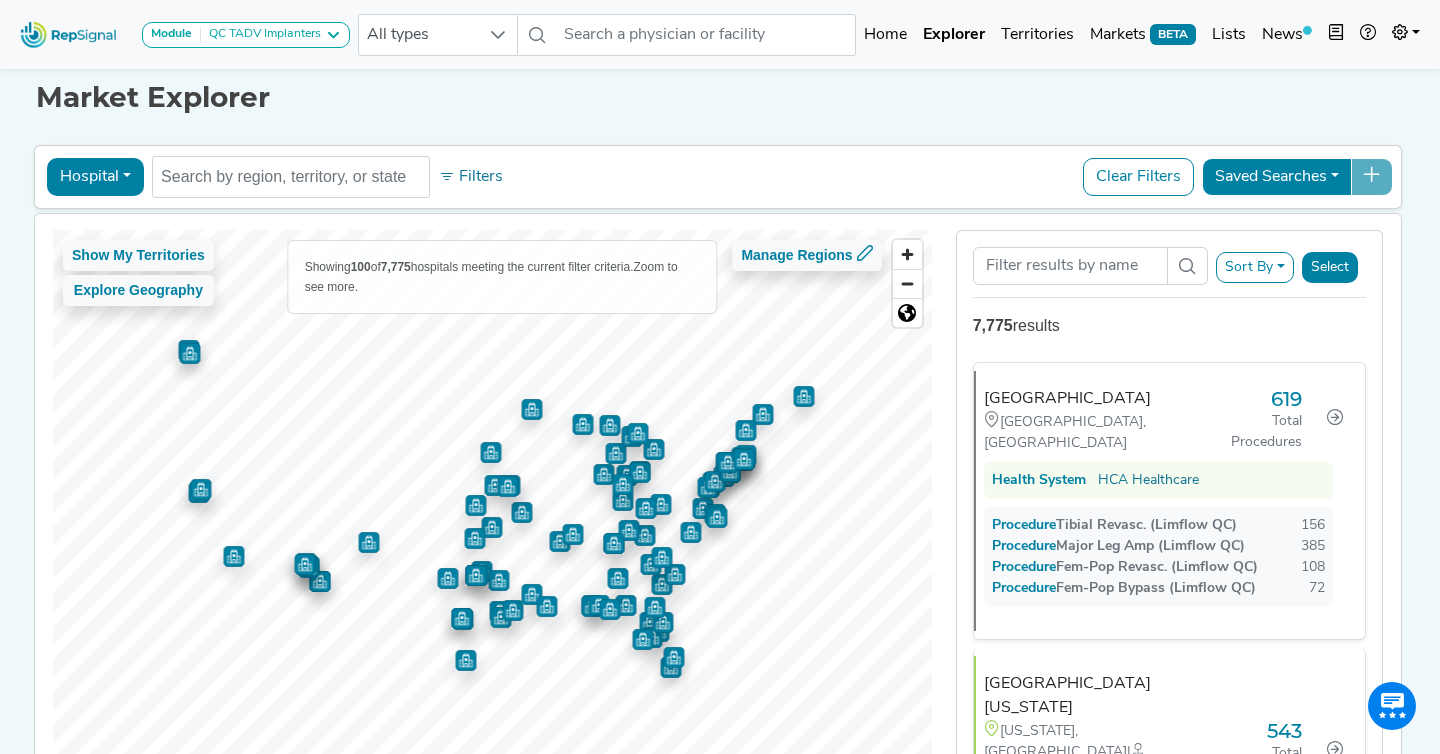 scroll, scrollTop: 0, scrollLeft: 0, axis: both 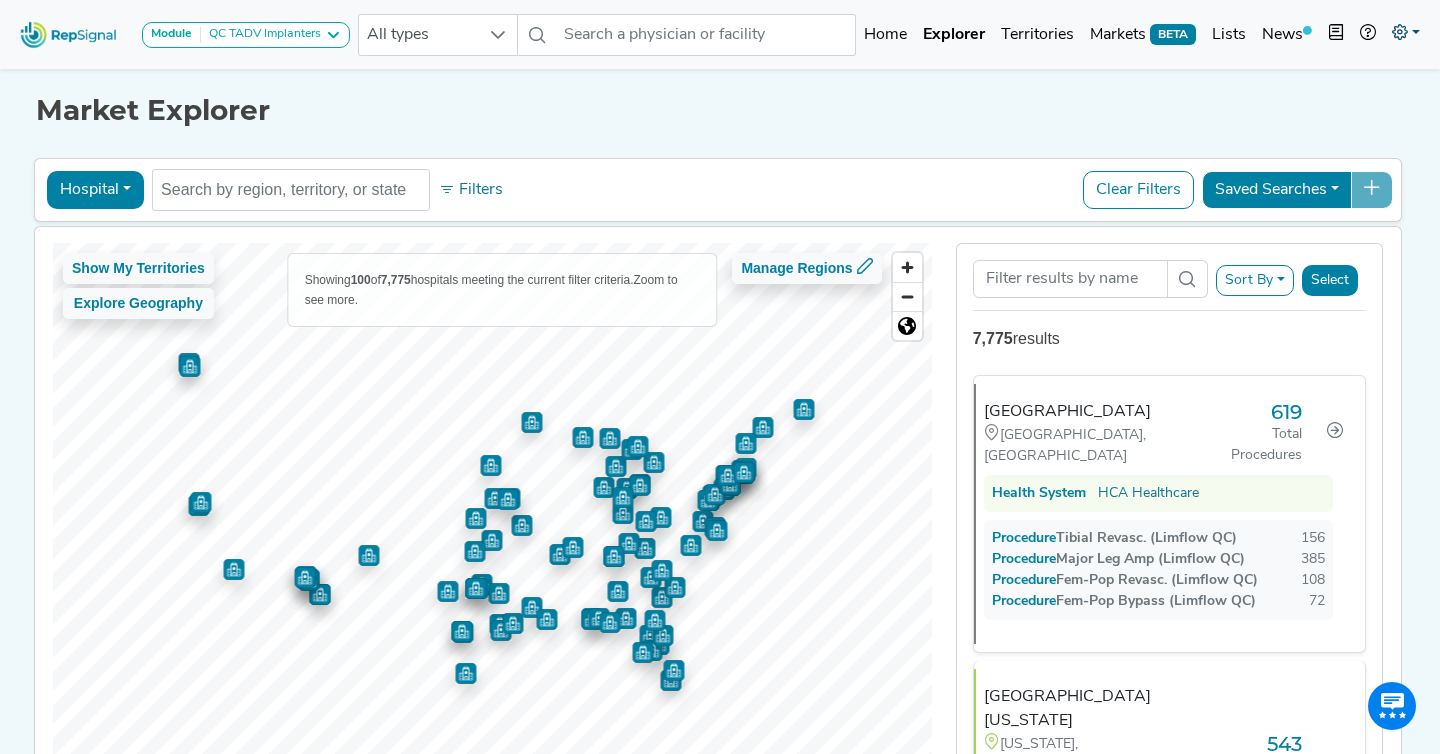 click at bounding box center [1400, 32] 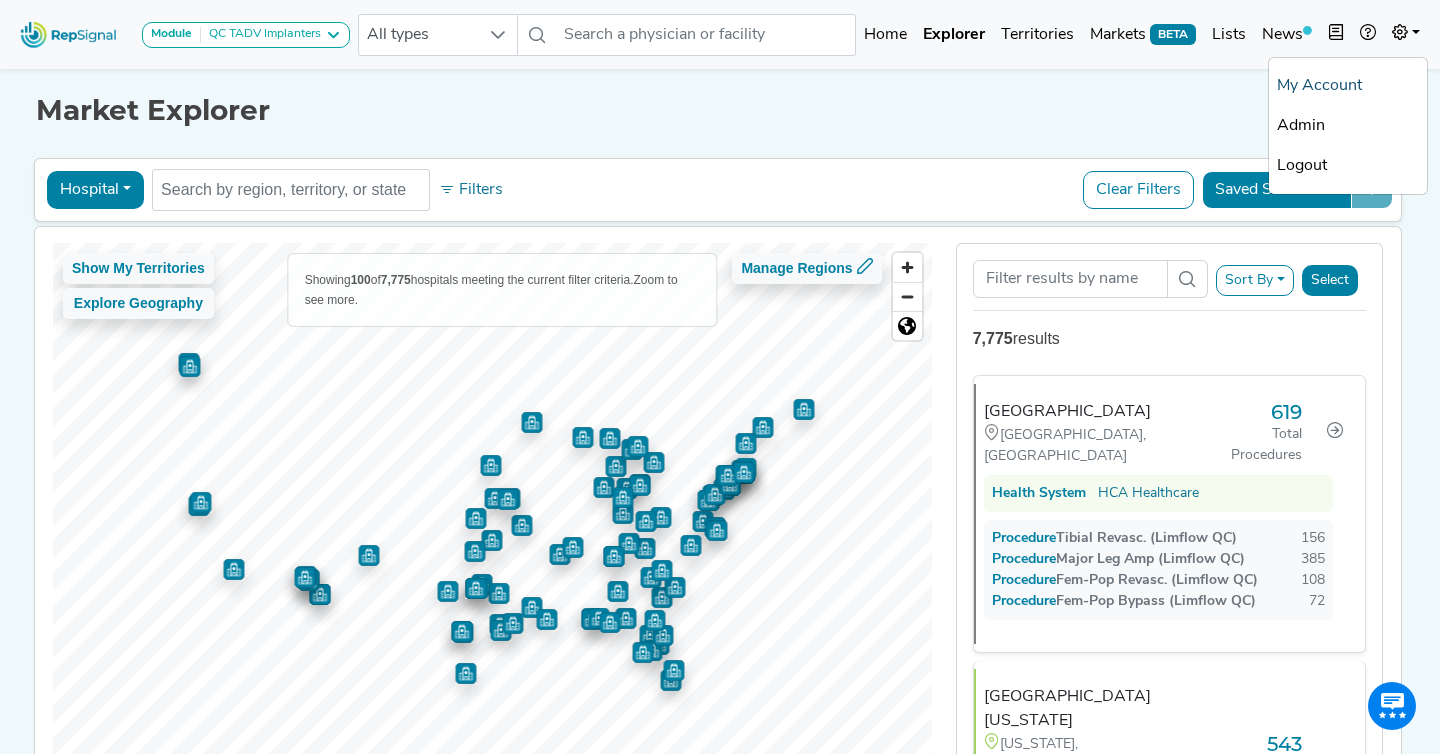 click on "My Account" at bounding box center [1348, 86] 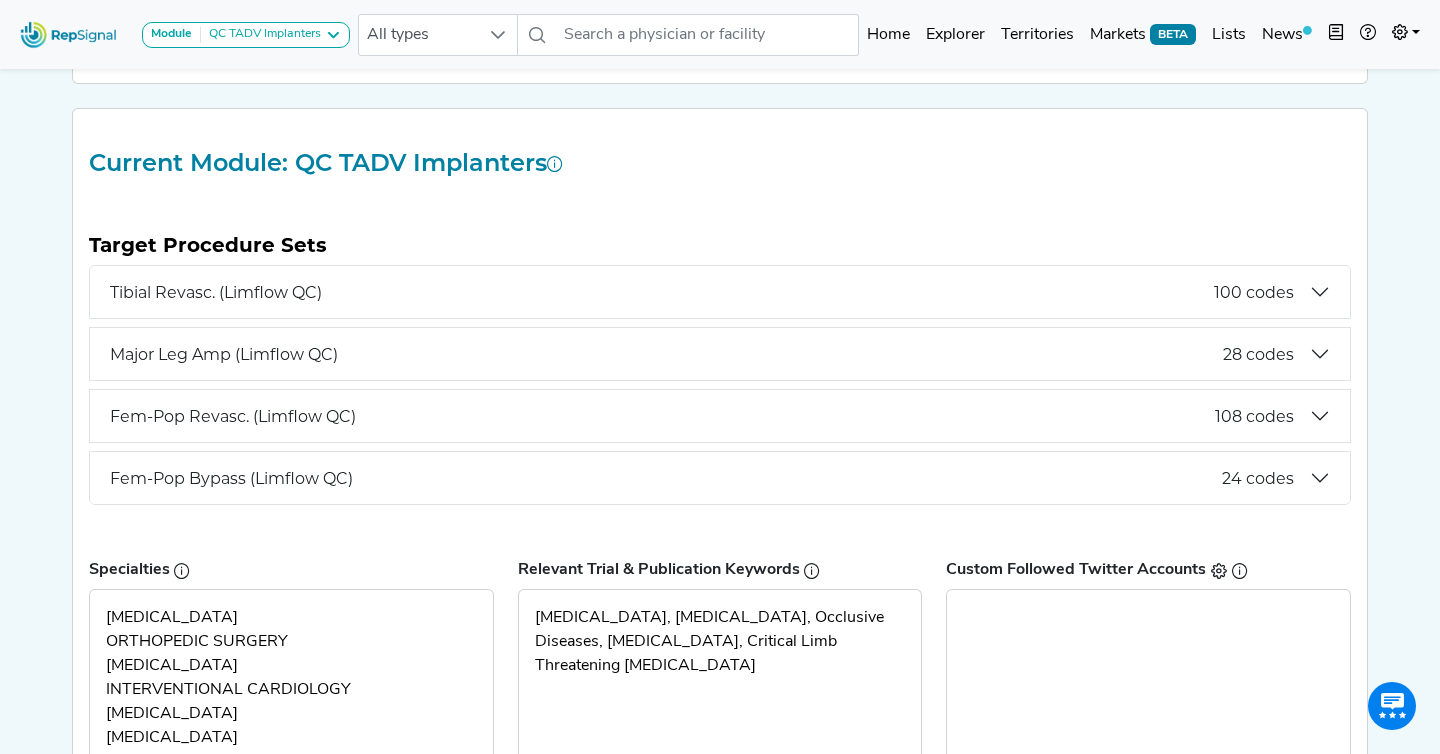scroll, scrollTop: 235, scrollLeft: 0, axis: vertical 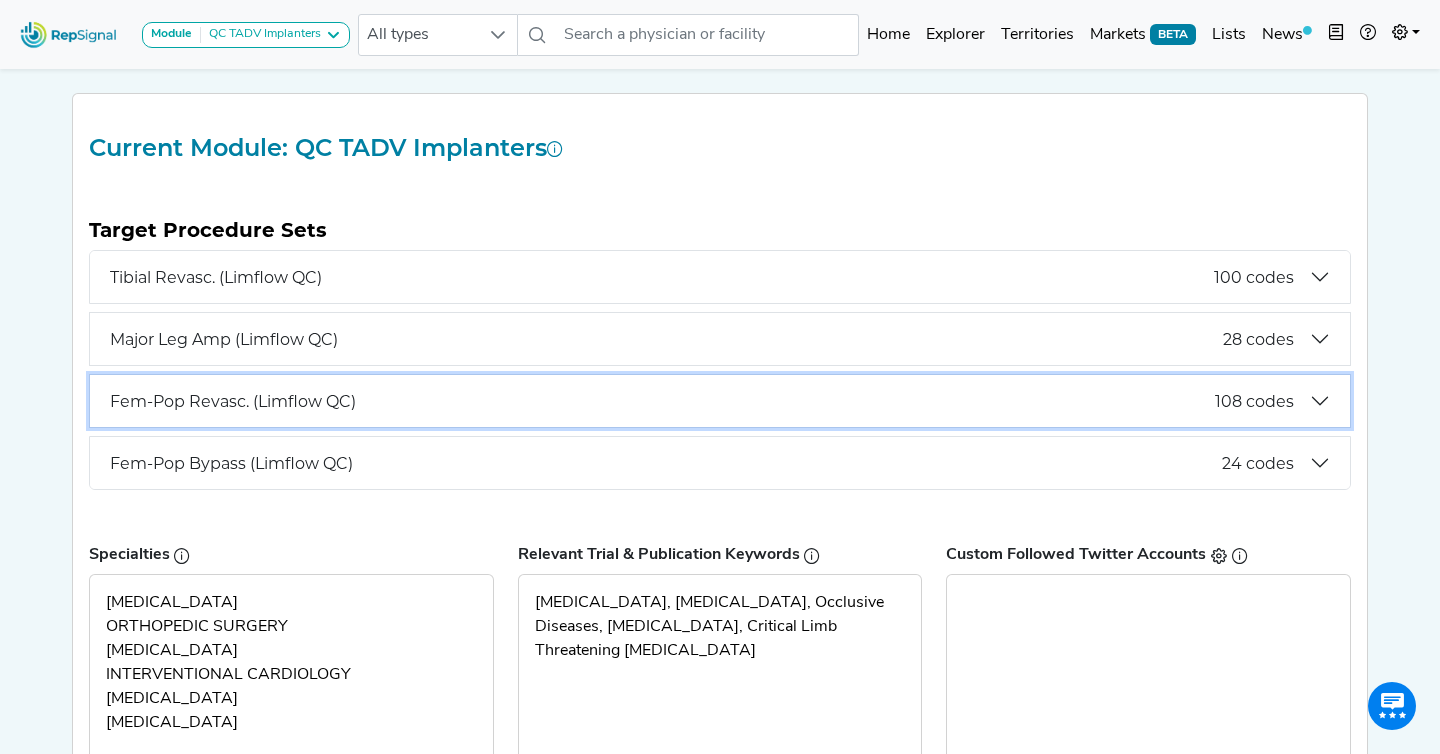 click on "Fem-Pop Revasc. (Limflow QC) 108 codes" at bounding box center [720, 401] 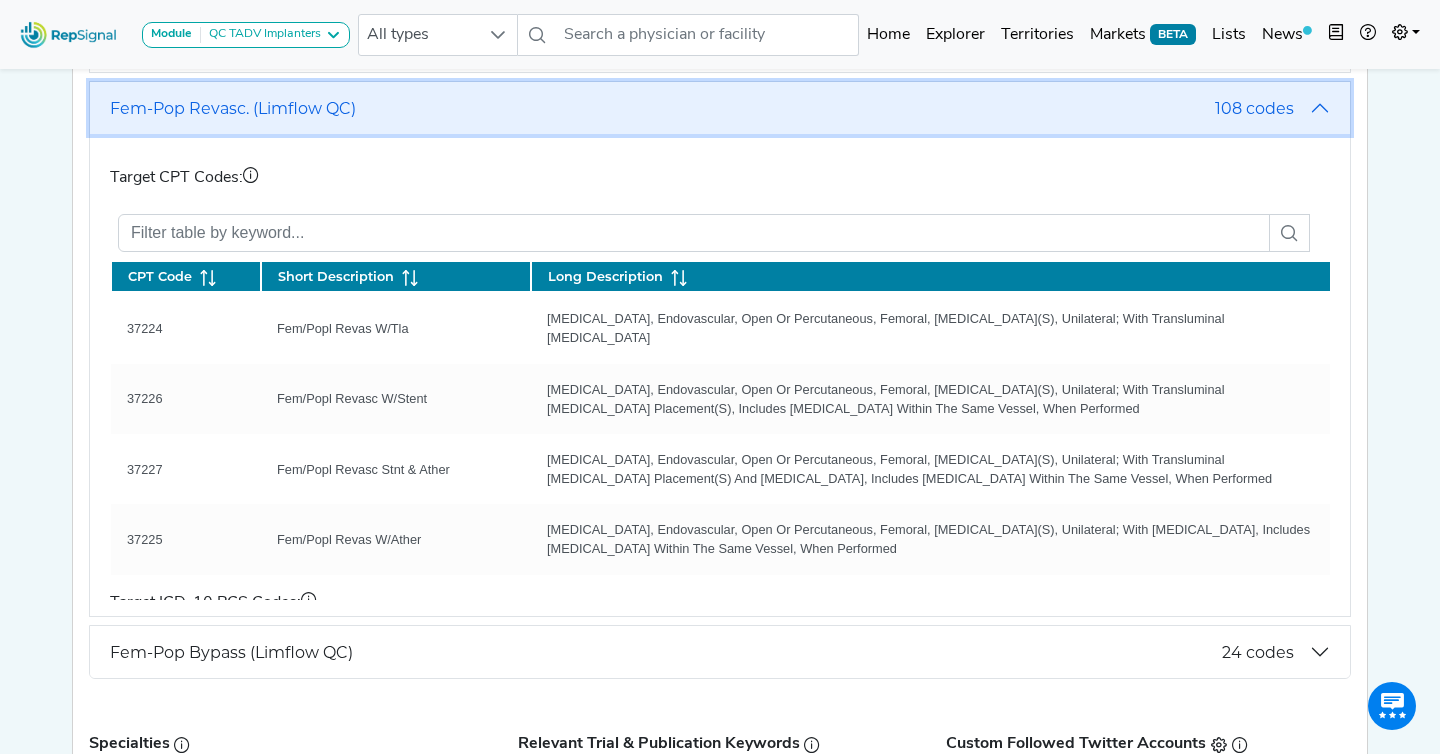scroll, scrollTop: 529, scrollLeft: 0, axis: vertical 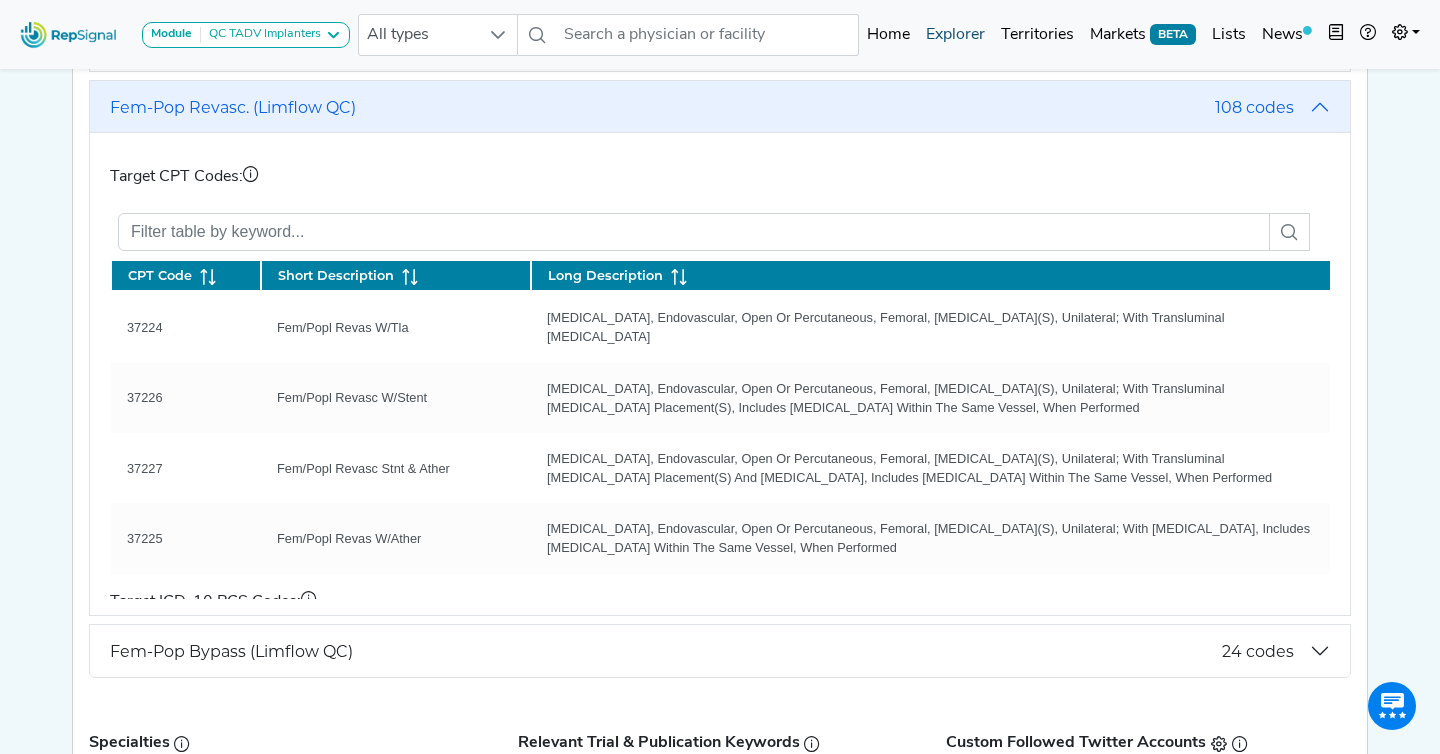 click on "Explorer" at bounding box center [955, 35] 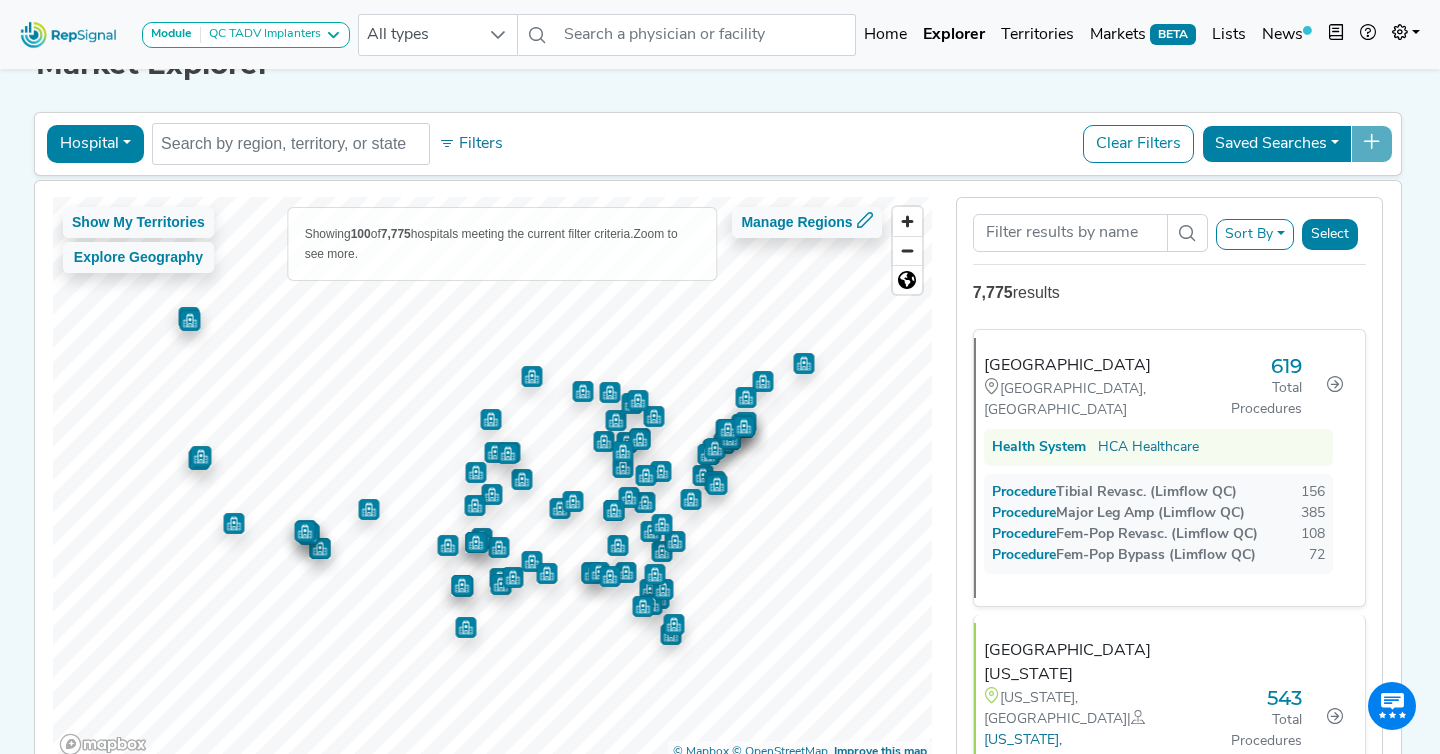 scroll, scrollTop: 47, scrollLeft: 0, axis: vertical 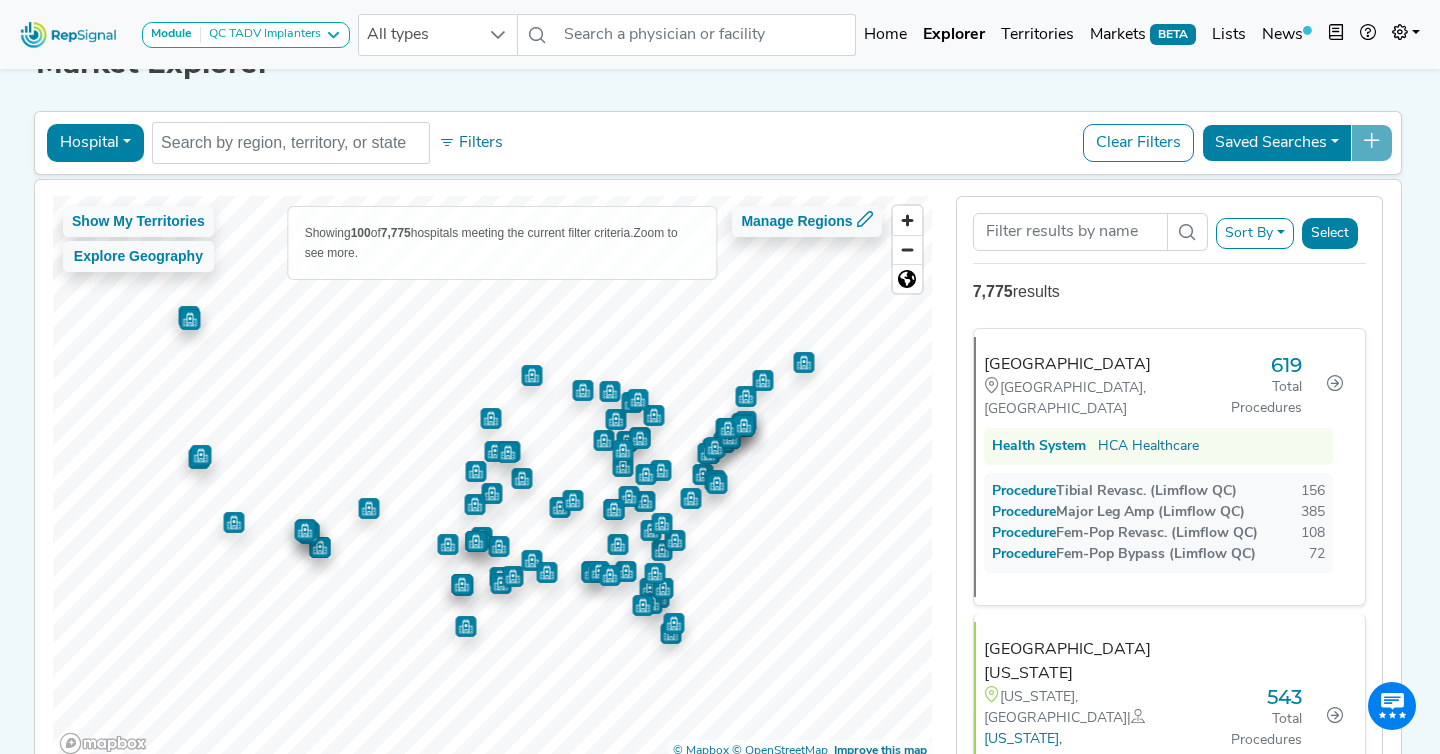 click on "Sort By" at bounding box center [1255, 233] 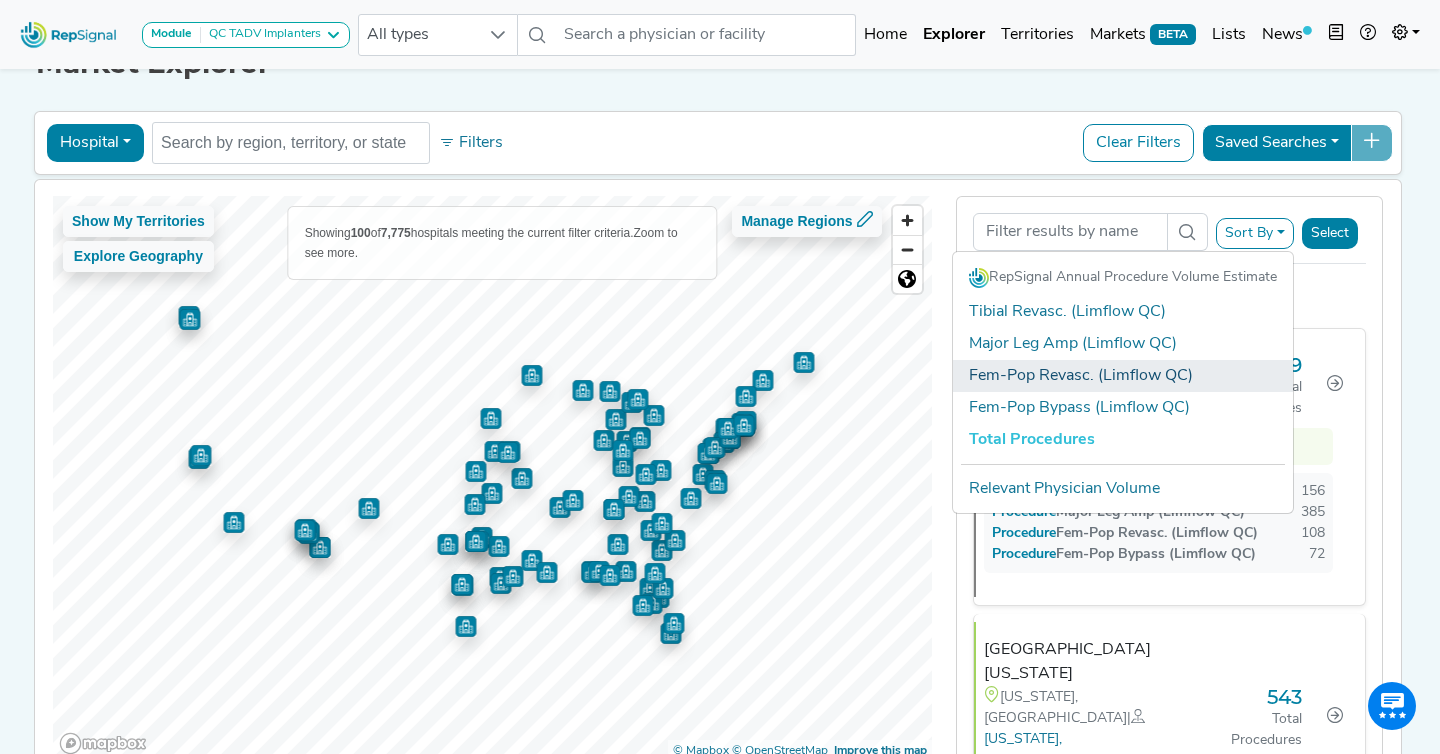 click on "Fem-Pop Revasc. (Limflow QC)" at bounding box center [1123, 376] 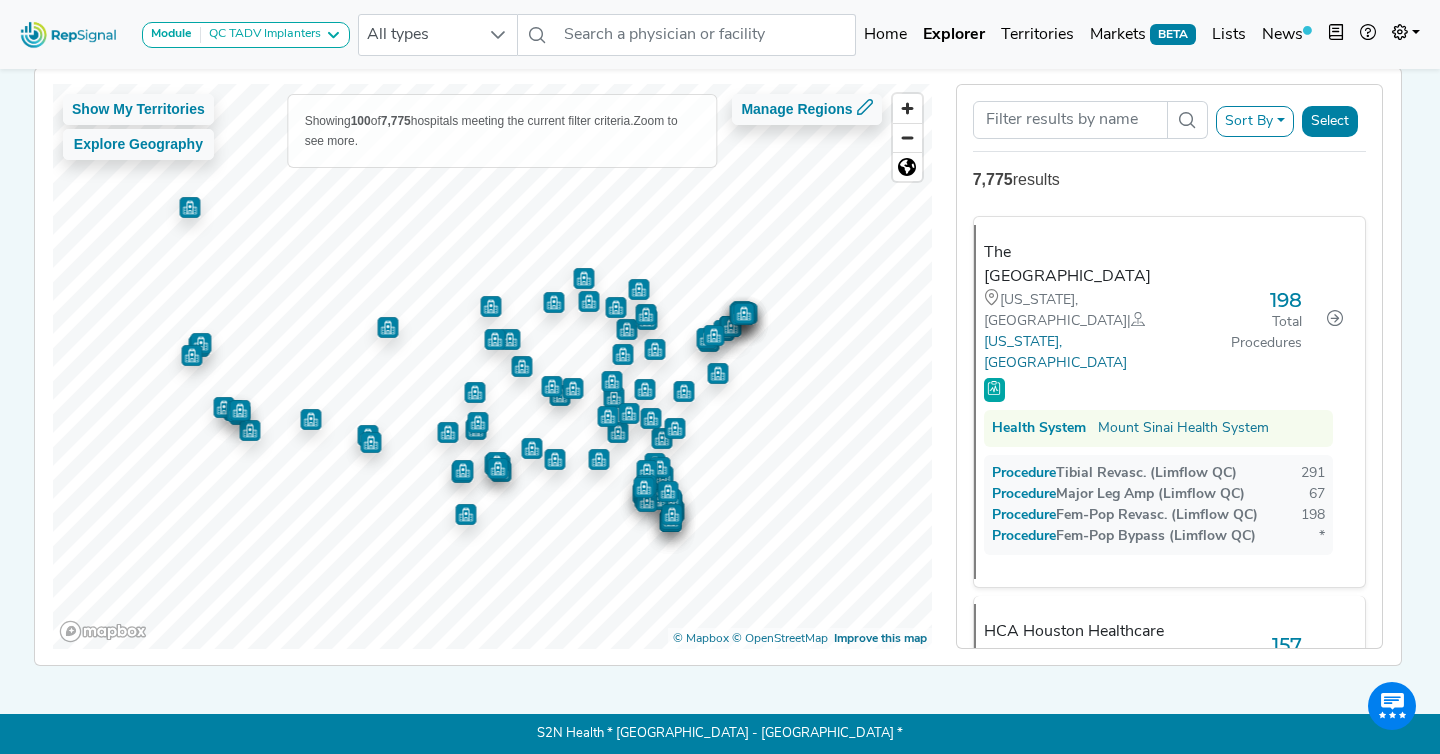 scroll, scrollTop: 158, scrollLeft: 0, axis: vertical 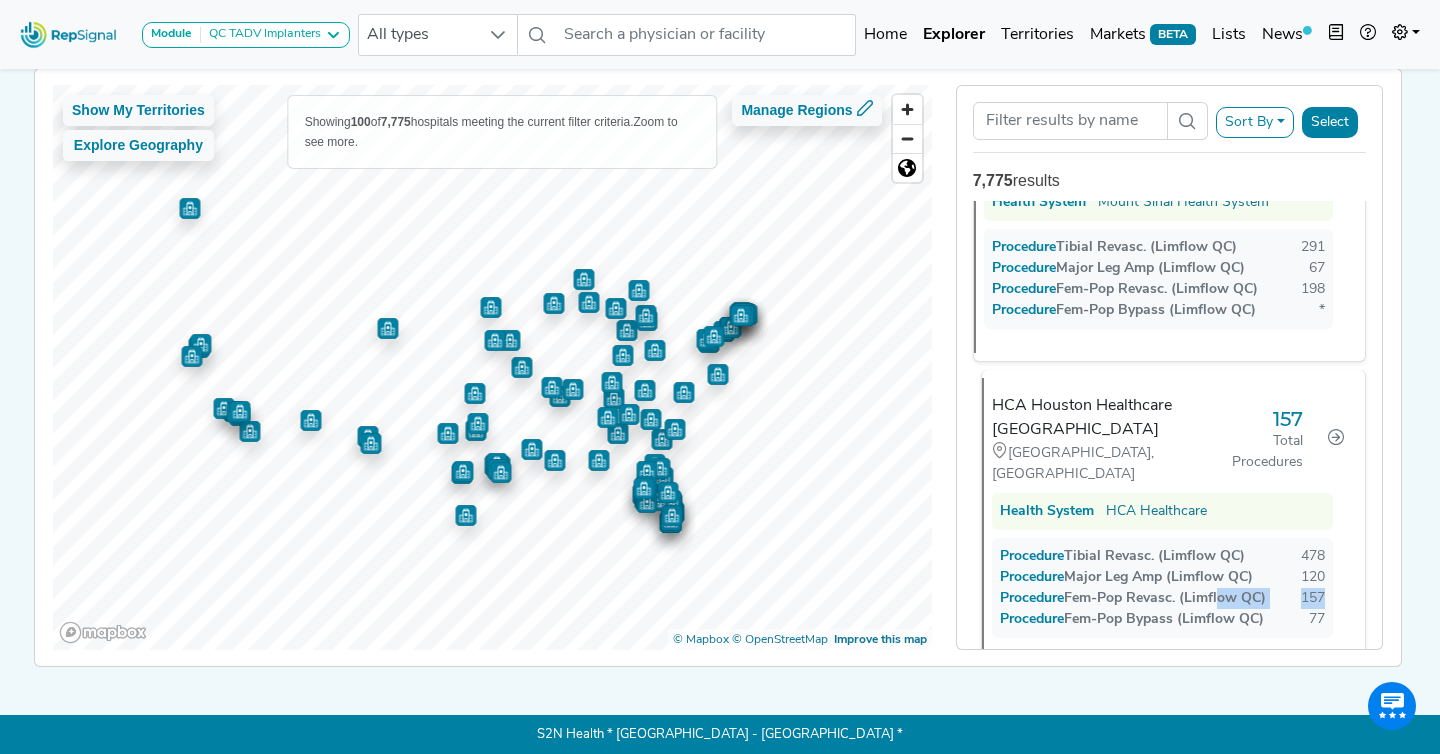 drag, startPoint x: 1330, startPoint y: 509, endPoint x: 1220, endPoint y: 509, distance: 110 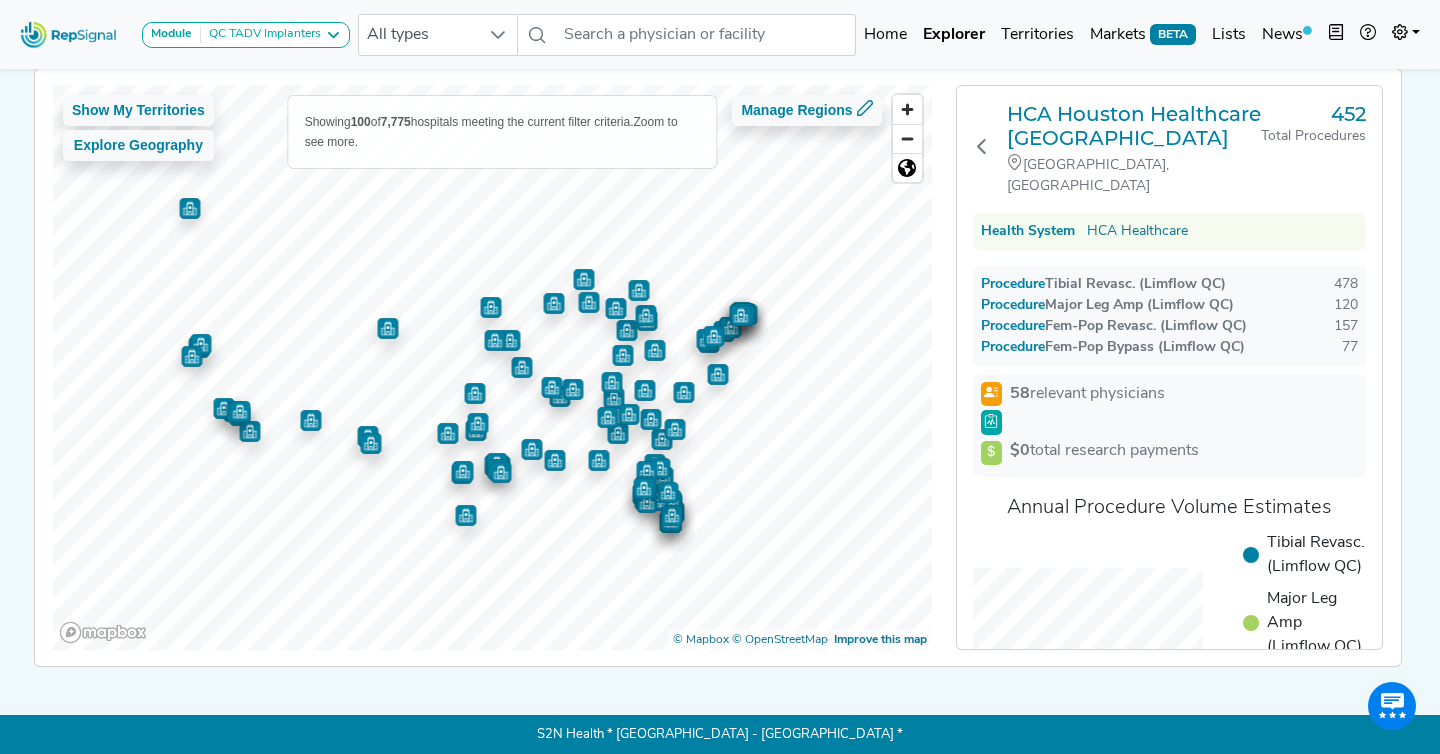 click on "Module QC TADV Implanters AV Access Airway Clearance Ambulatory ECG [MEDICAL_DATA] & Vascular Interventions Arth. Shoulder & Knee [MEDICAL_DATA] Testing BPH Bladder Procedures [MEDICAL_DATA] Resection [MEDICAL_DATA] Breast/Lung [MEDICAL_DATA] Screenings [MEDICAL_DATA] Demo [MEDICAL_DATA] [MEDICAL_DATA] [MEDICAL_DATA] [MEDICAL_DATA] Creation of [MEDICAL_DATA] [MEDICAL_DATA] AV Access EEG ERCP & Cholangioscopy [MEDICAL_DATA] Fem Pop  Flex [MEDICAL_DATA] [MEDICAL_DATA] Treatment Head and Neck MRI [MEDICAL_DATA] [MEDICAL_DATA] High Value [MEDICAL_DATA] Procedures [MEDICAL_DATA] ICU Demo Interventional Cardio / EP Kidney Transplant [MEDICAL_DATA] [MEDICAL_DATA] Mammography Mechanical [MEDICAL_DATA] [MEDICAL_DATA] Medical Oncology Nerve Repair & [MEDICAL_DATA] Neuro Data Validation Module Neurology [MEDICAL_DATA] Non-Routine Blood Draw/Access Only HFCWO Procedures Orthopedic Trauma PCI & PVI PCNL [MEDICAL_DATA] (PCI) Peripheral Peripheral Vascular Interventions [MEDICAL_DATA] [MEDICAL_DATA] Screening [MEDICAL_DATA] [MEDICAL_DATA] SRS SBRT" at bounding box center [720, 298] 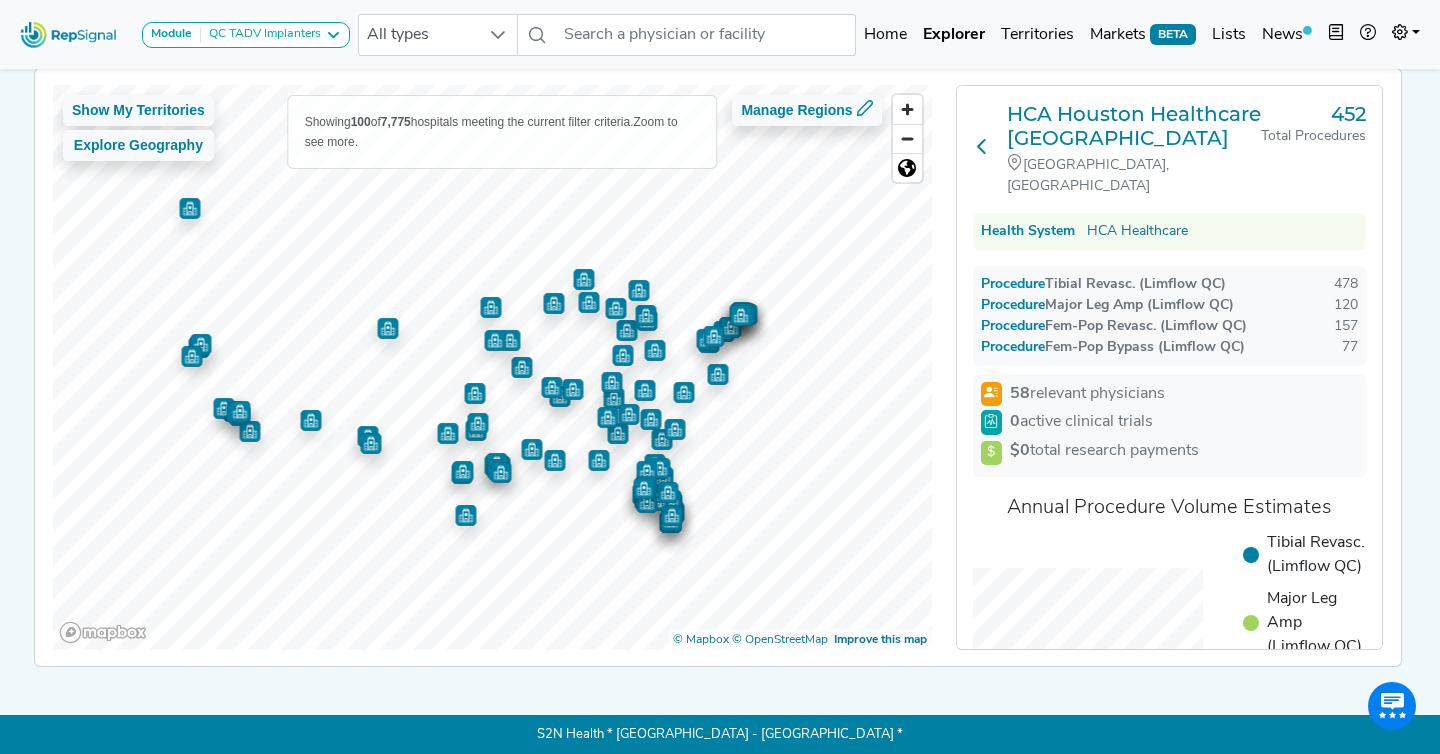 click at bounding box center [982, 146] 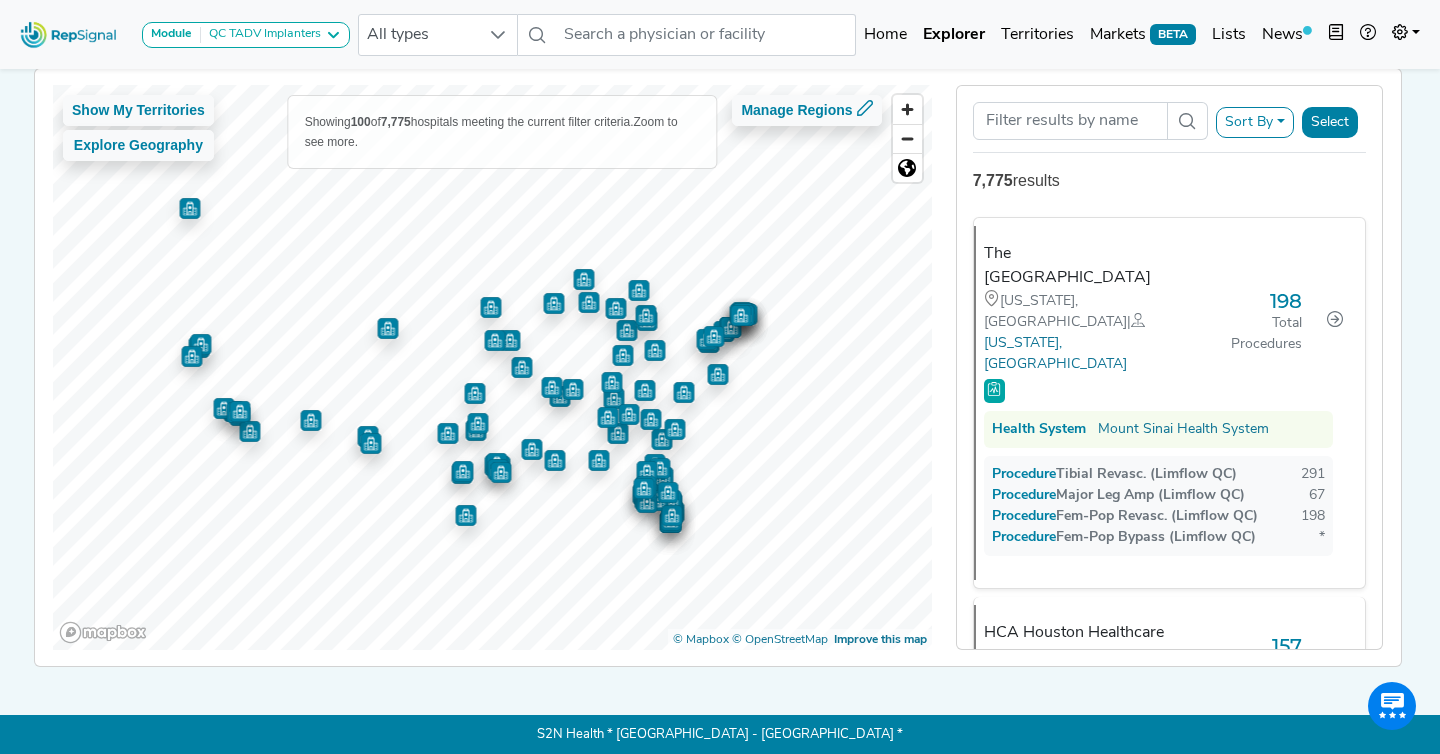 scroll, scrollTop: 0, scrollLeft: 0, axis: both 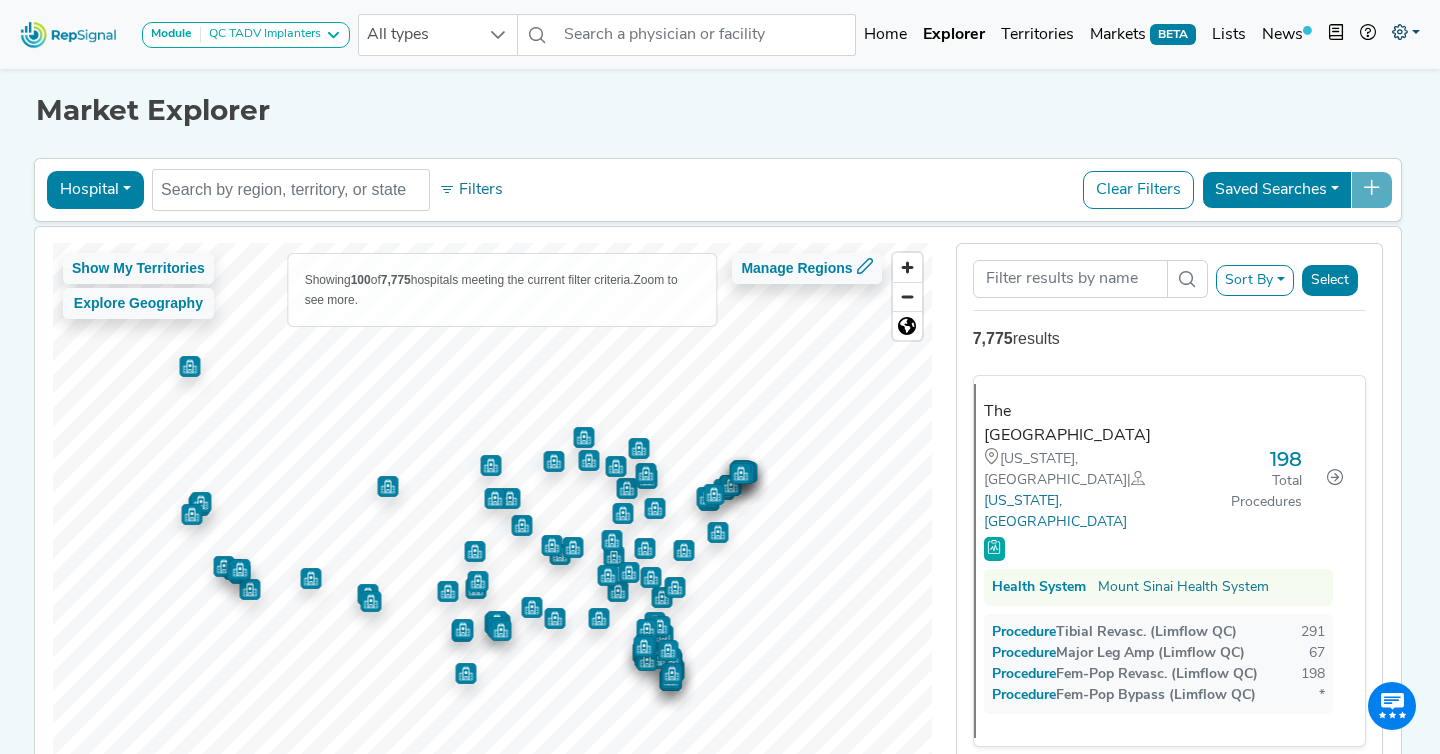 click at bounding box center [1406, 35] 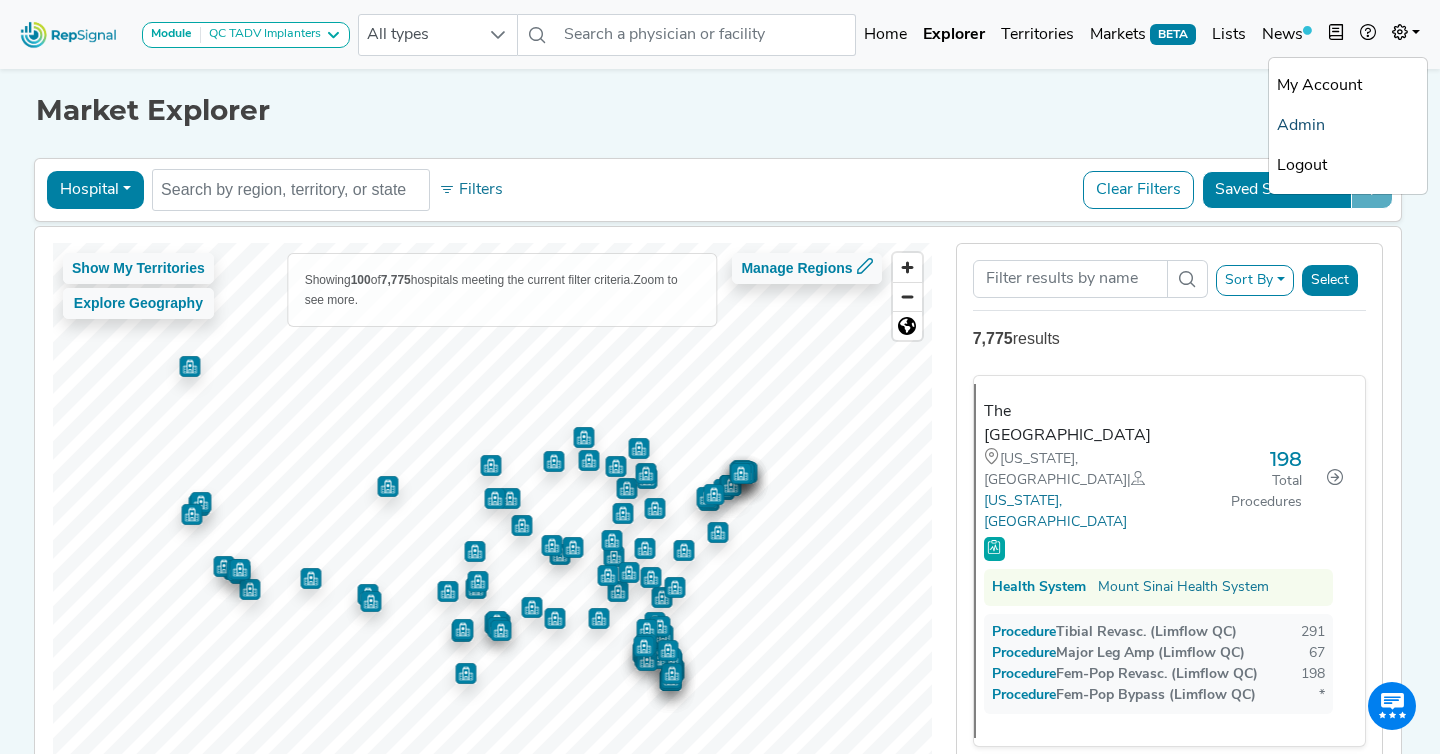 click on "Admin" at bounding box center (1348, 126) 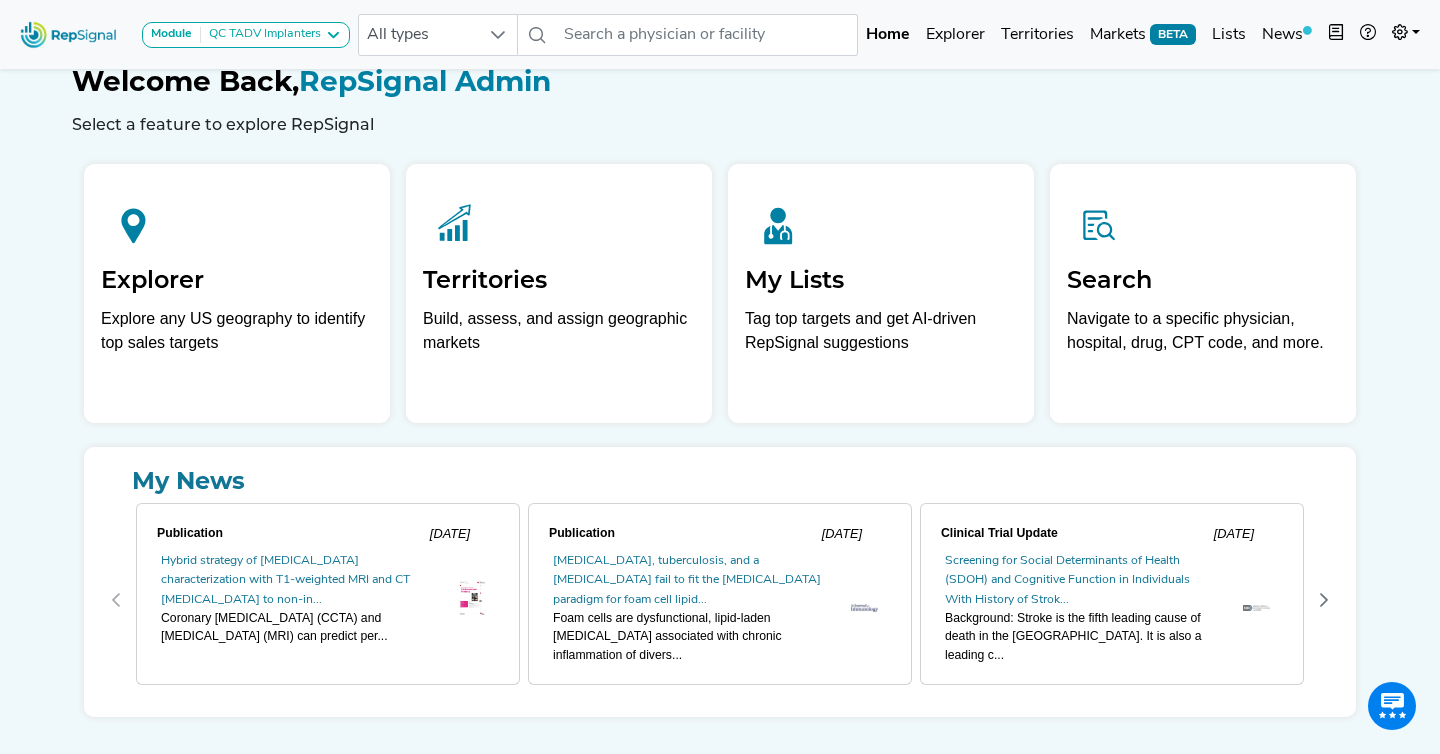 scroll, scrollTop: 0, scrollLeft: 0, axis: both 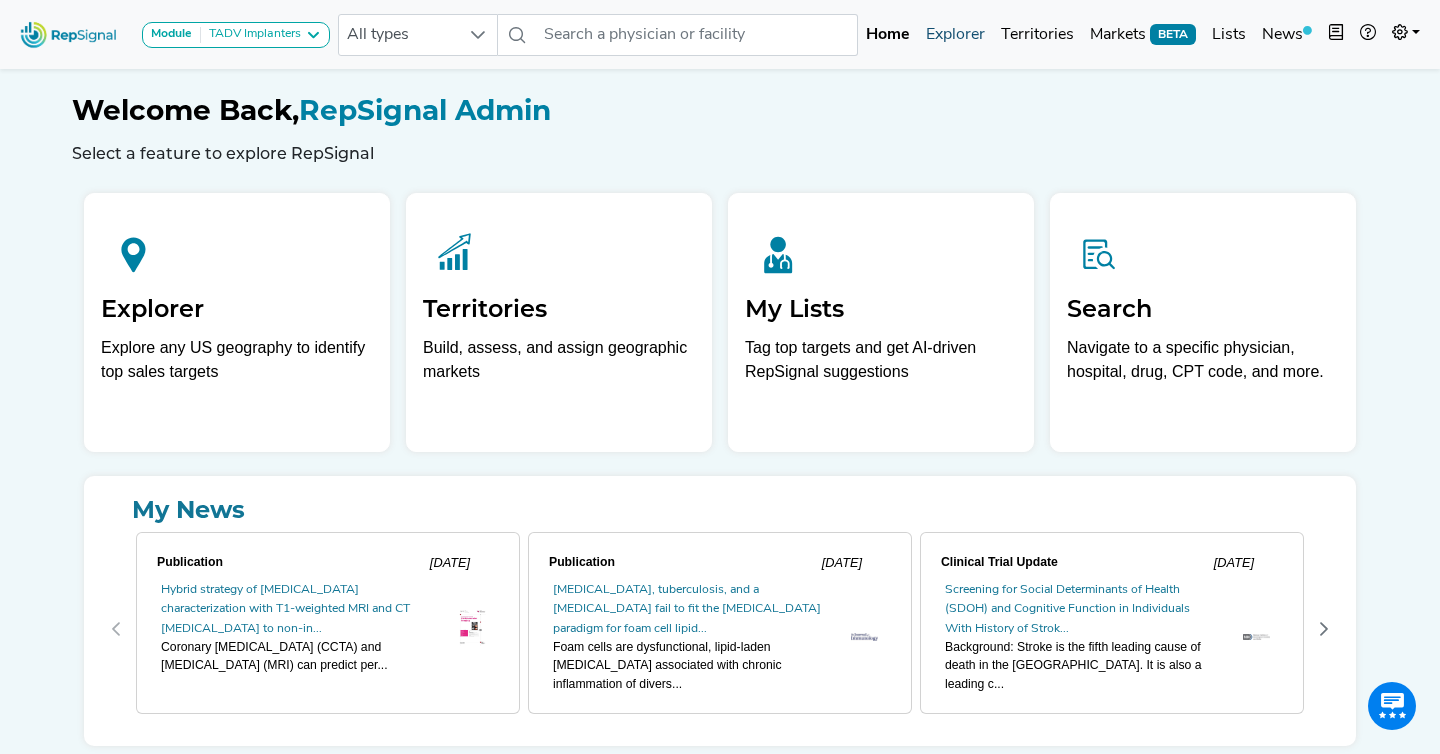 click on "Explorer" at bounding box center [955, 35] 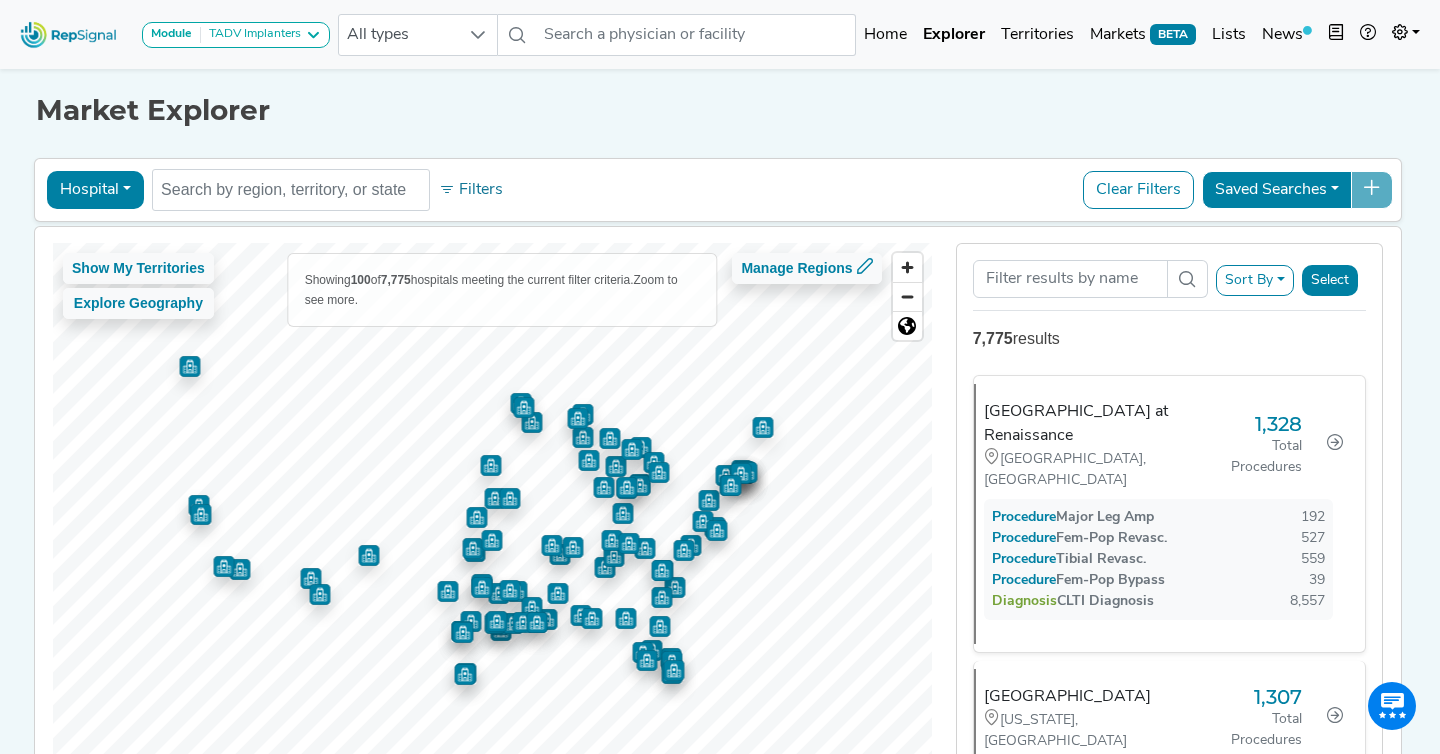 click on "Sort By" at bounding box center (1255, 280) 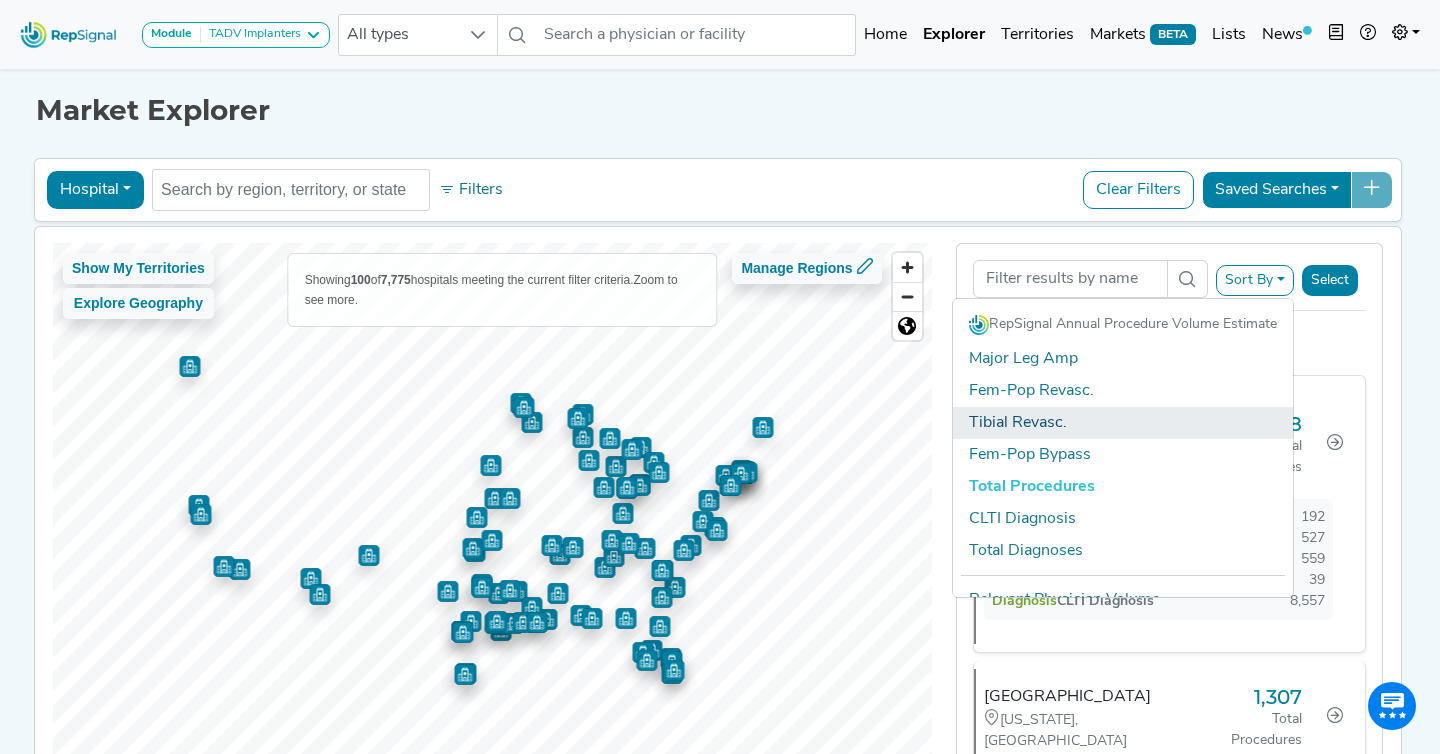 click on "Tibial Revasc." at bounding box center (1123, 423) 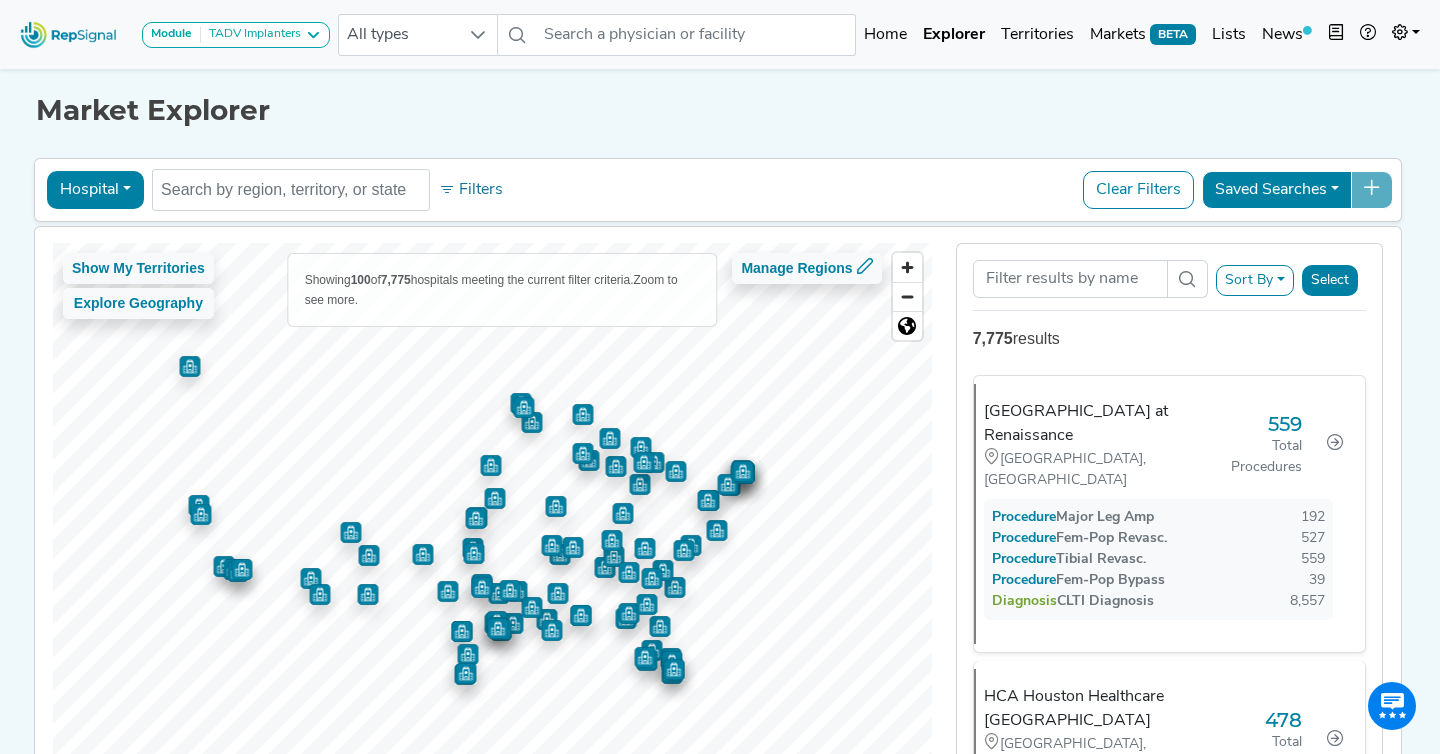 click on "Sort By" at bounding box center (1255, 280) 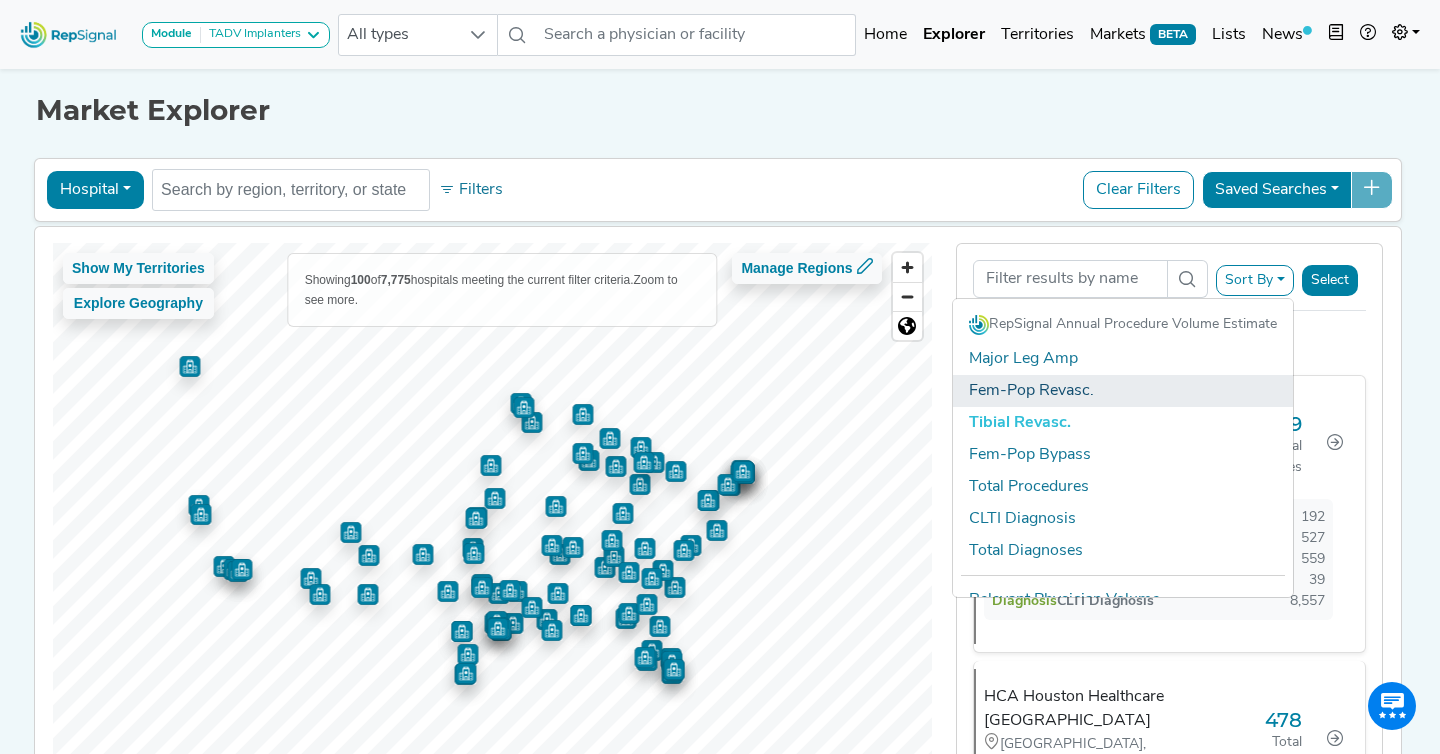 click on "Fem-Pop Revasc." at bounding box center [1123, 391] 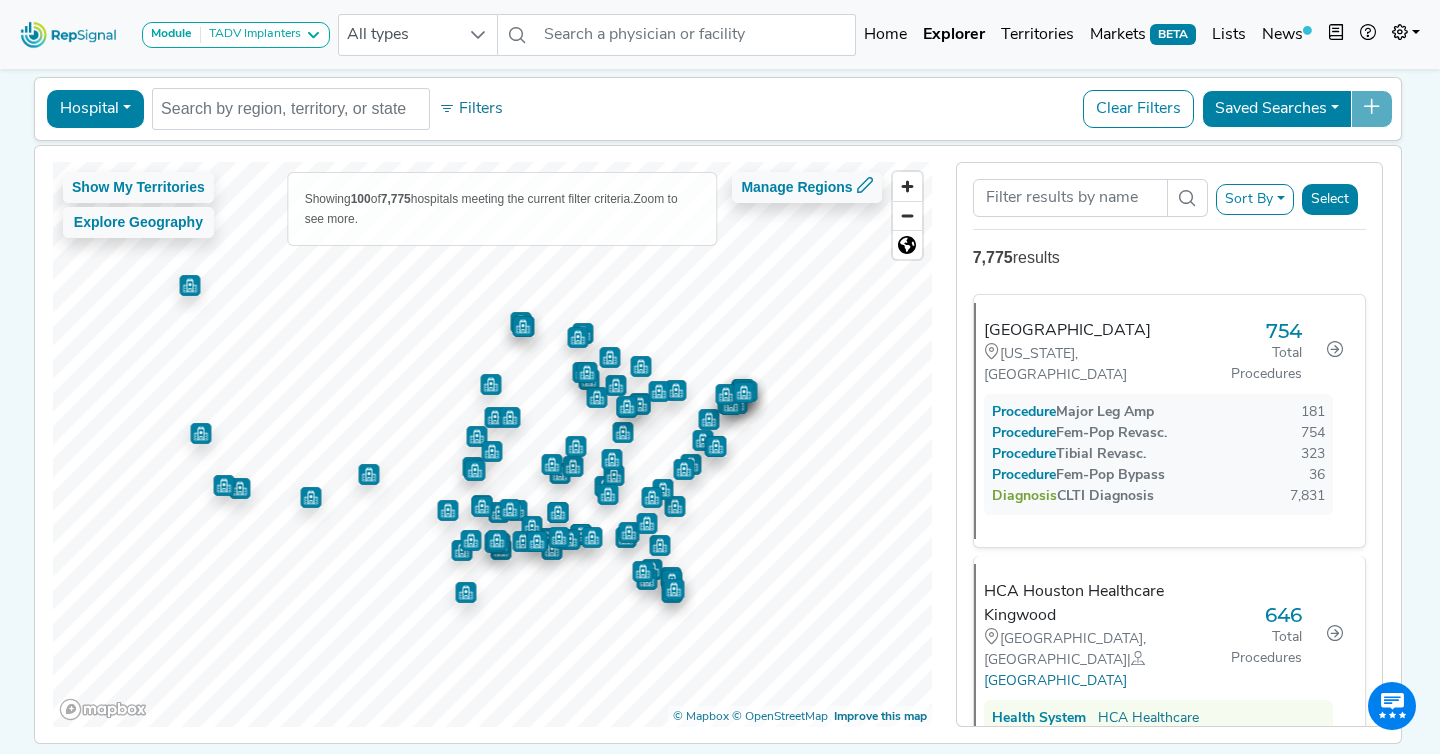 scroll, scrollTop: 159, scrollLeft: 0, axis: vertical 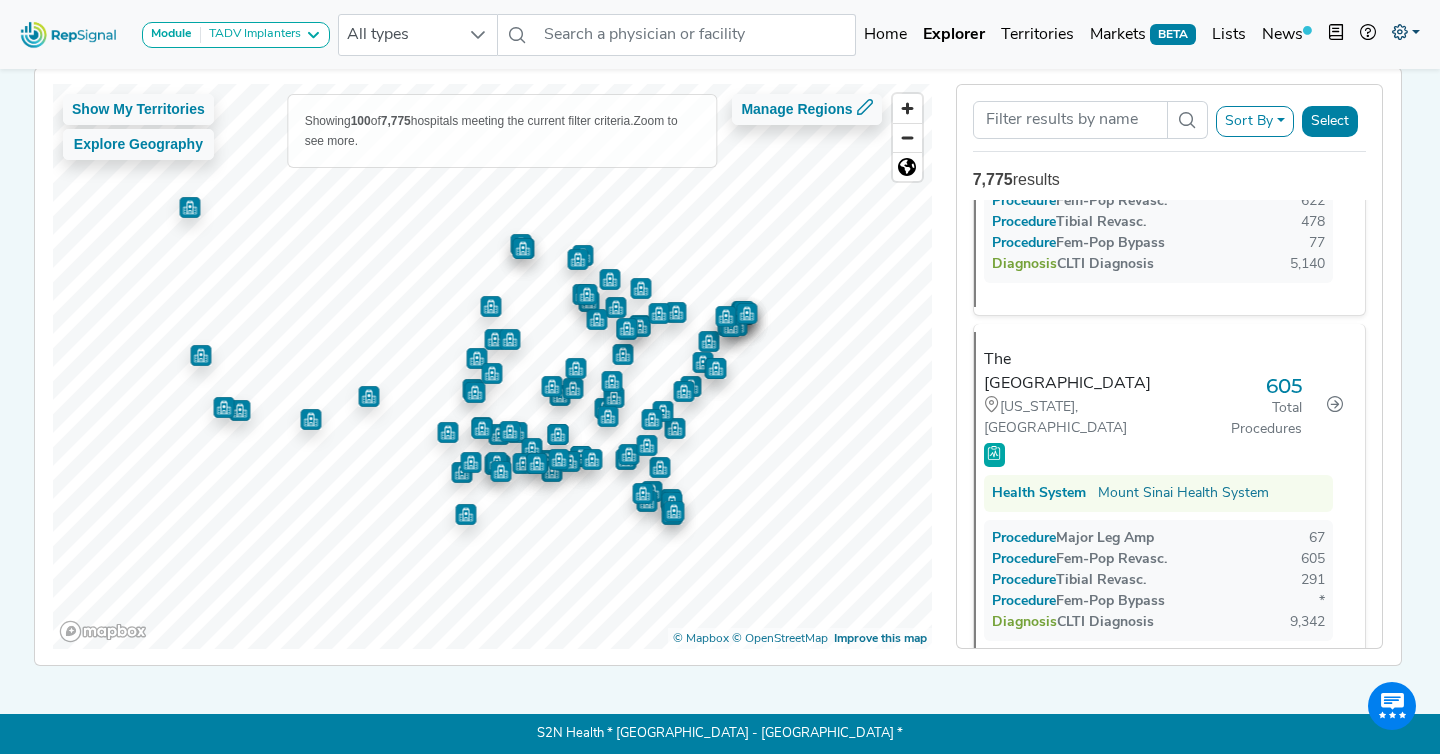 click at bounding box center (1406, 35) 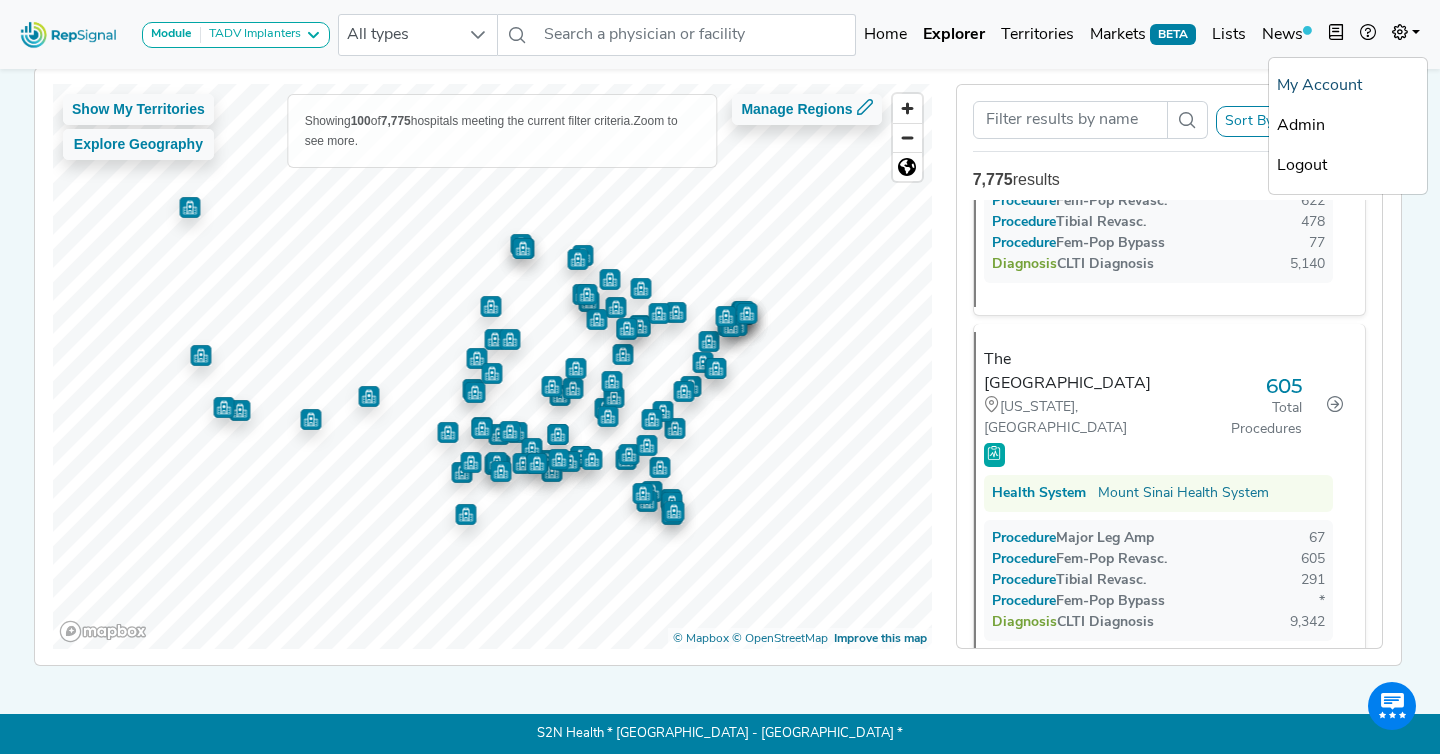 click on "My Account" at bounding box center (1348, 86) 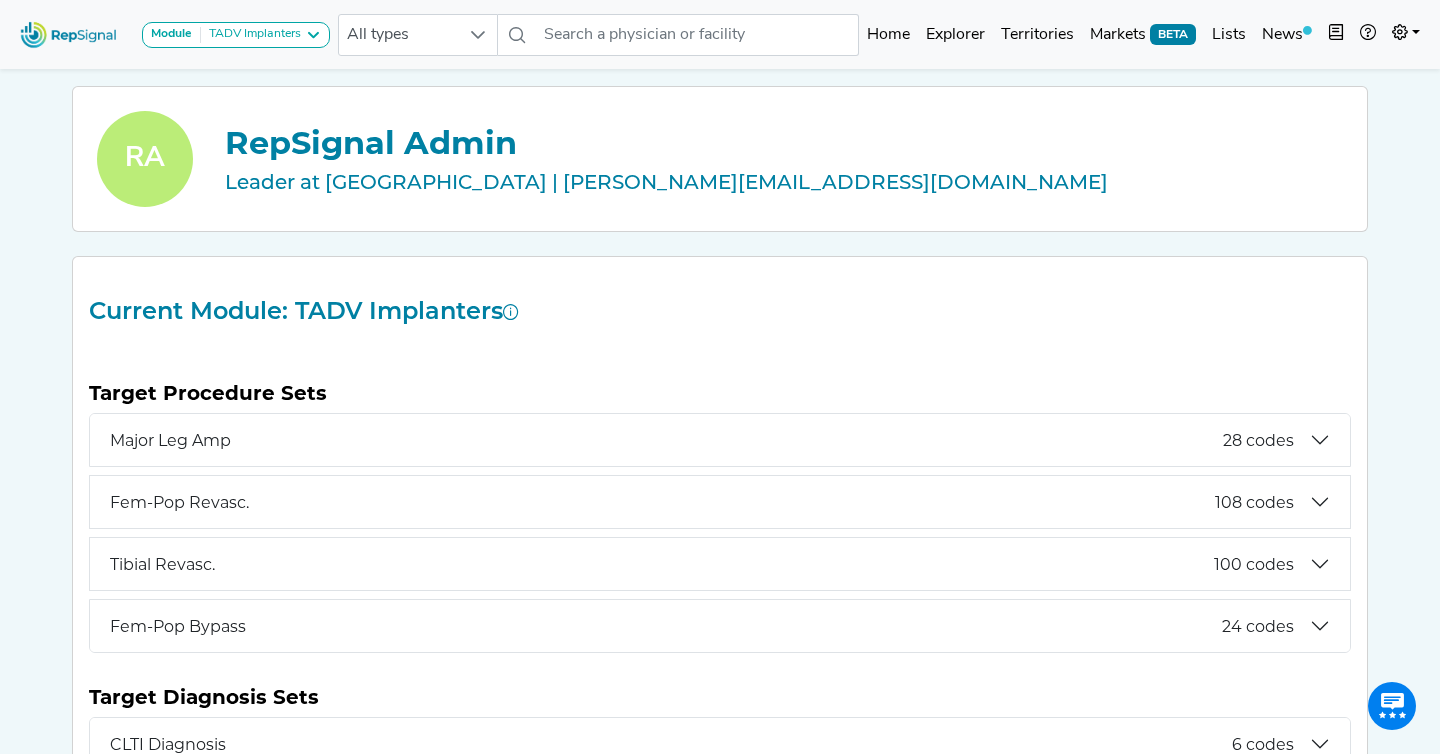 scroll, scrollTop: 92, scrollLeft: 0, axis: vertical 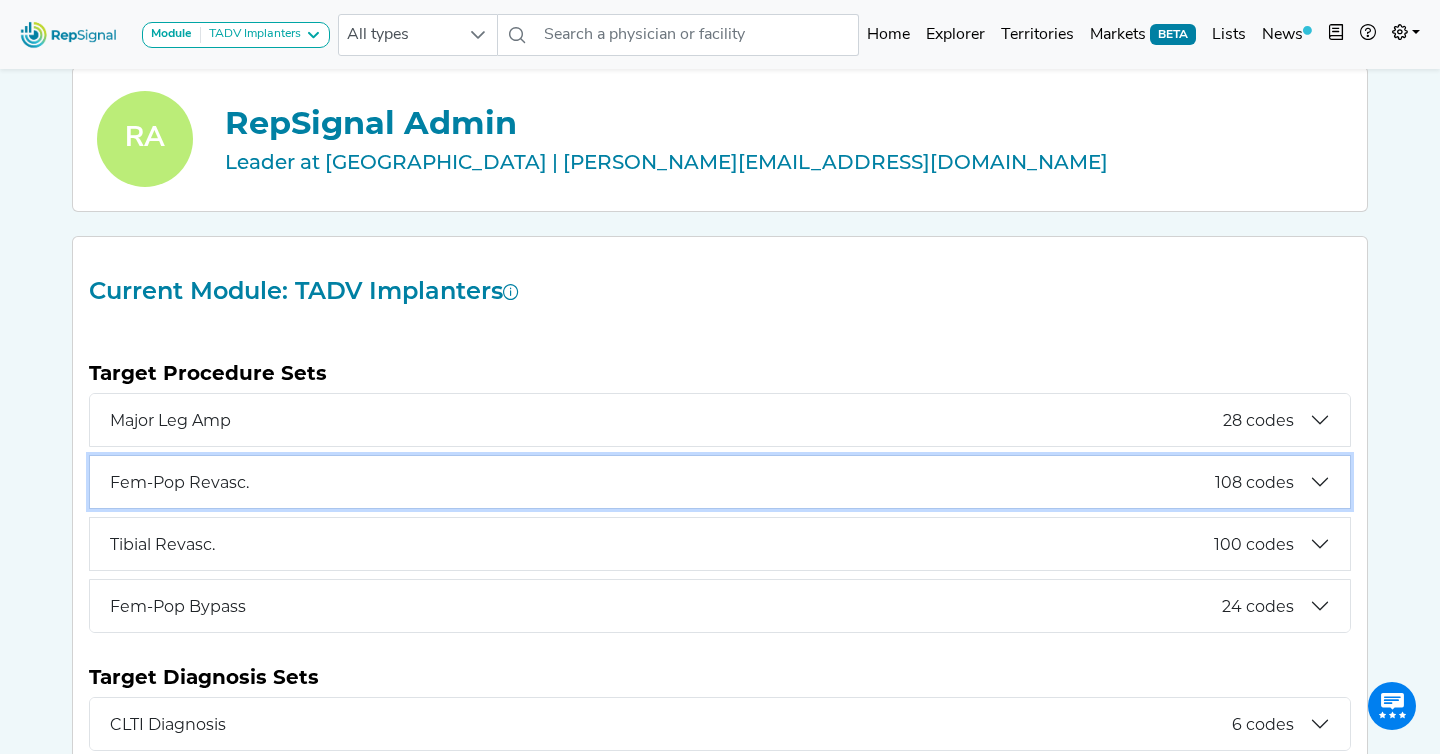 click on "Fem-Pop Revasc. 108 codes" at bounding box center [720, 482] 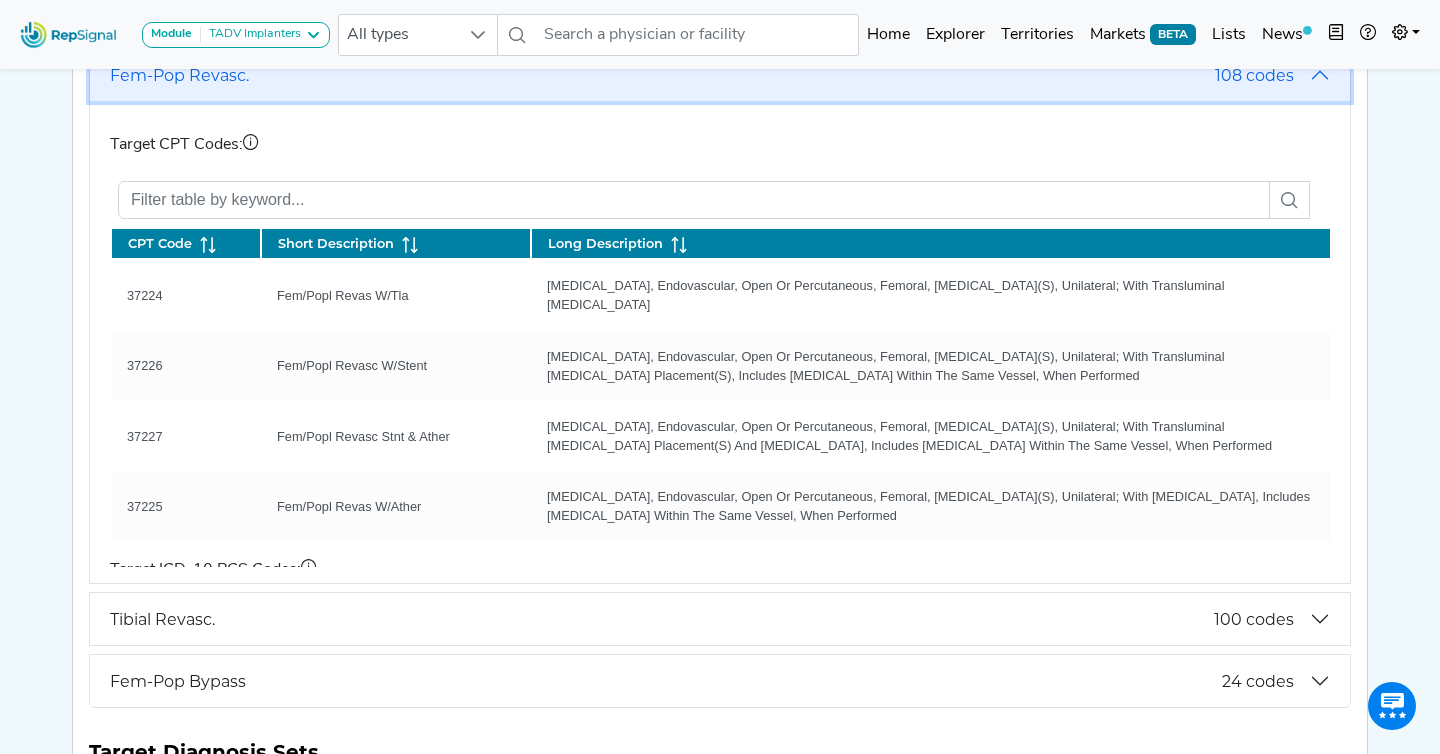 scroll, scrollTop: 501, scrollLeft: 0, axis: vertical 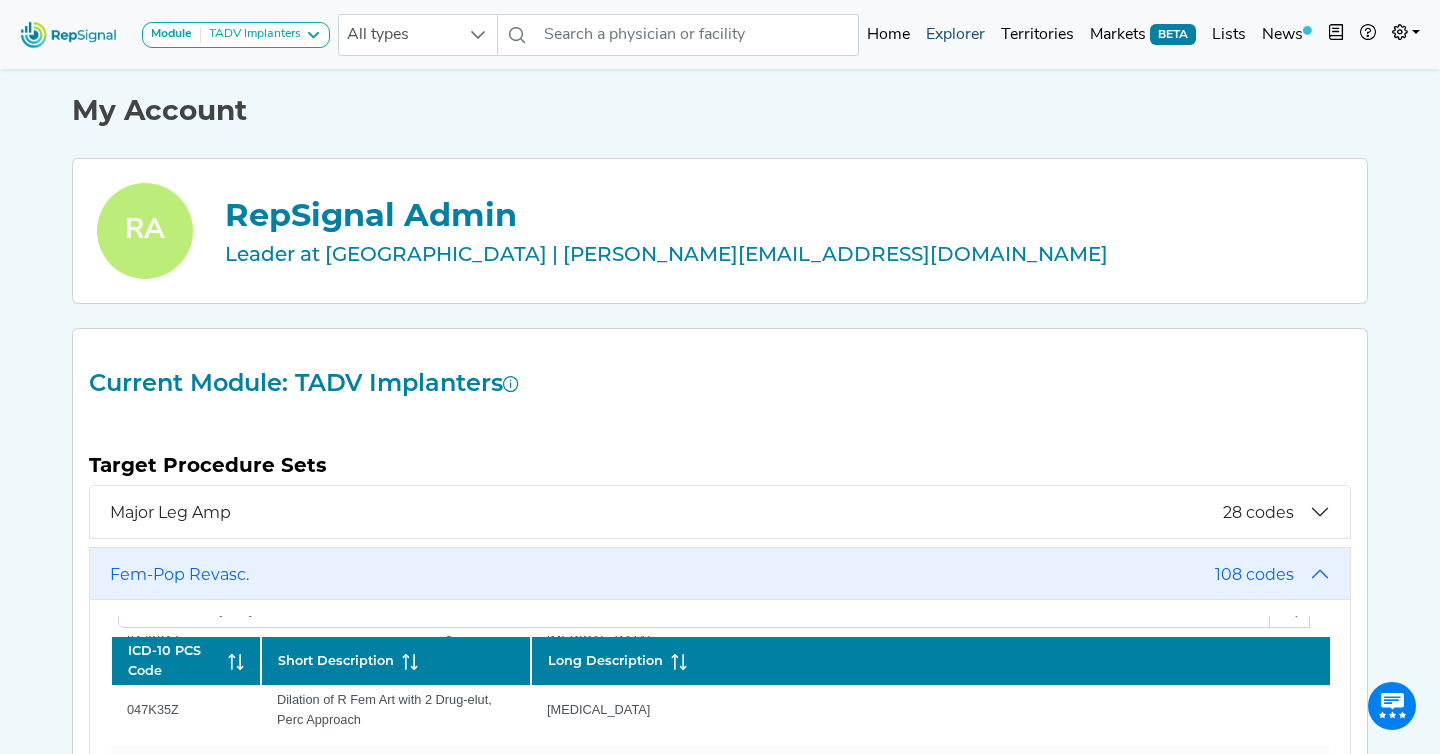 click on "Explorer" at bounding box center (955, 35) 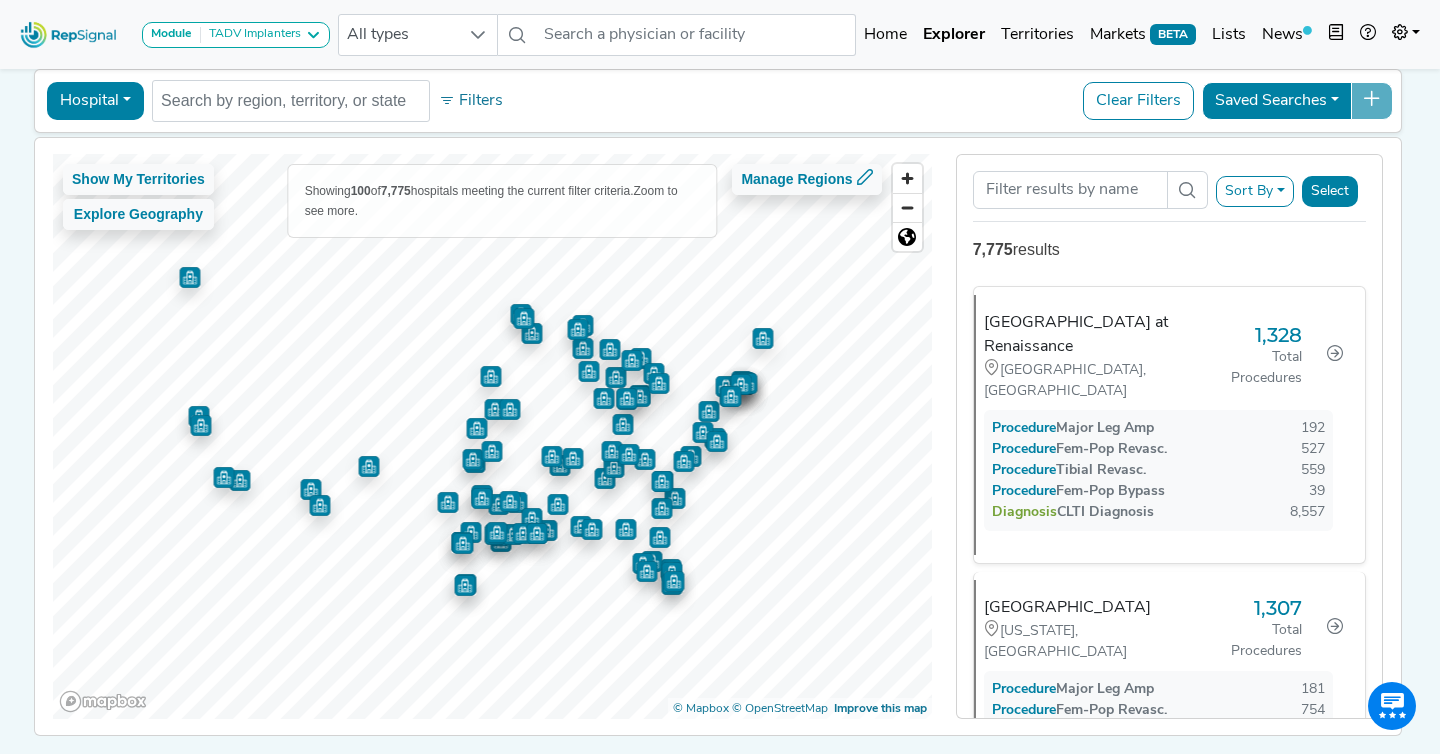 scroll, scrollTop: 106, scrollLeft: 0, axis: vertical 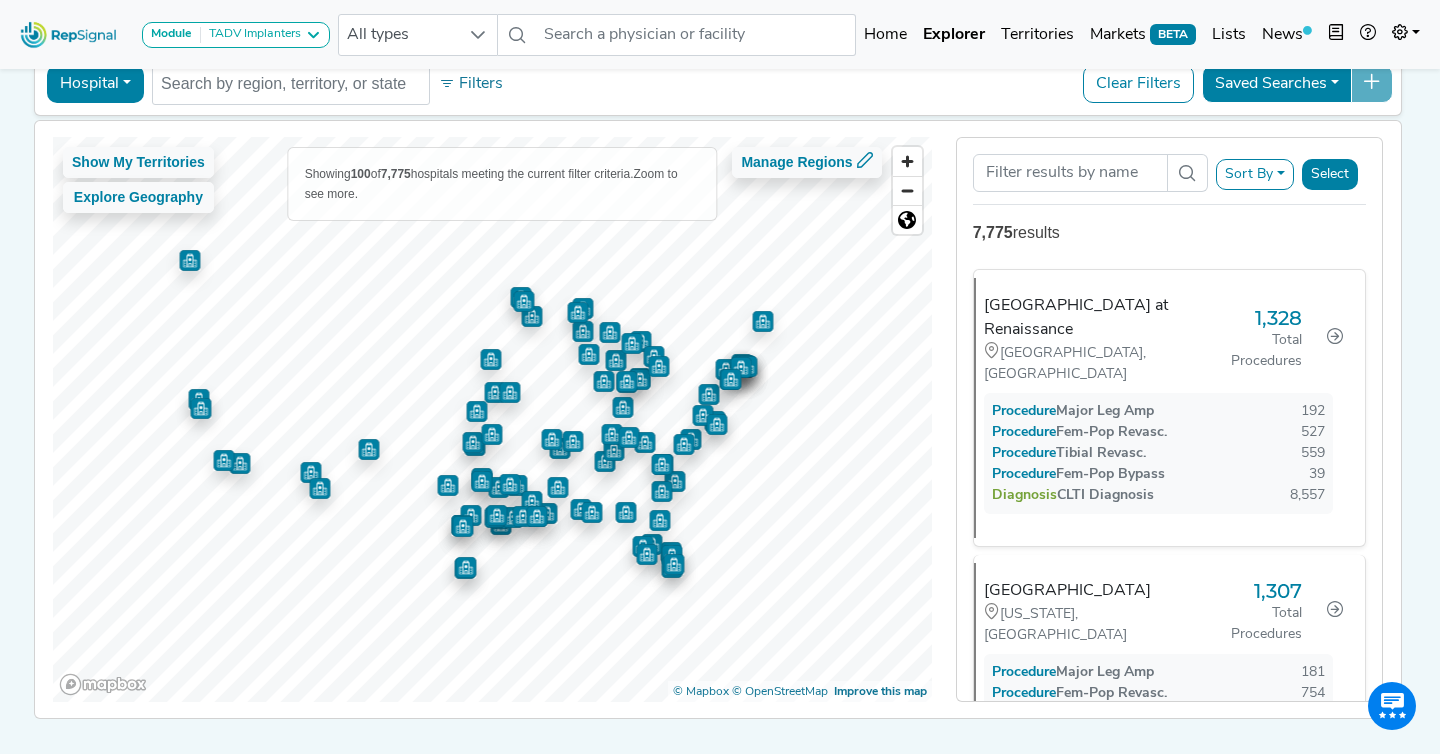 click on "Sort By" at bounding box center (1255, 174) 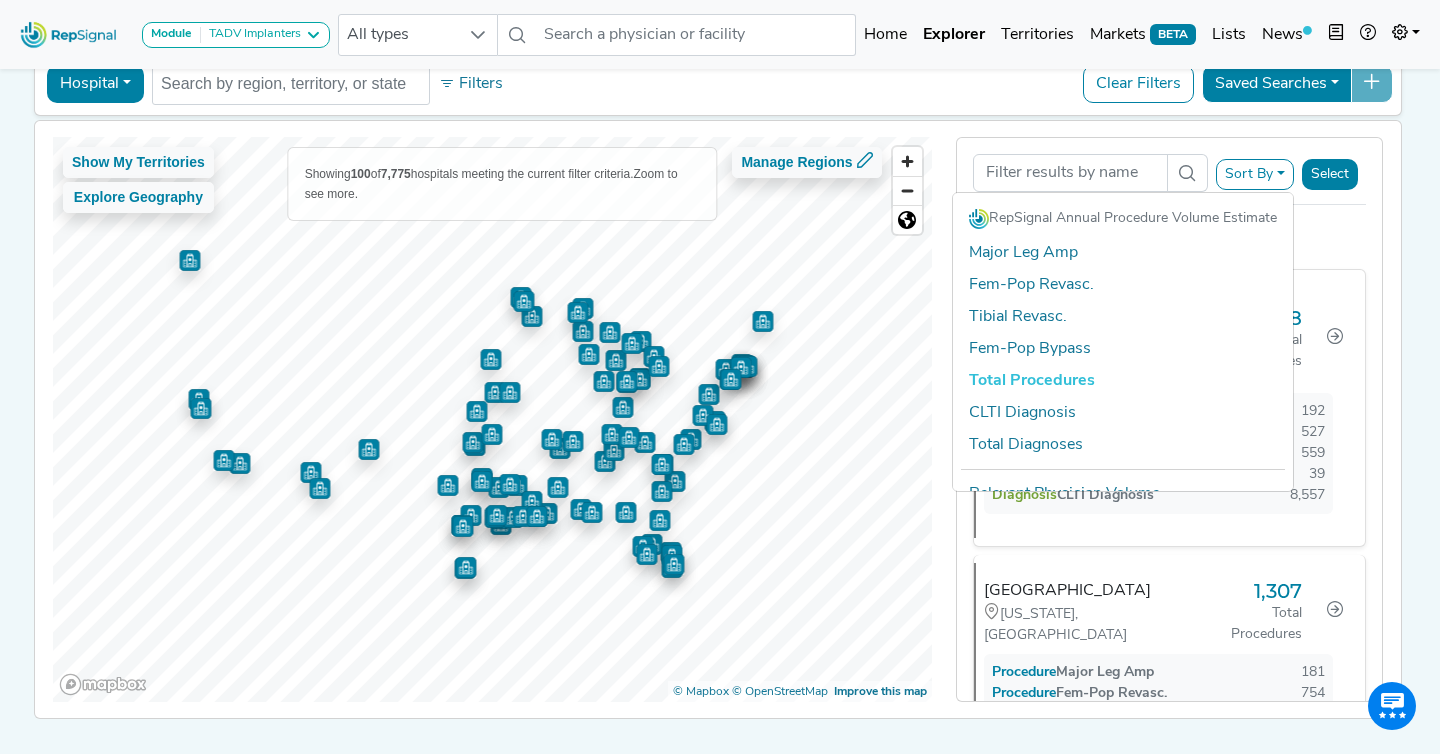 click on "Module TADV Implanters CLTI Referrals Limb Salvage Podiatry Major Amputations TADV Implanters All types No results found  Home   Explorer   Territories   Markets  BETA  Lists   News  new notes My Account  Admin  Logout Market Explorer Hospital Physician Hospital ASC Office Health System No results found  Filters   Clear Filters  Saved Searches Show My Territories Explore Geography  Showing  100  of  7,775  hospitals meeting the current filter criteria.   Zoom to see more.   Manage Regions  © Mapbox   © OpenStreetMap   Improve this map  Sort By   RepSignal Annual Procedure Volume Estimate  Major Leg Amp Fem-Pop Revasc. Tibial Revasc. Fem-Pop Bypass  Total Procedures  CLTI Diagnosis  Total Diagnoses  Relevant Physician Volume Select 7,775  results  Doctor's Hospital at Renaissance  Edinburg, TX  1,328 Total Procedures  Procedure   Major Leg Amp  192  Procedure   Fem-Pop Revasc.  527  Procedure   Tibial Revasc.  559  Procedure   Fem-Pop Bypass  39  Diagnosis   CLTI Diagnosis  8,557 NYU Langone Hospitals 1,307" at bounding box center (720, 350) 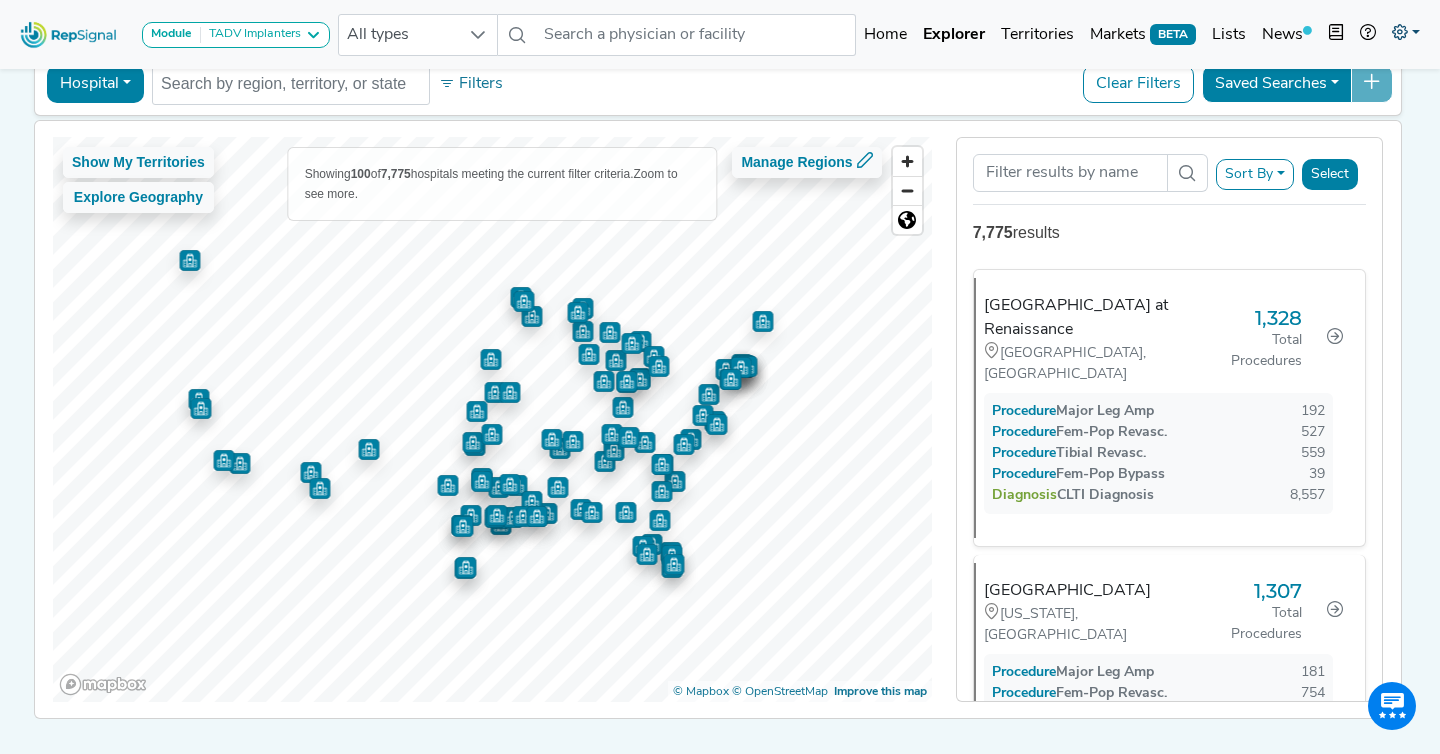 click at bounding box center [1406, 35] 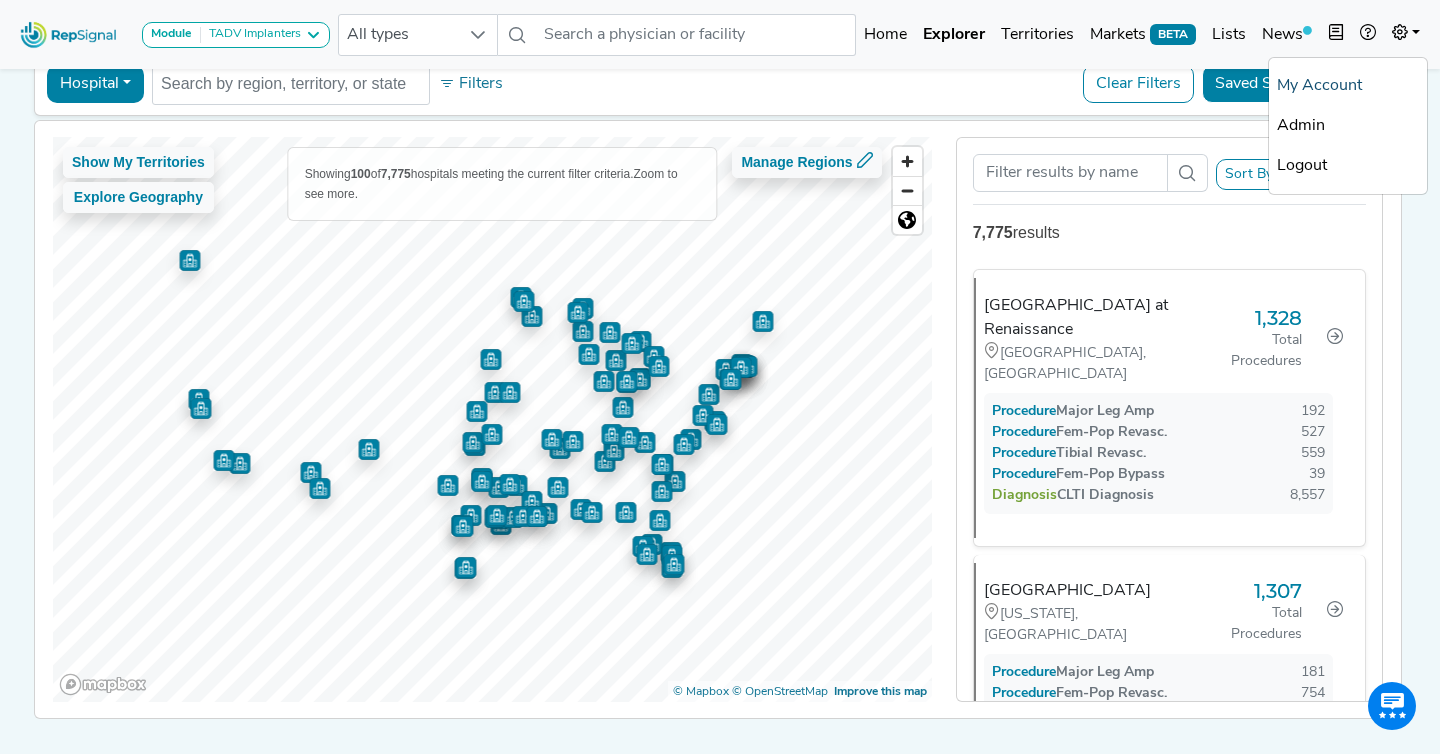 click on "My Account" at bounding box center [1348, 86] 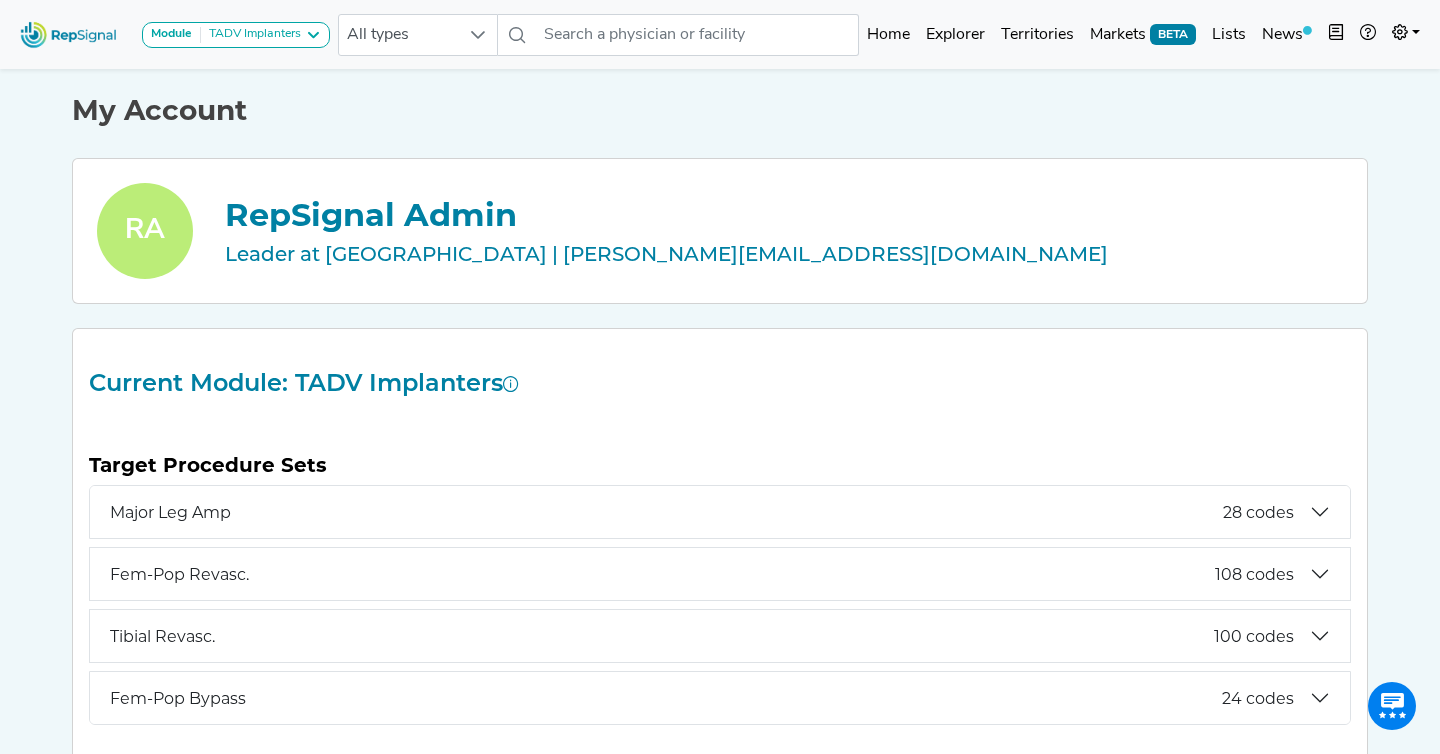 scroll, scrollTop: 276, scrollLeft: 0, axis: vertical 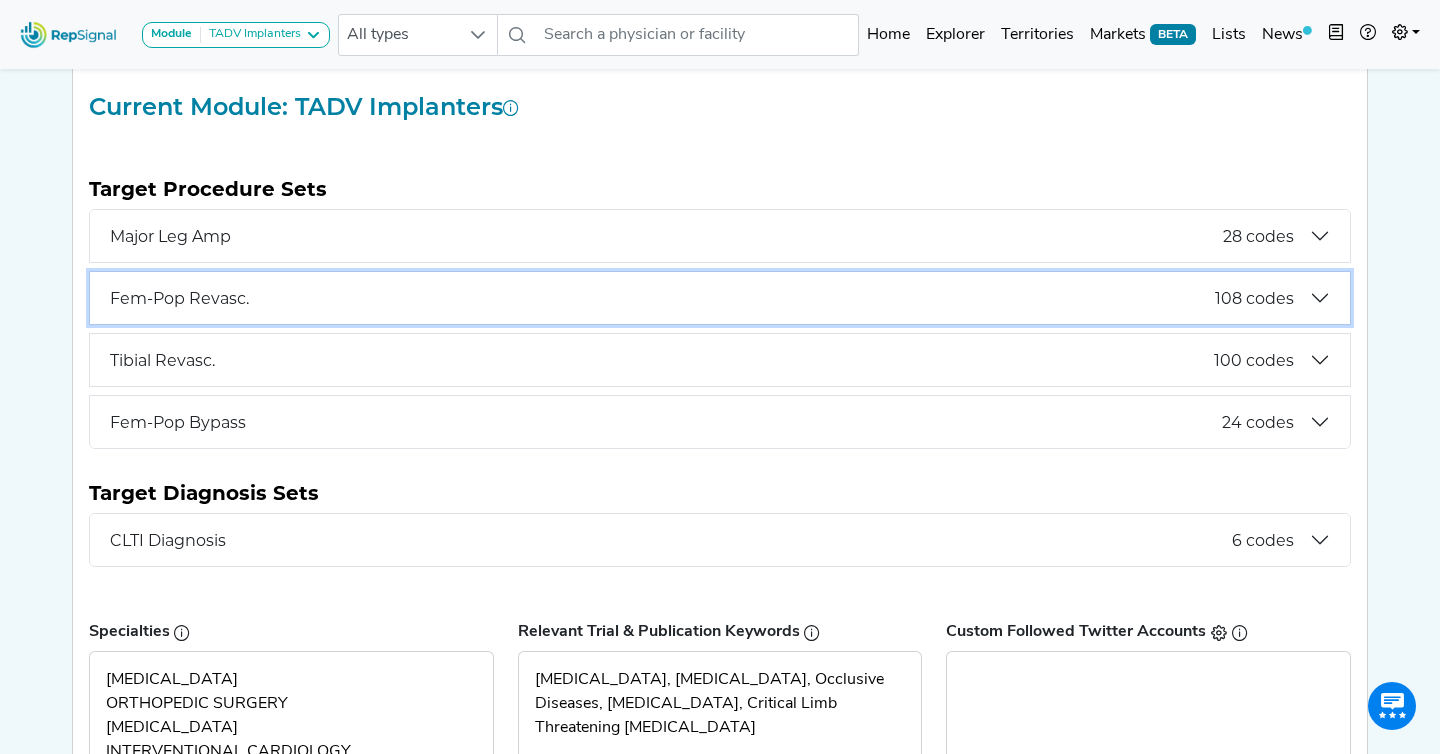 click on "Fem-Pop Revasc." at bounding box center (662, 298) 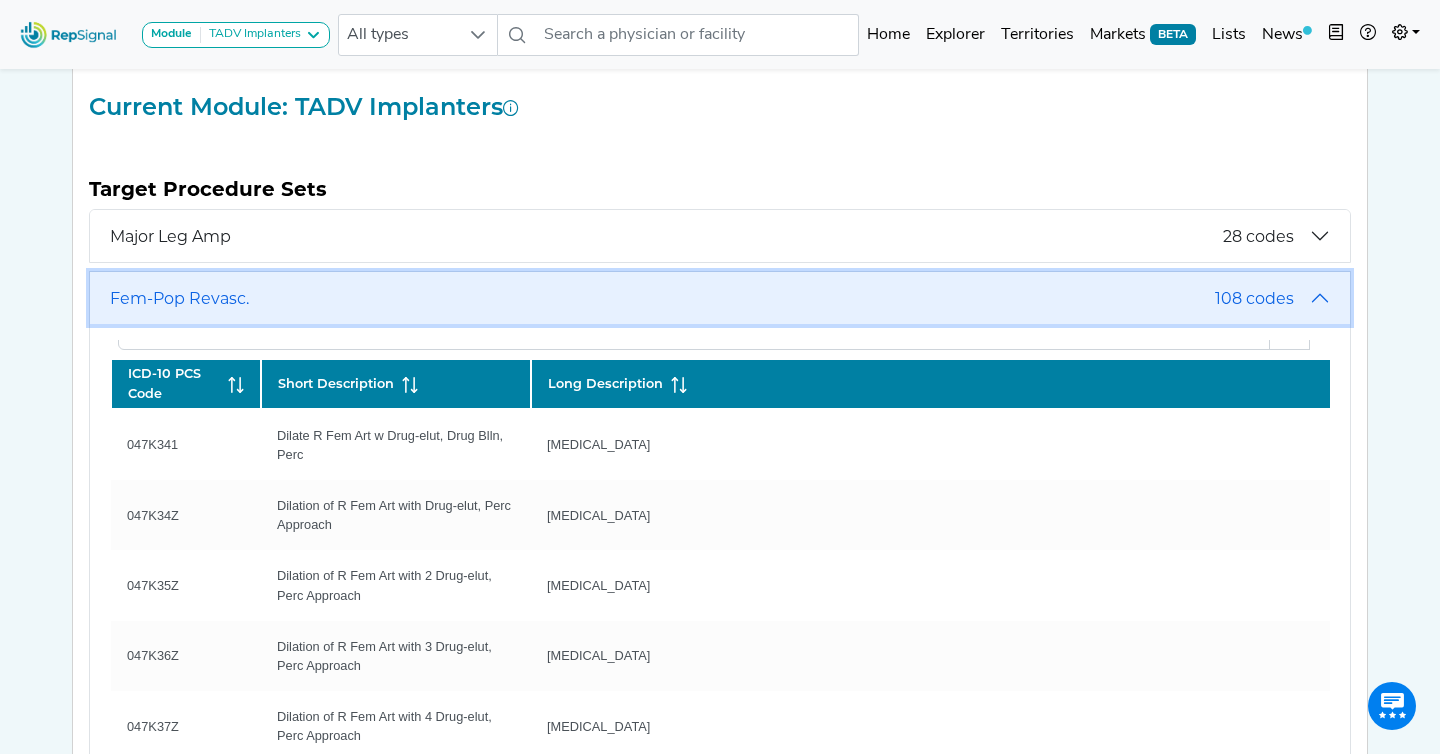 scroll, scrollTop: 558, scrollLeft: 0, axis: vertical 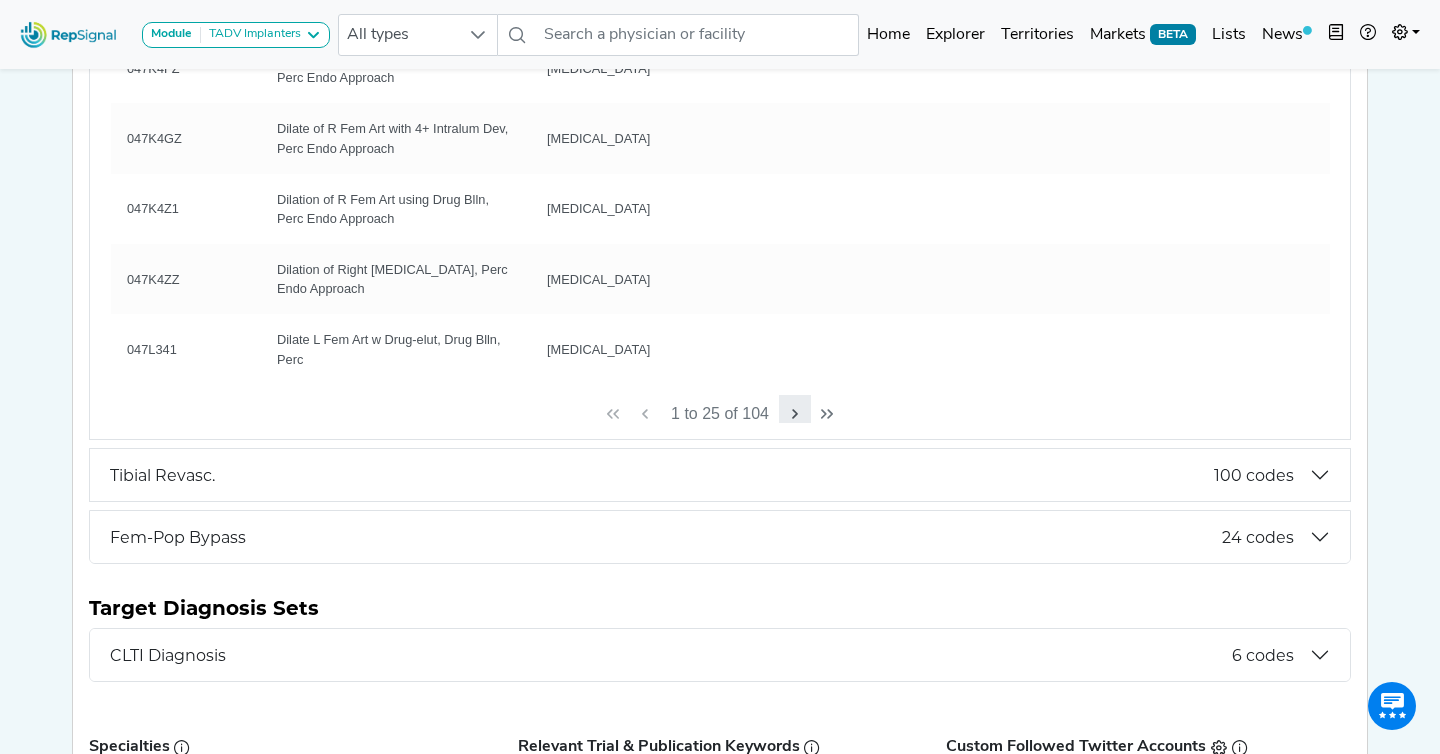 click 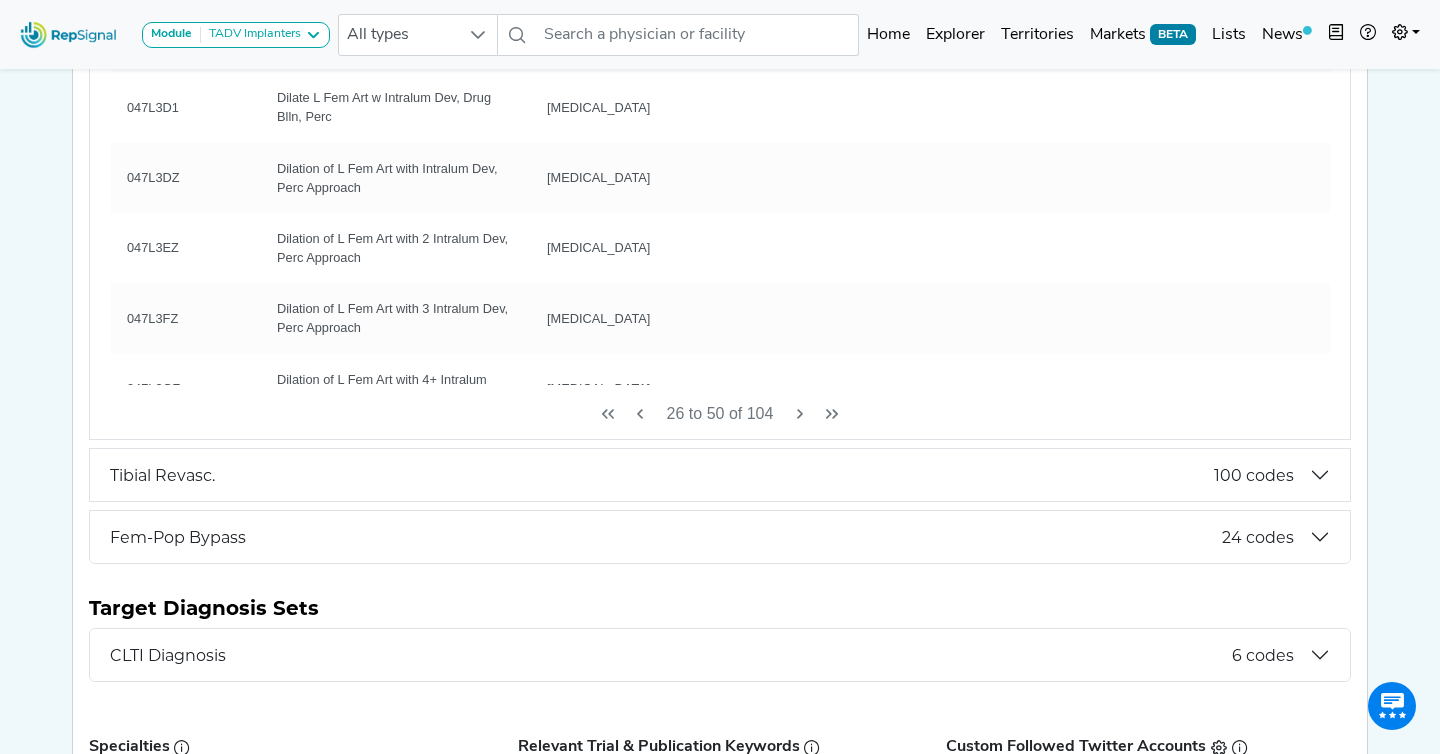 scroll, scrollTop: 0, scrollLeft: 0, axis: both 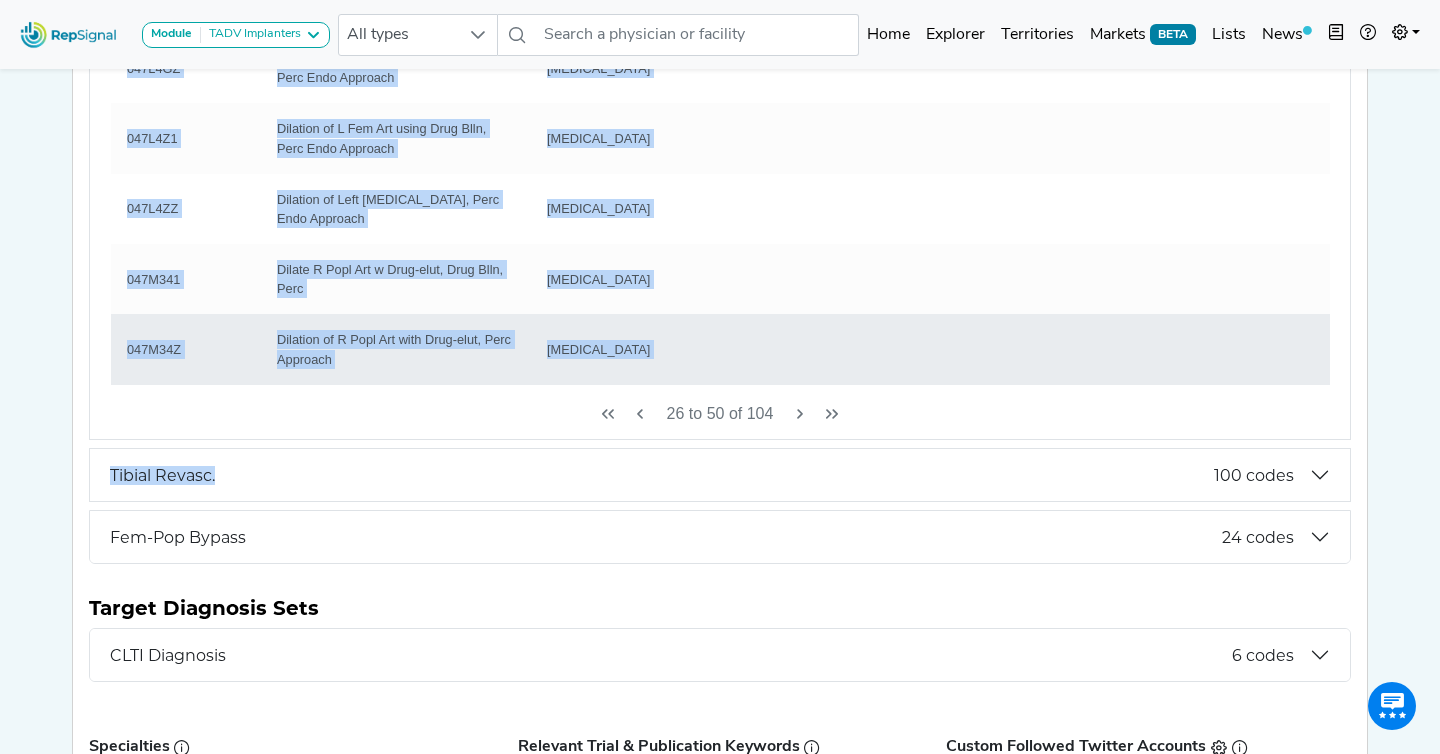 drag, startPoint x: 113, startPoint y: 147, endPoint x: 1154, endPoint y: 334, distance: 1057.6625 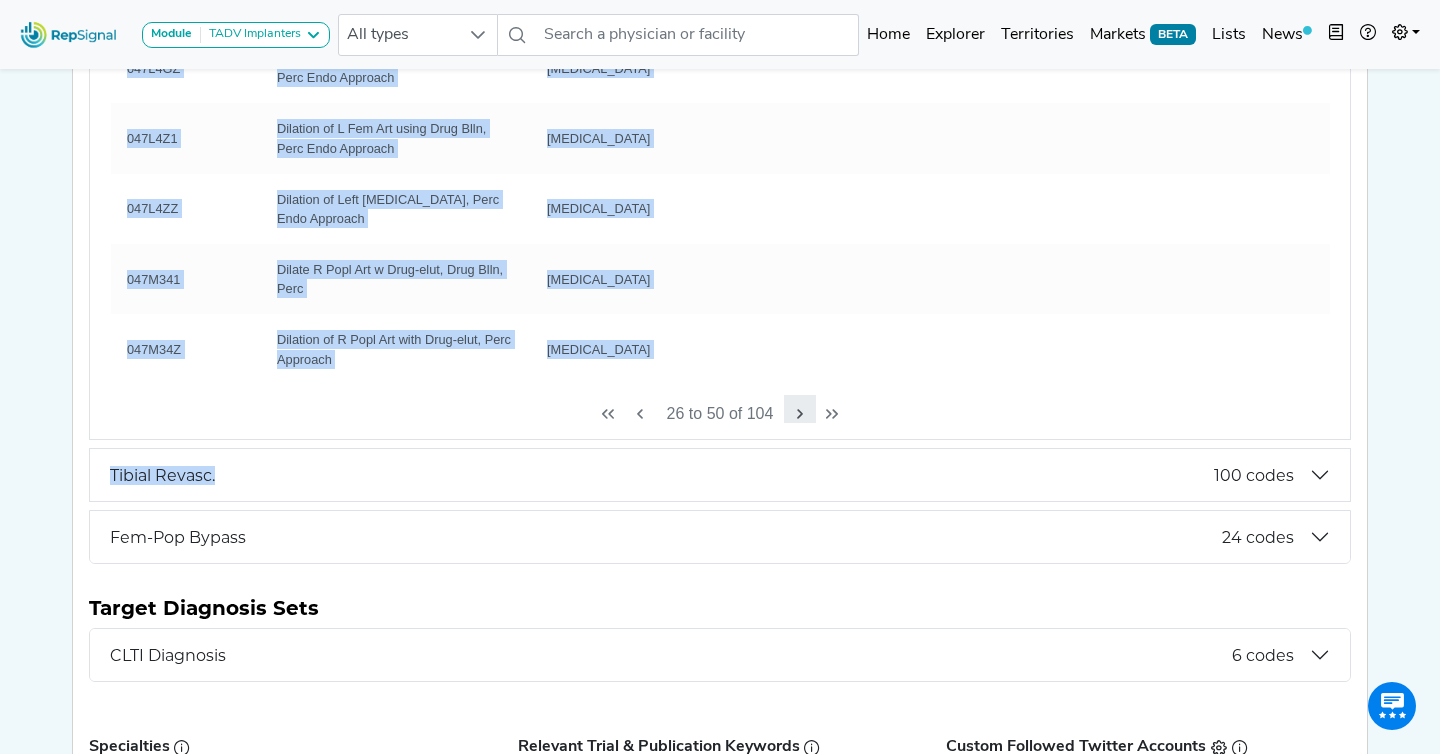 click 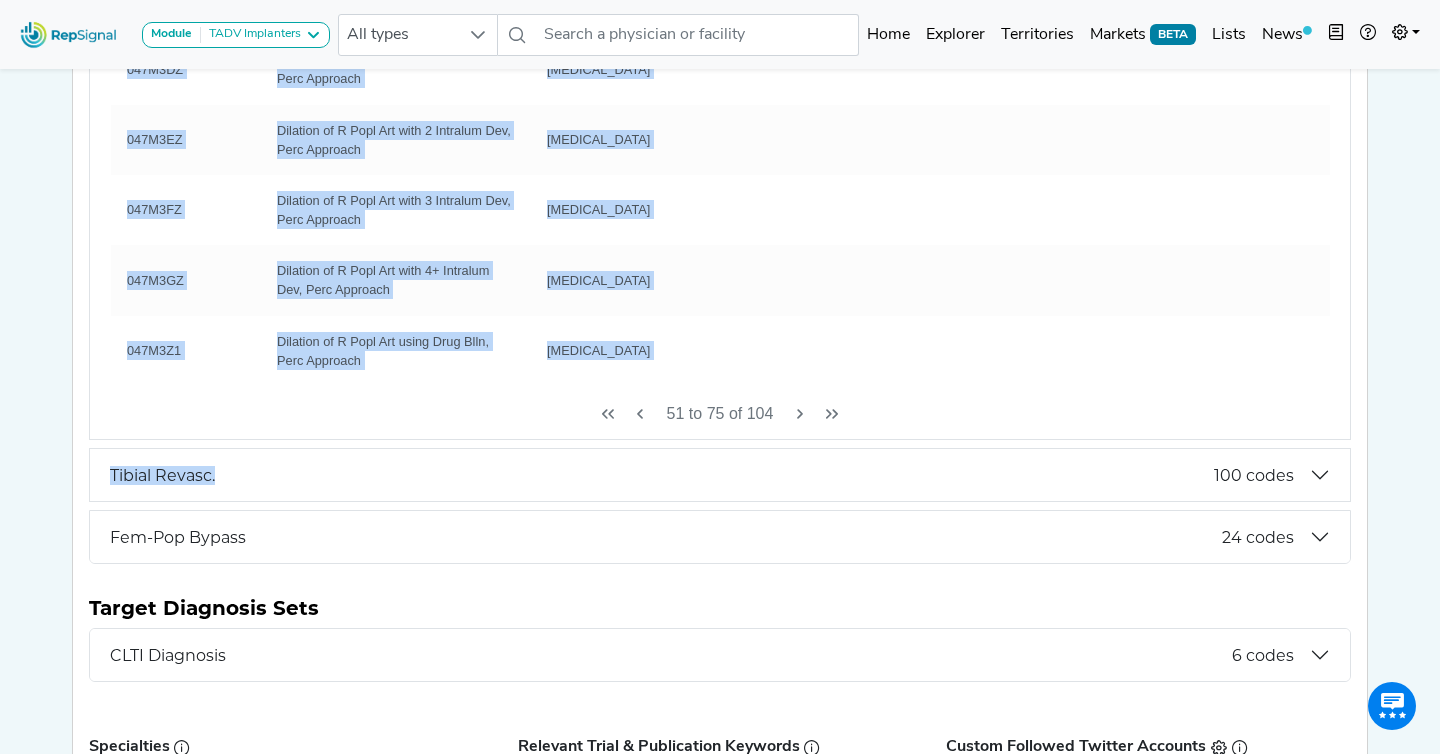 scroll, scrollTop: 0, scrollLeft: 0, axis: both 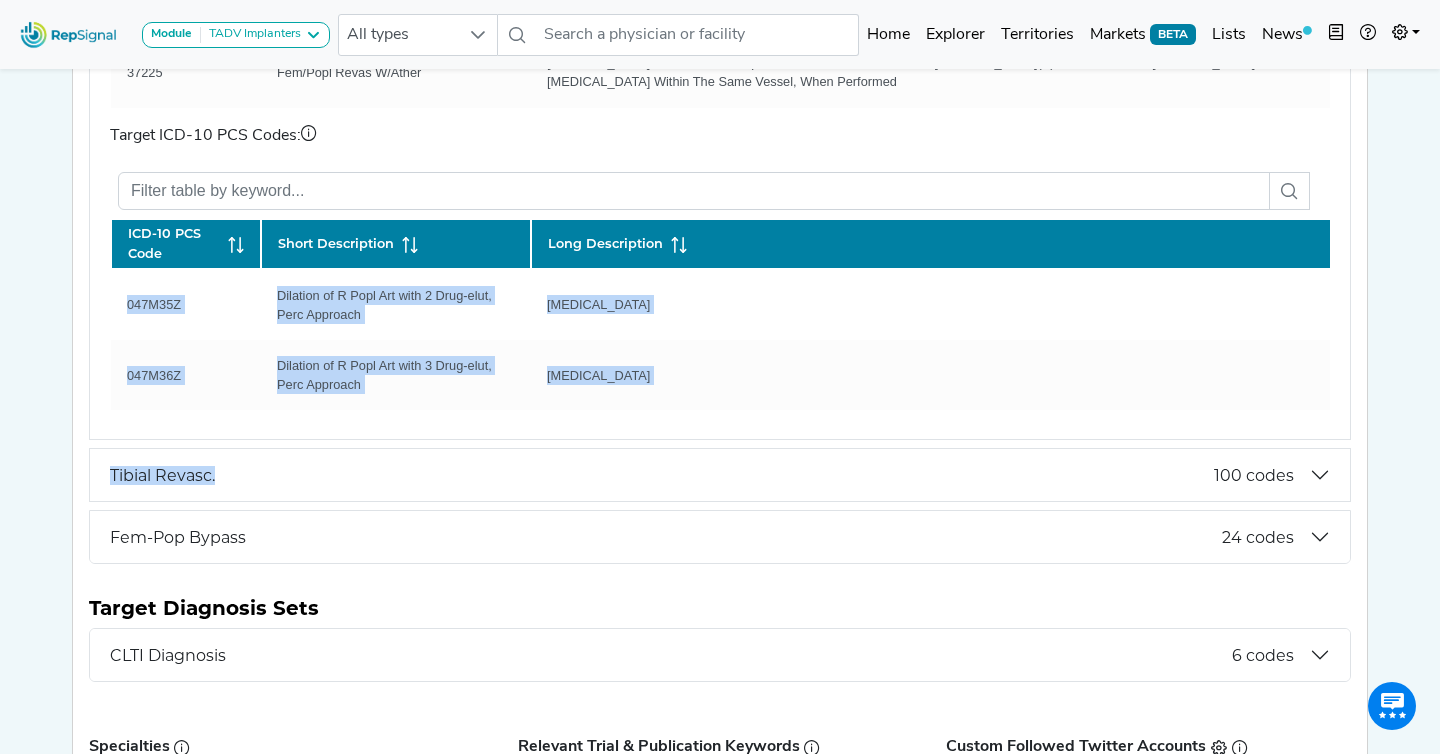 type 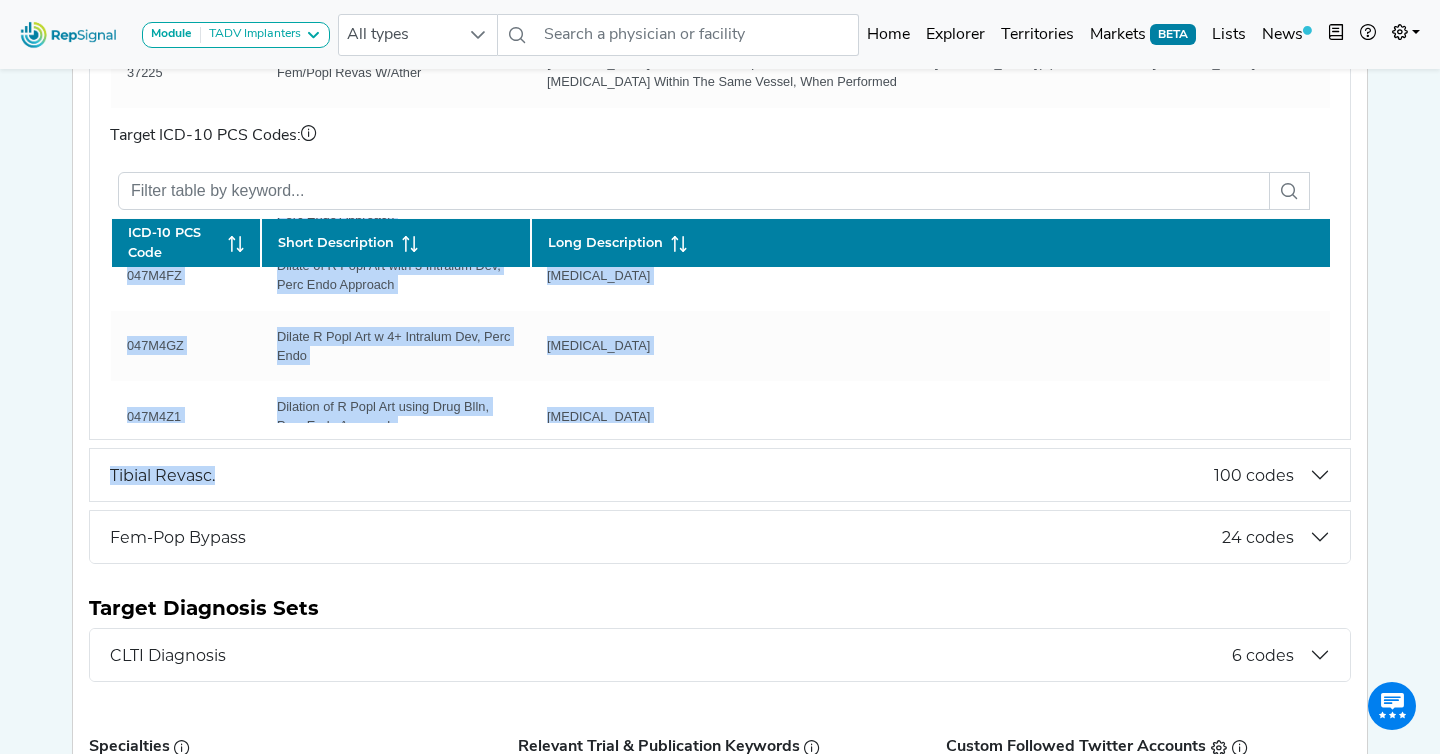 scroll, scrollTop: 1312, scrollLeft: 0, axis: vertical 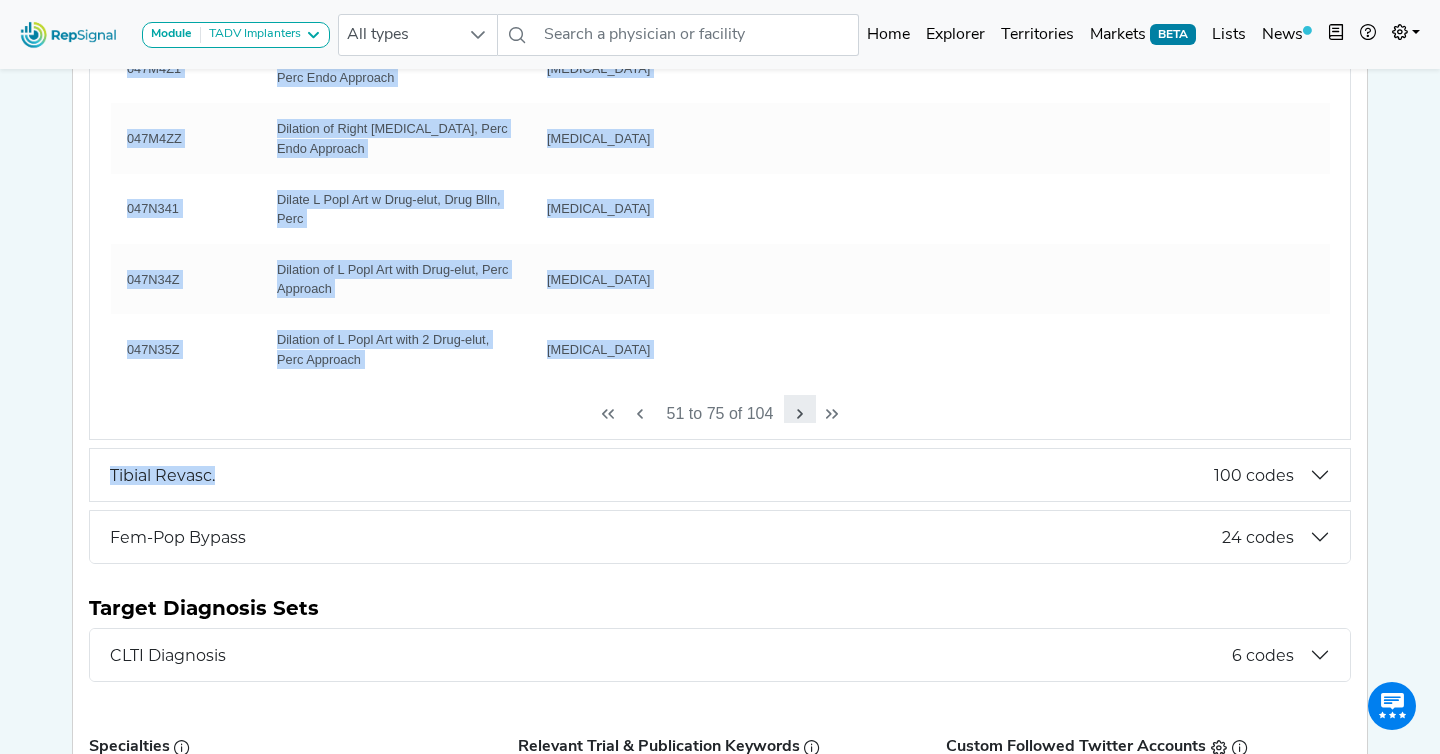 click 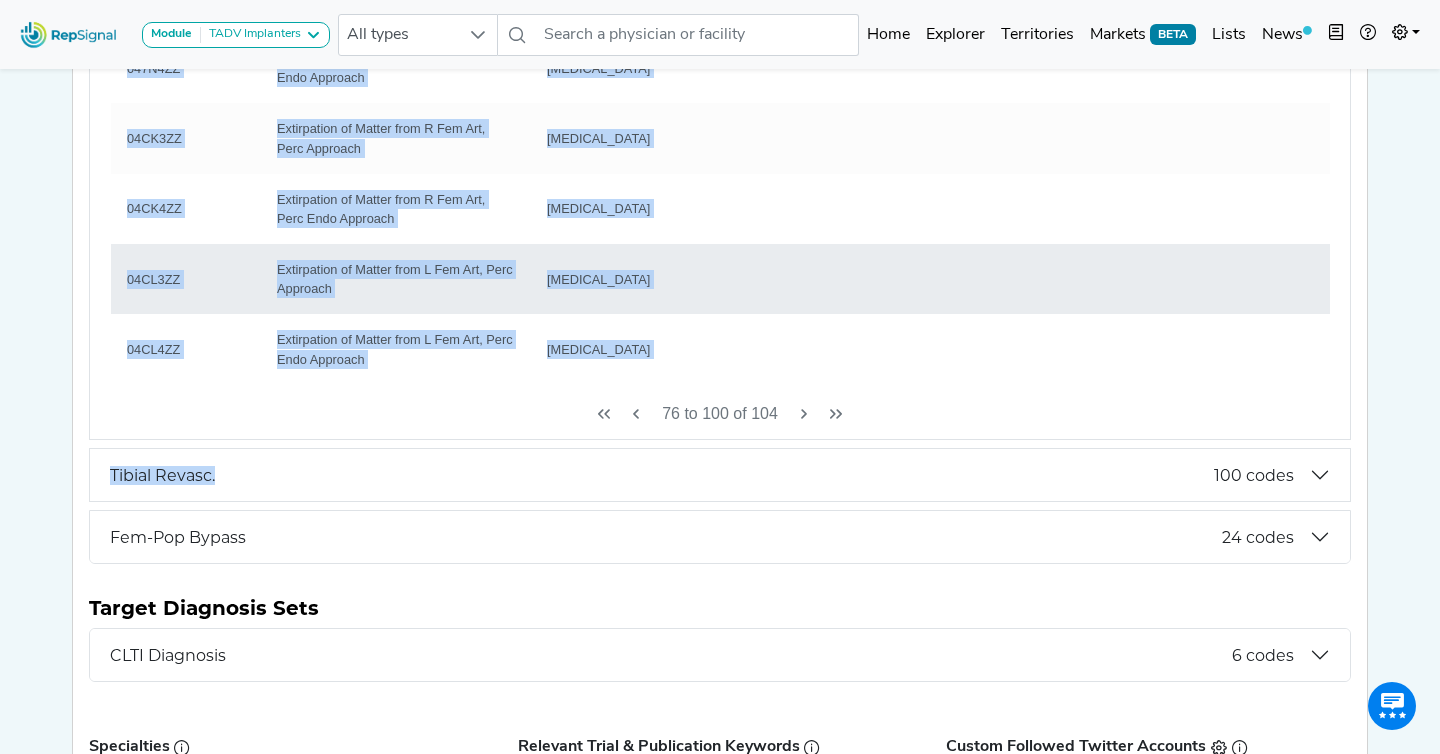 scroll, scrollTop: 649, scrollLeft: 0, axis: vertical 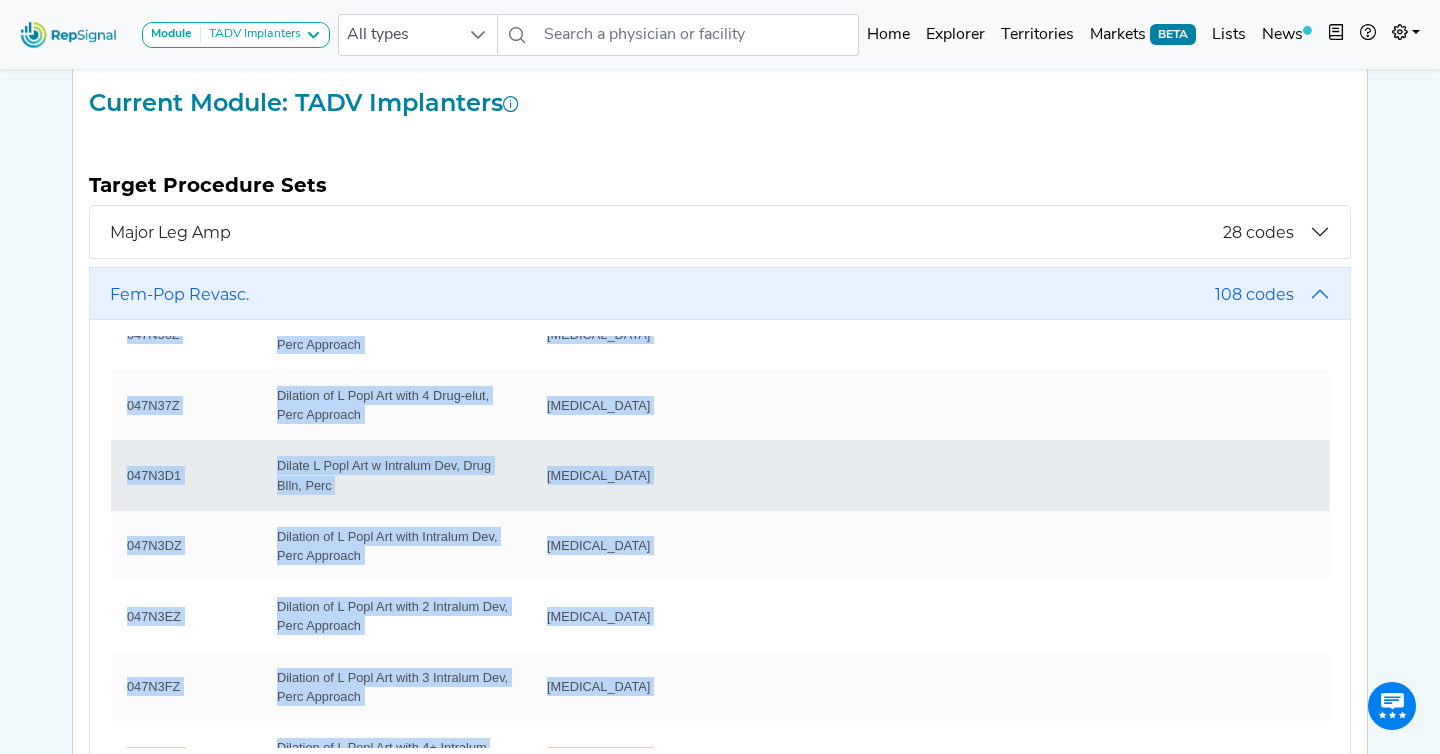 click on "047N3D1" 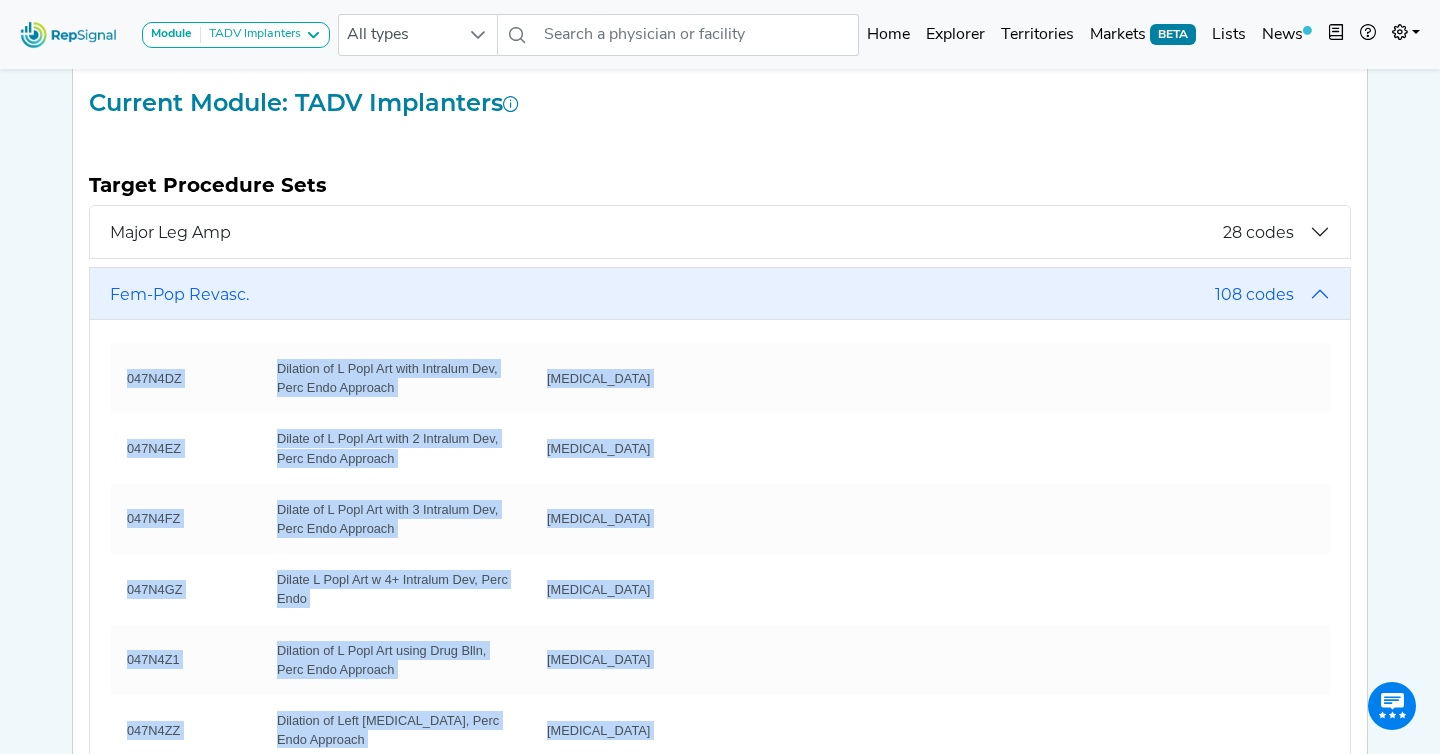 scroll, scrollTop: 1231, scrollLeft: 0, axis: vertical 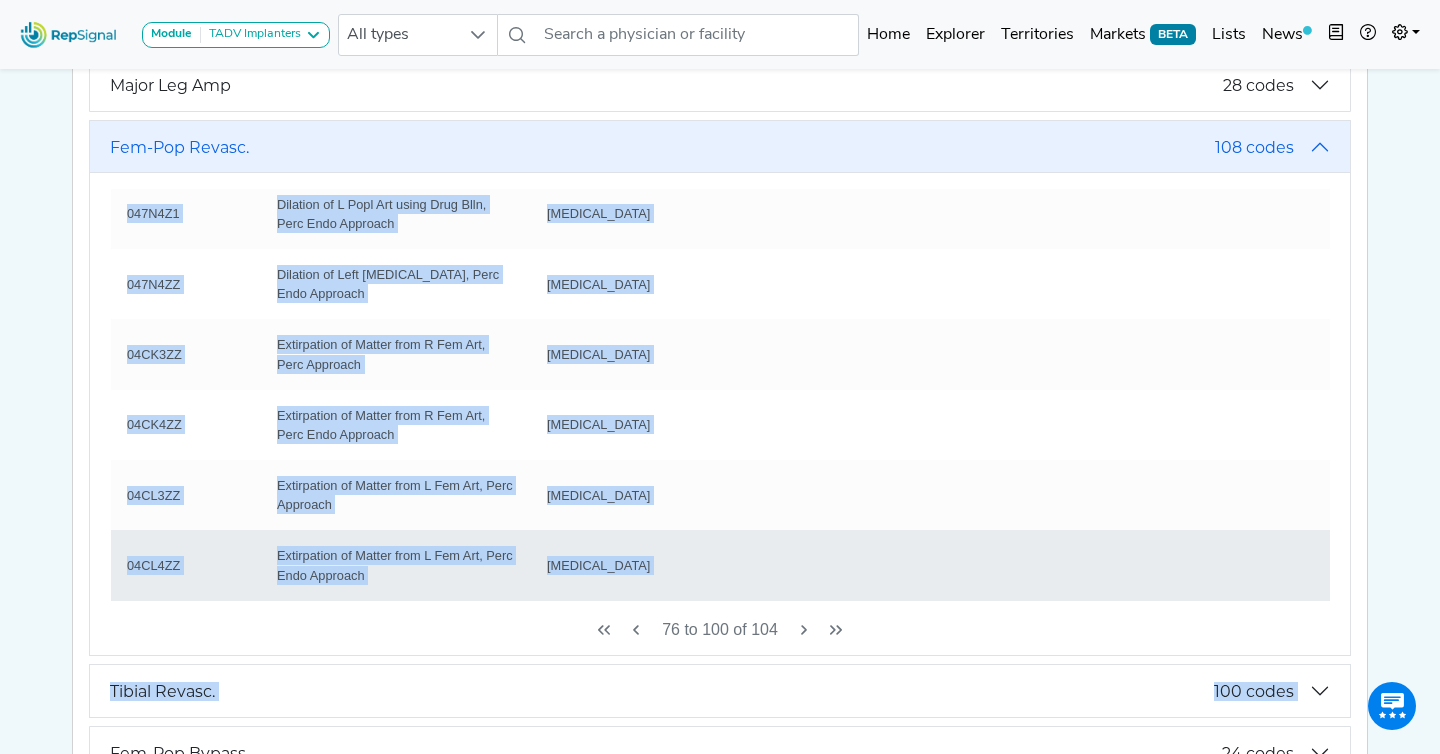 drag, startPoint x: 123, startPoint y: 393, endPoint x: 1086, endPoint y: 547, distance: 975.23584 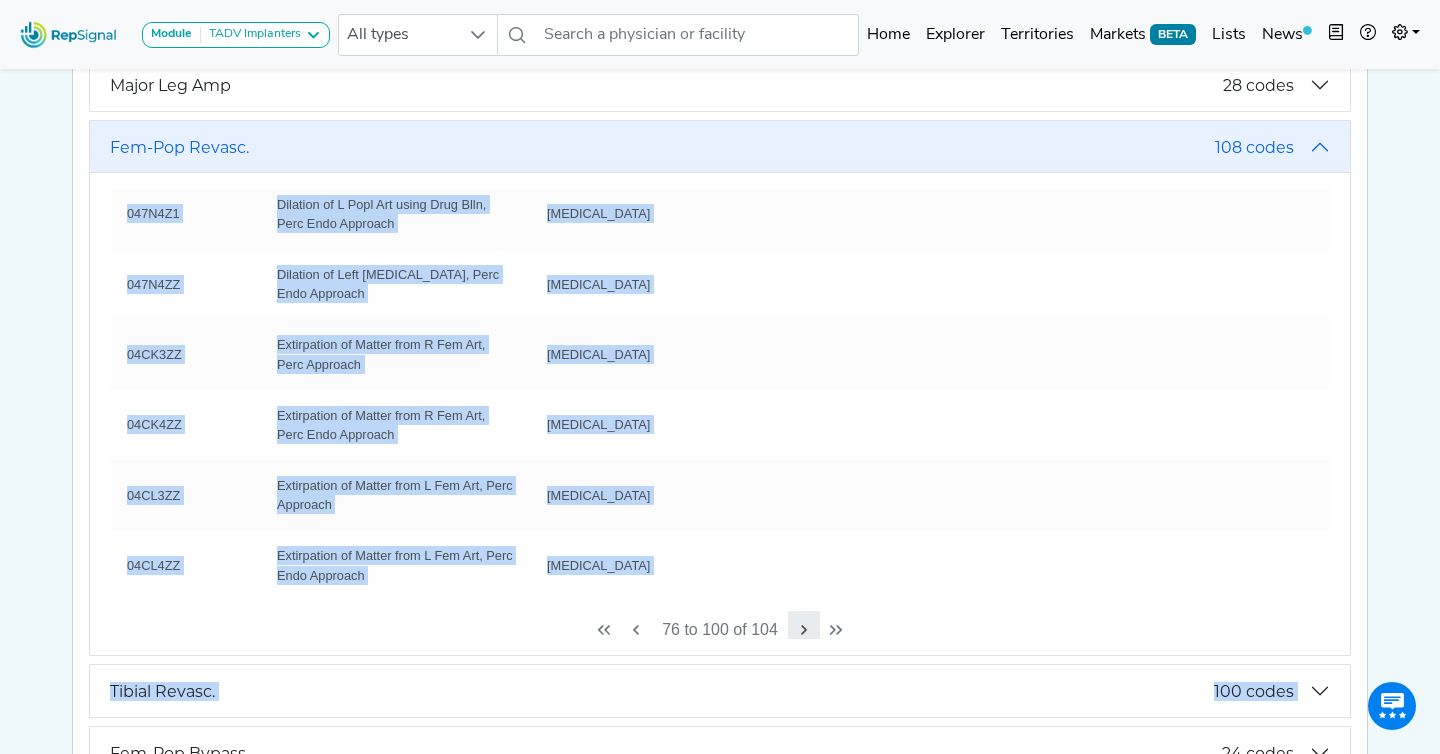 click 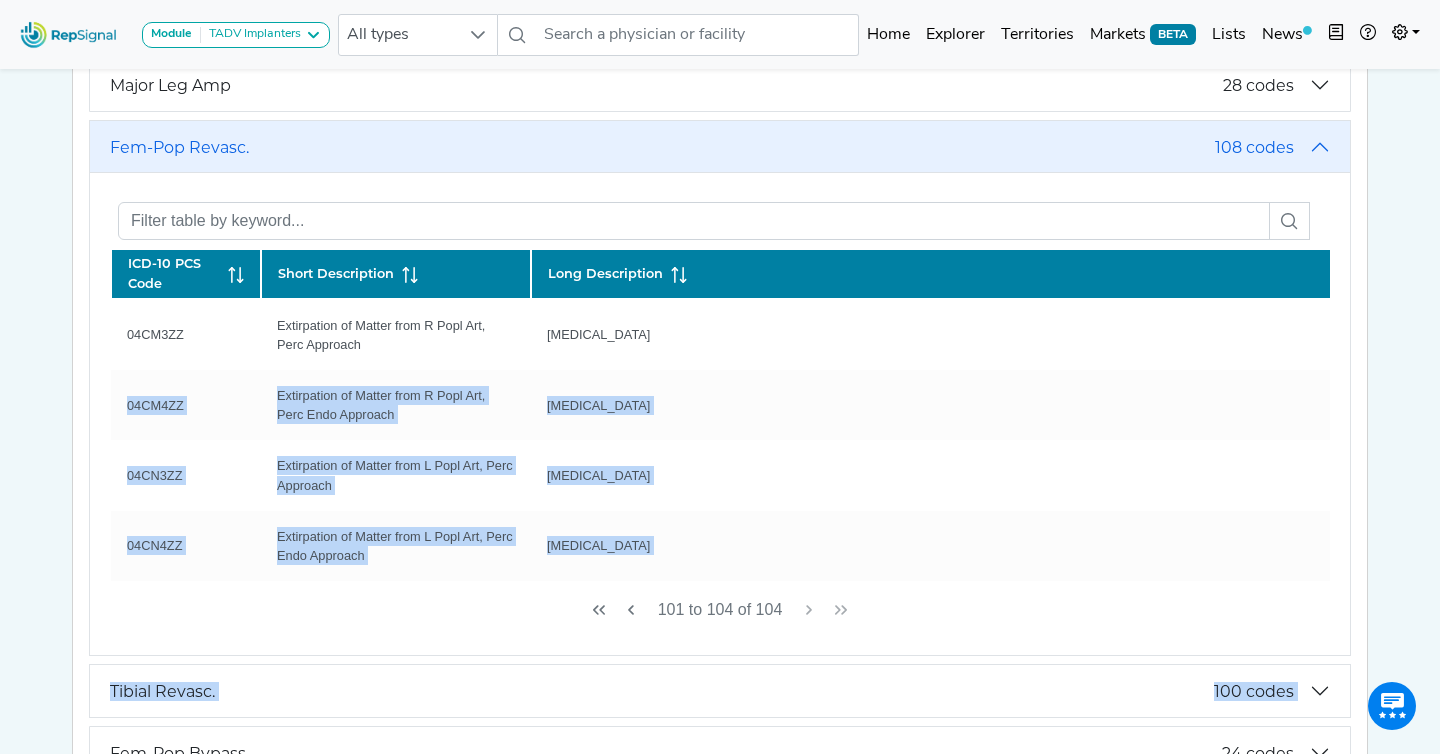 scroll, scrollTop: 0, scrollLeft: 0, axis: both 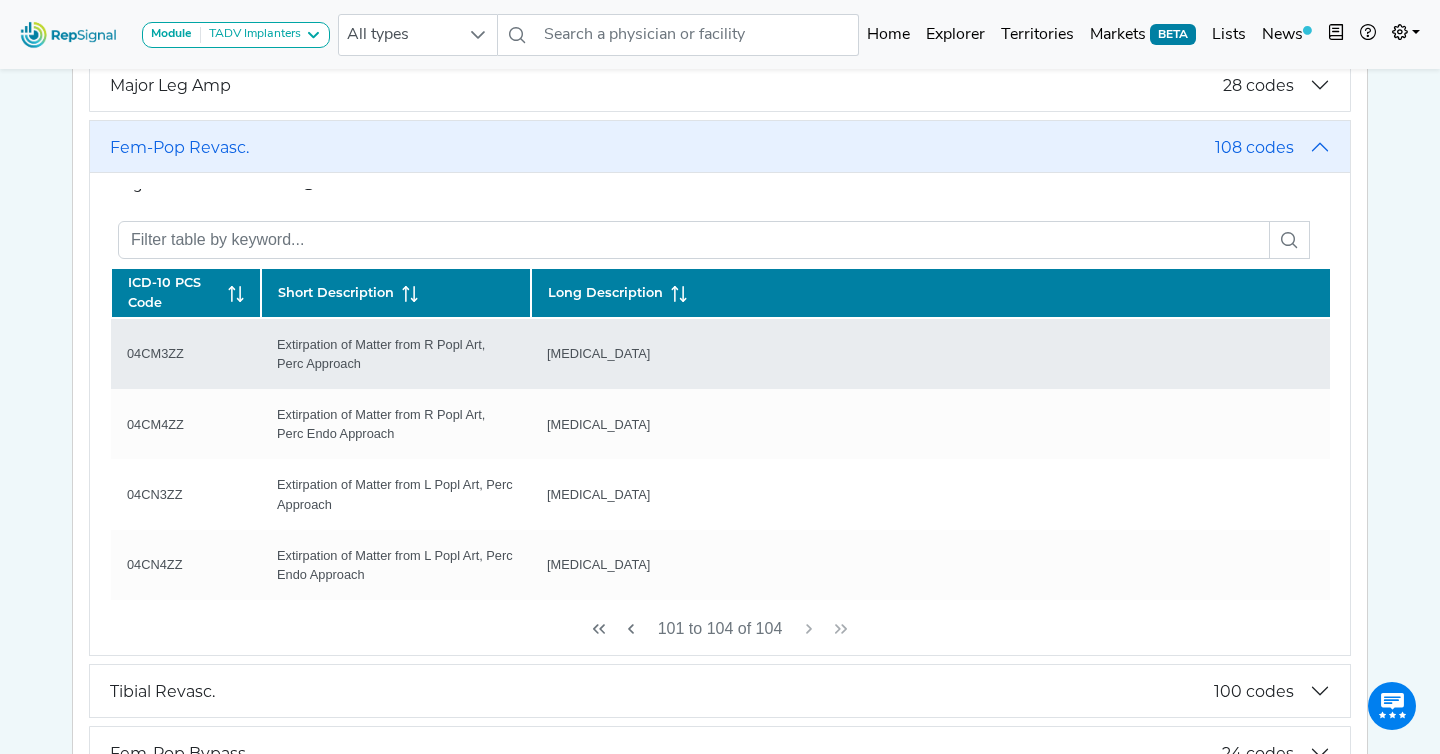 click on "Extirpation of Matter from R Popl Art, Perc Approach" 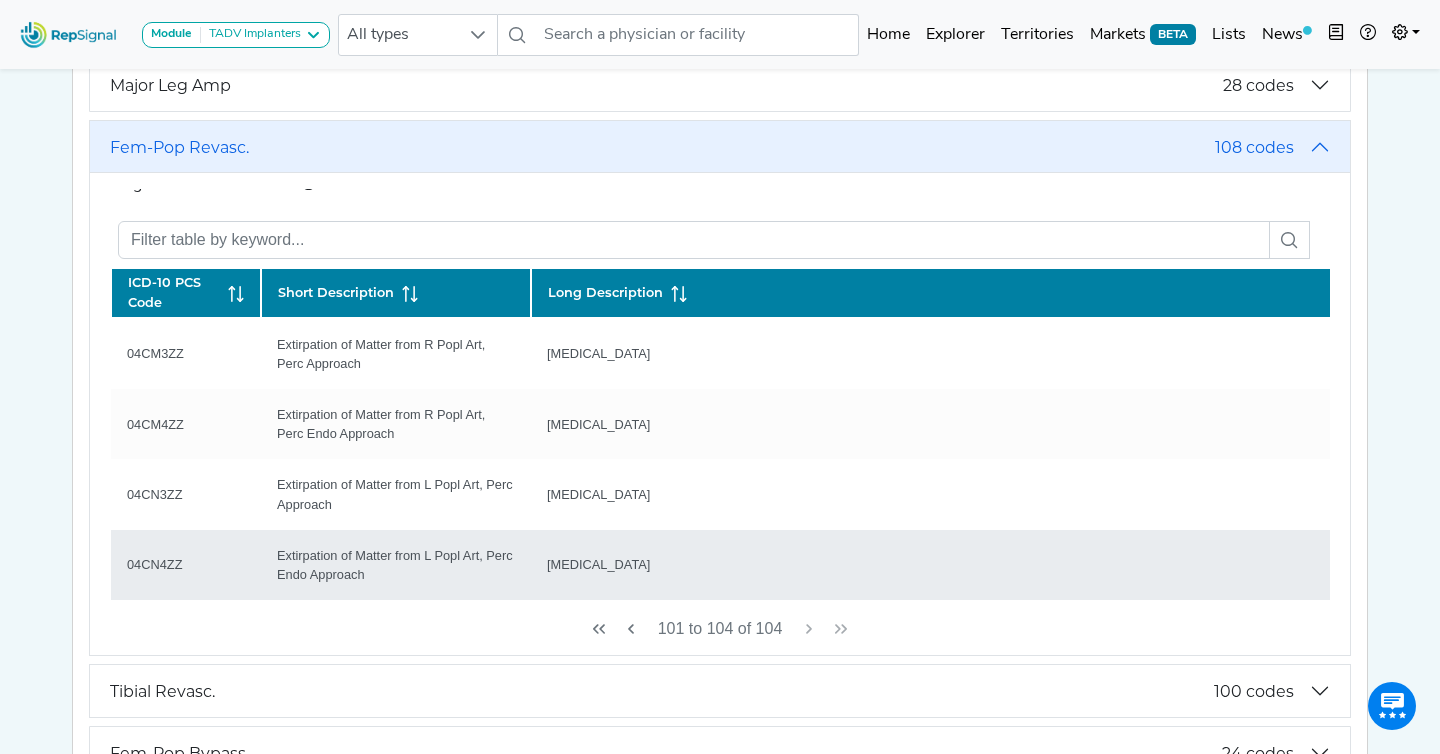 drag, startPoint x: 128, startPoint y: 329, endPoint x: 1103, endPoint y: 557, distance: 1001.30365 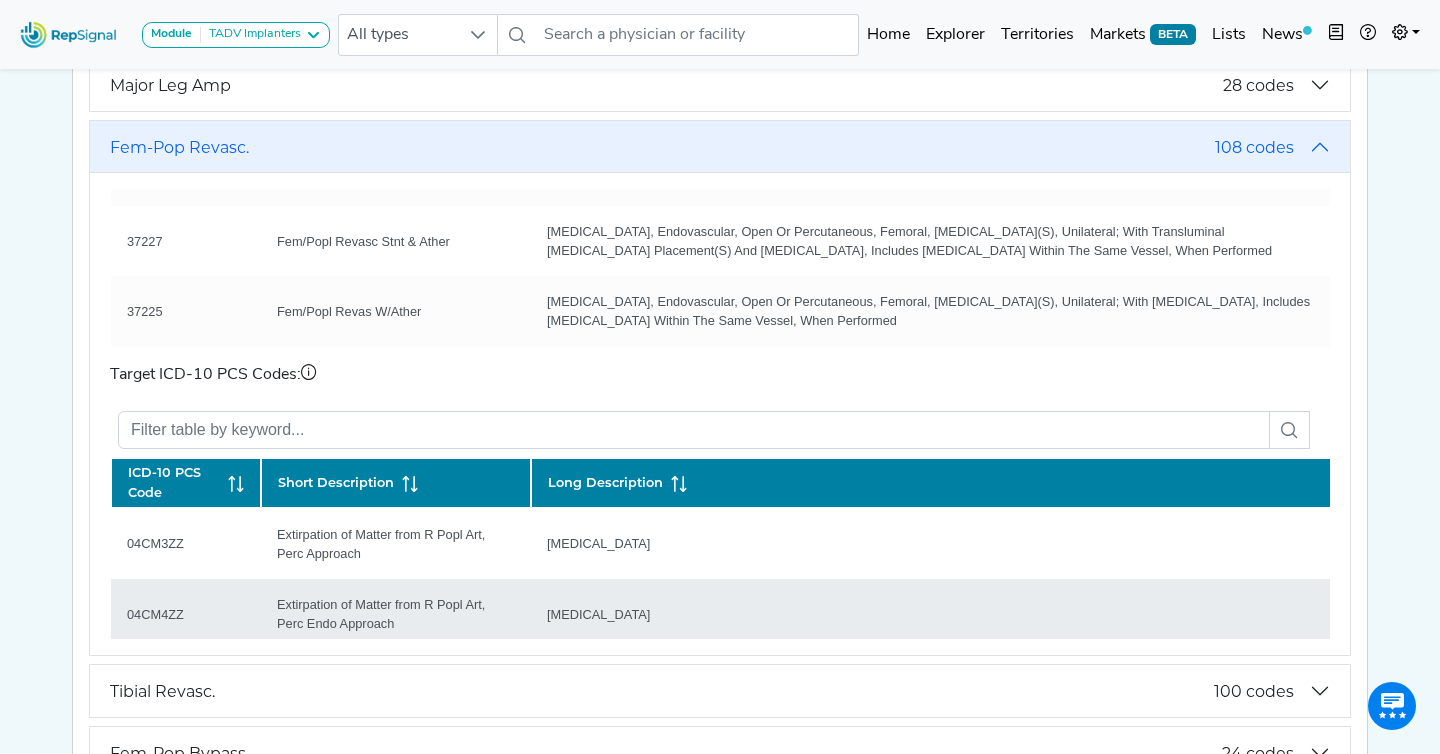 scroll, scrollTop: 457, scrollLeft: 0, axis: vertical 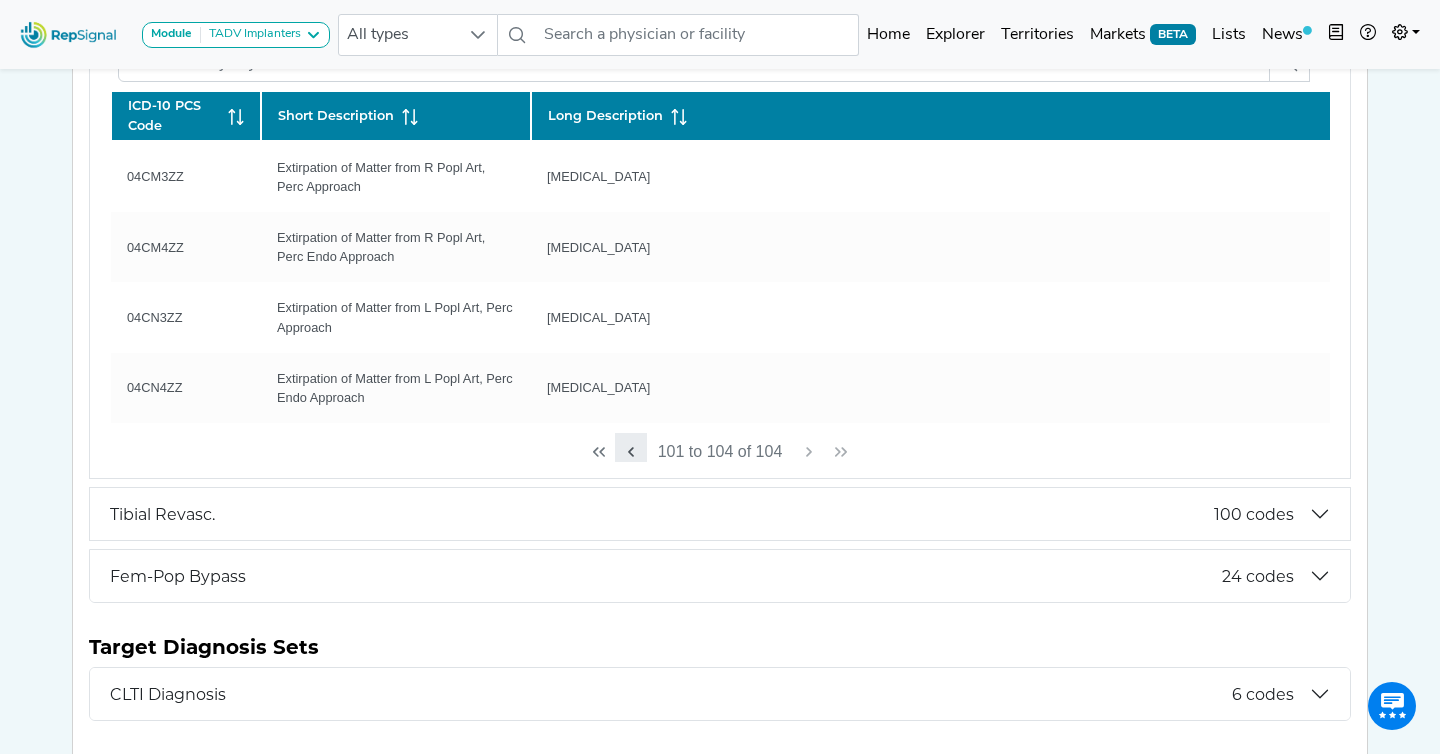click 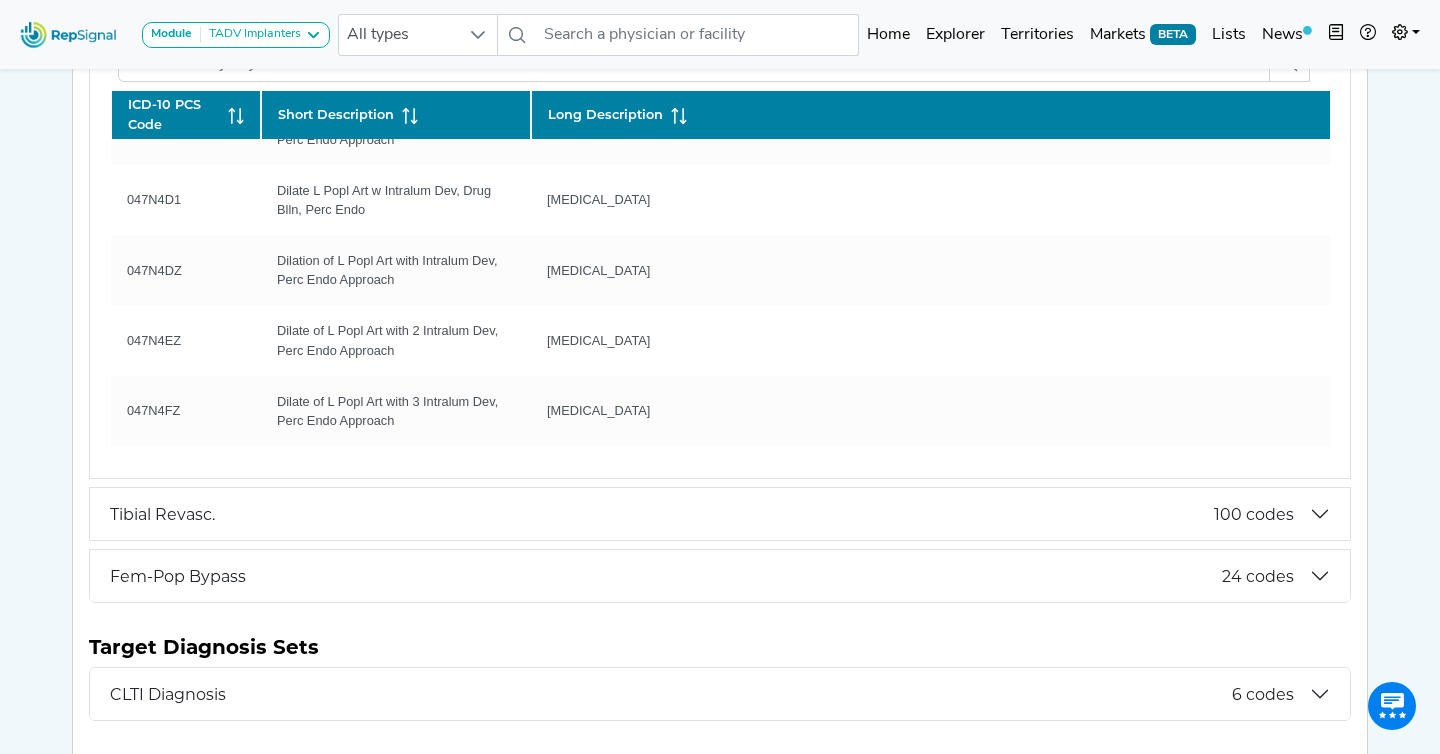 scroll, scrollTop: 1312, scrollLeft: 0, axis: vertical 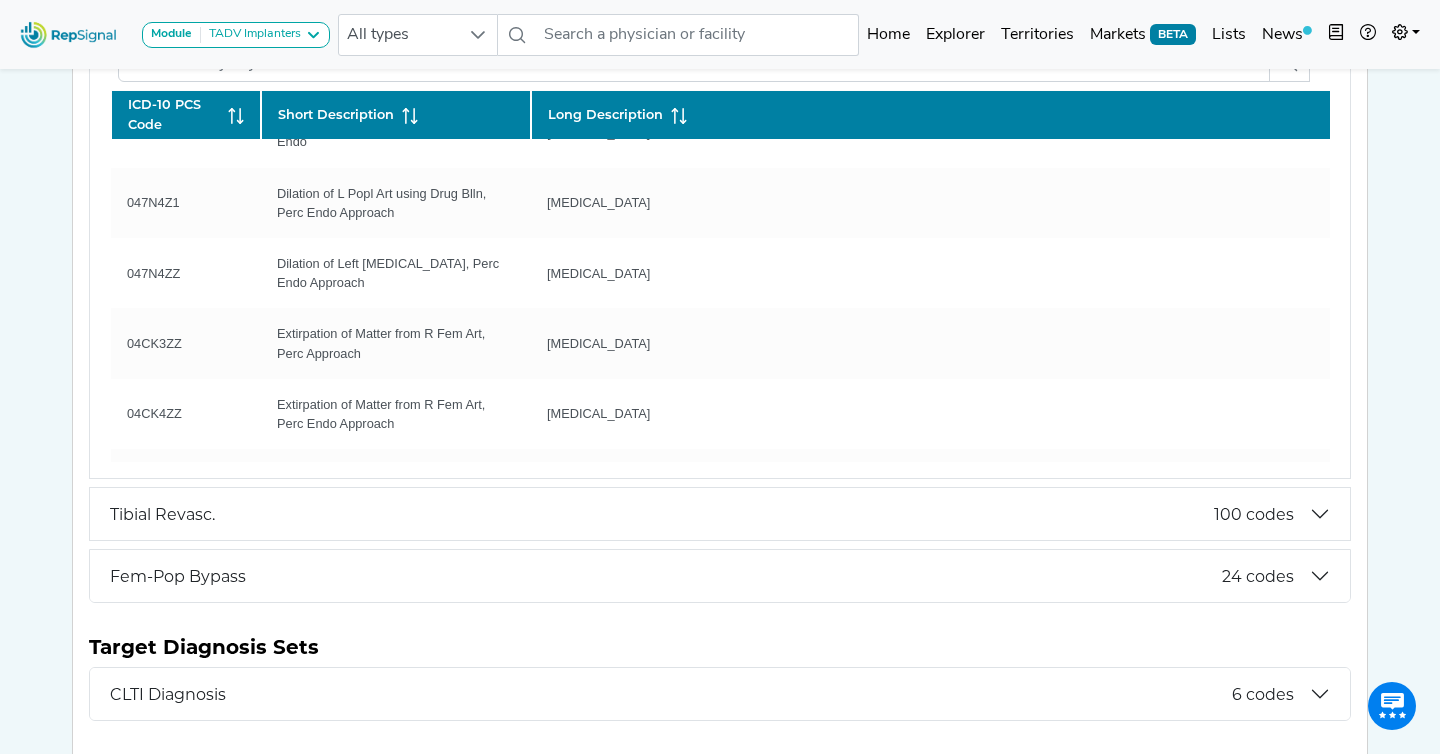 click on "[MEDICAL_DATA]" at bounding box center [598, 343] 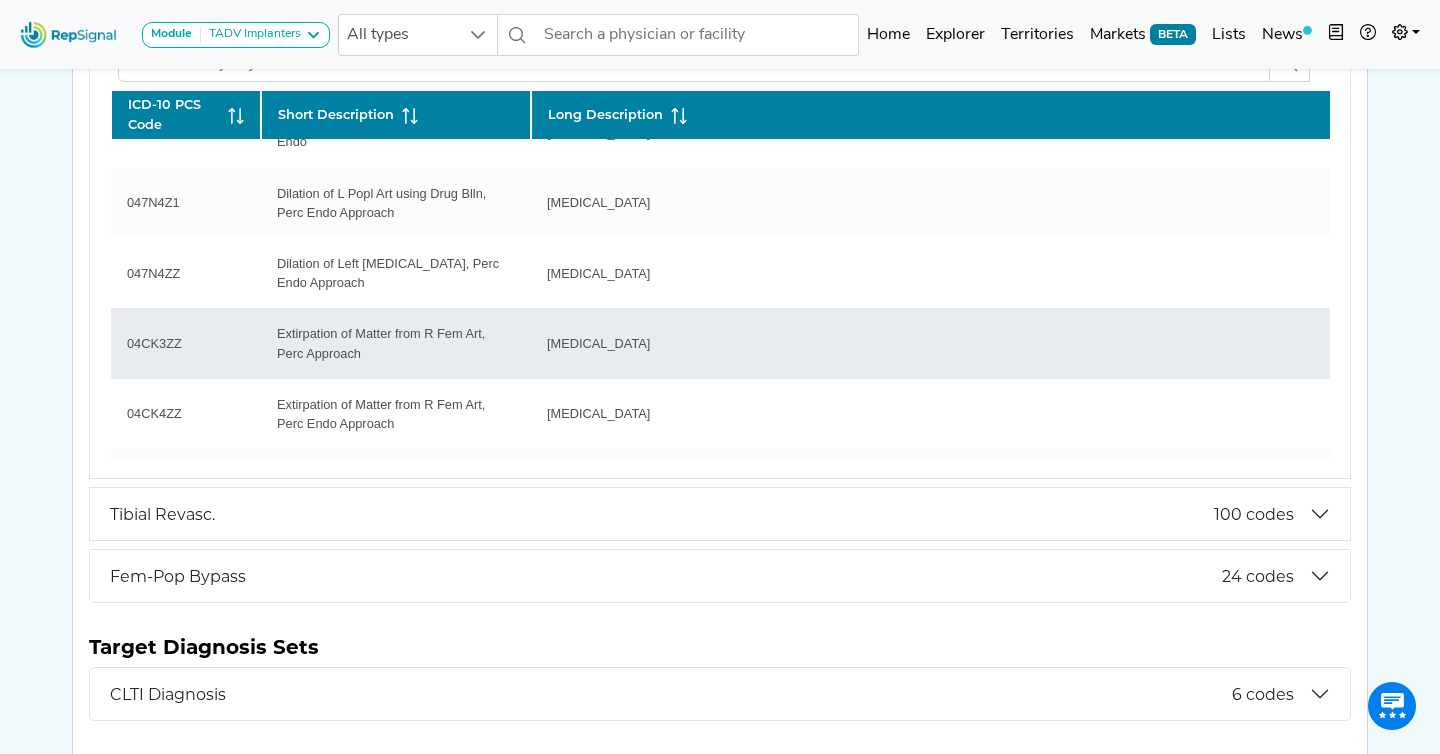 click on "[MEDICAL_DATA]" 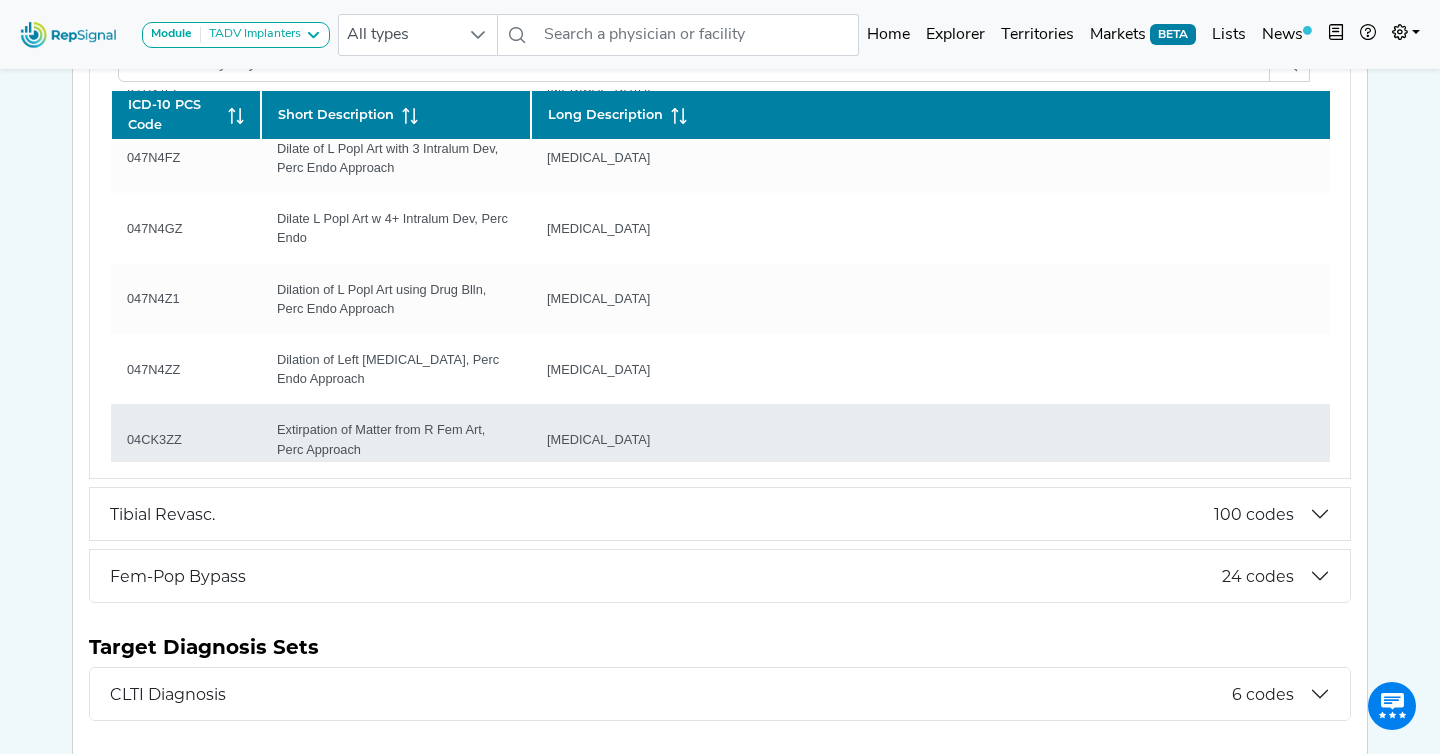 scroll, scrollTop: 1312, scrollLeft: 0, axis: vertical 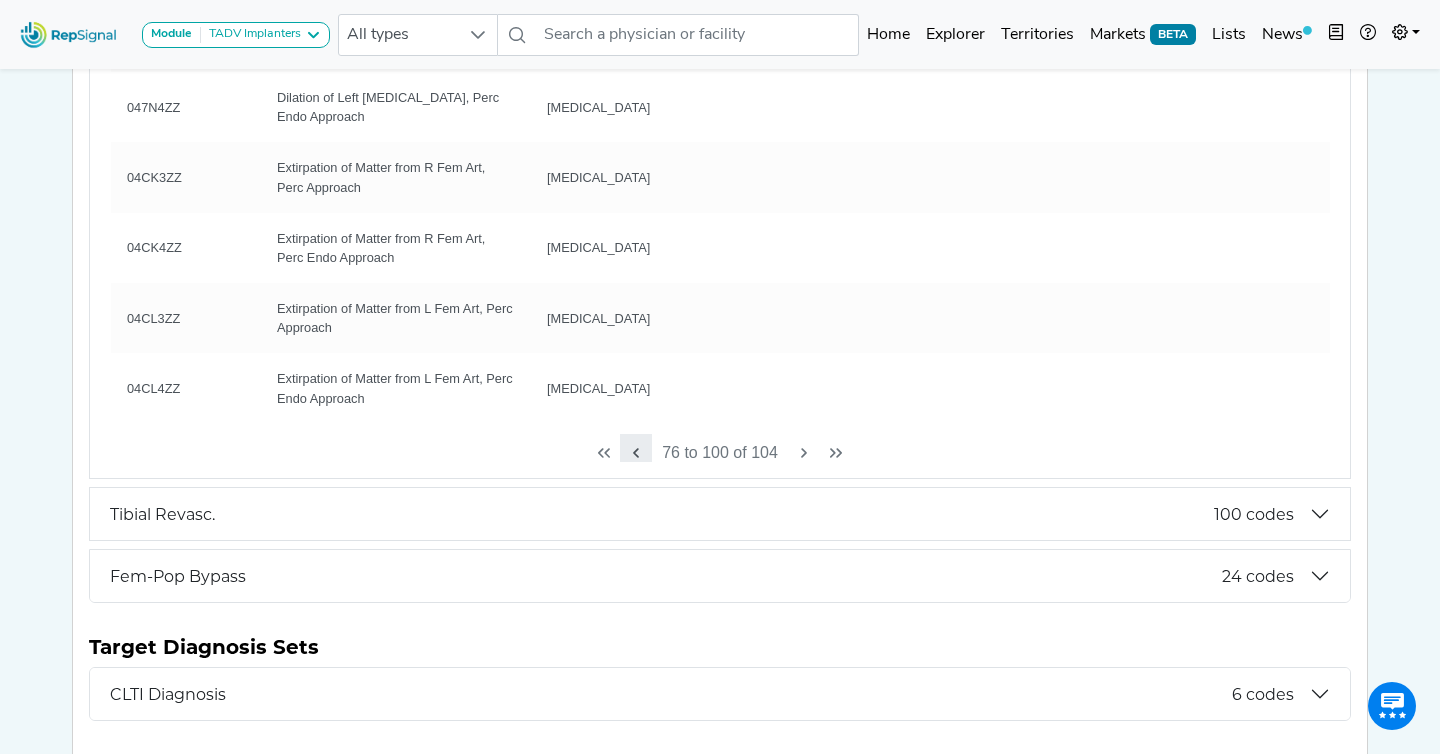 click 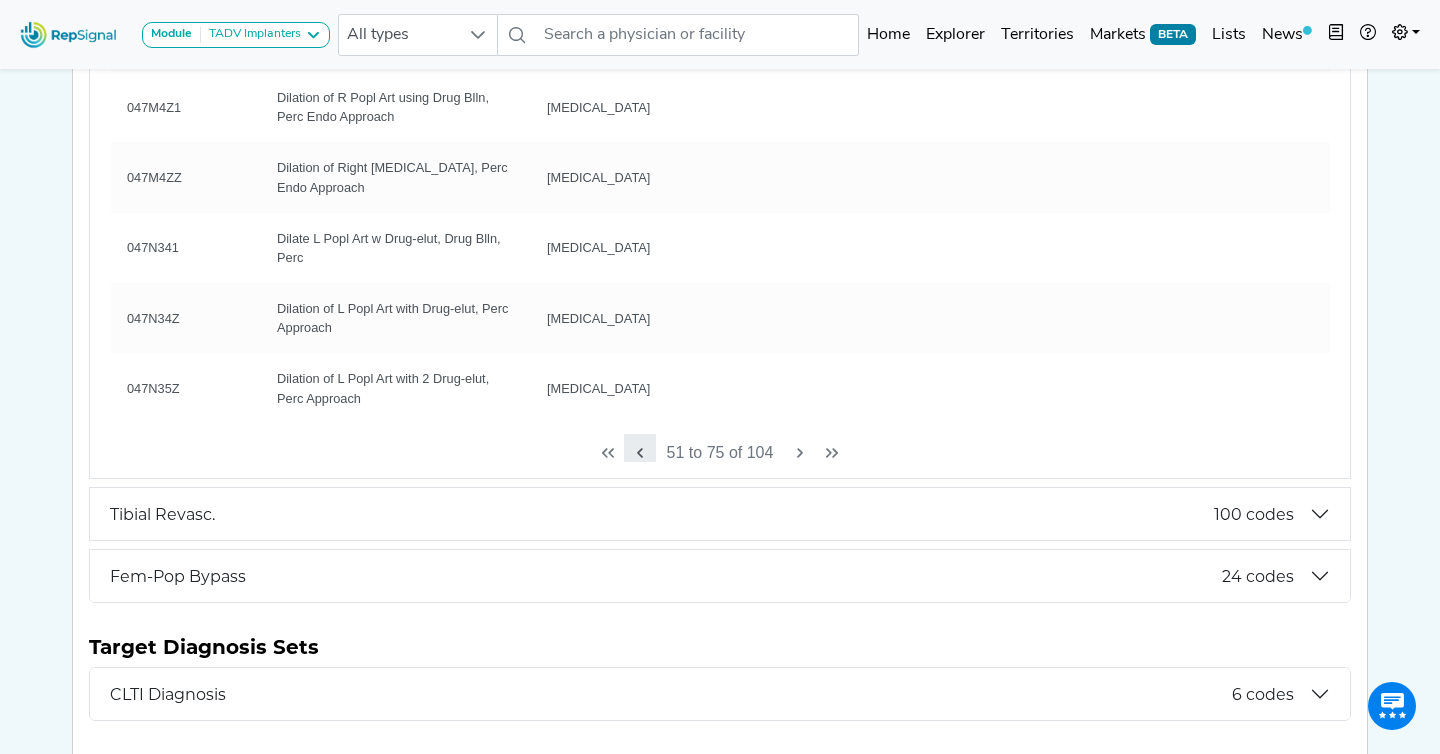 click 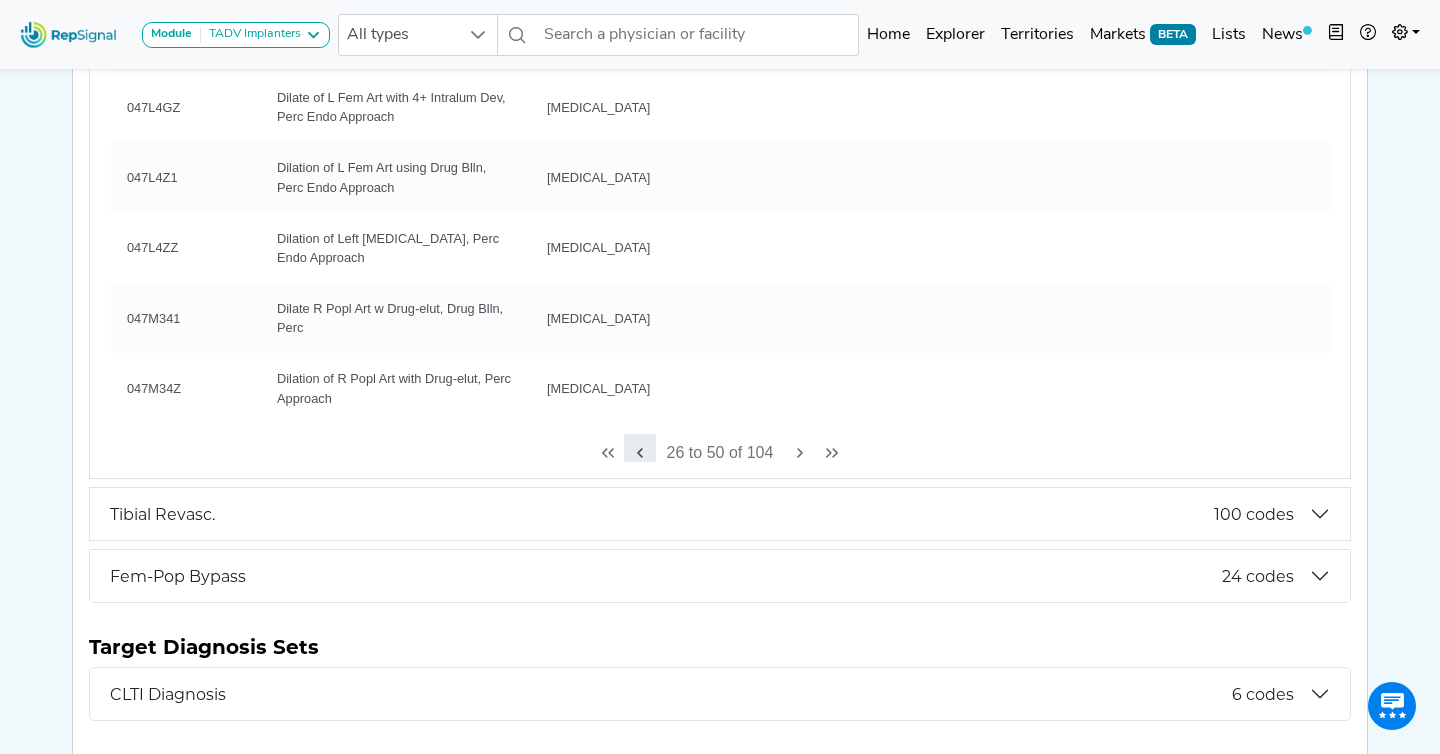 click 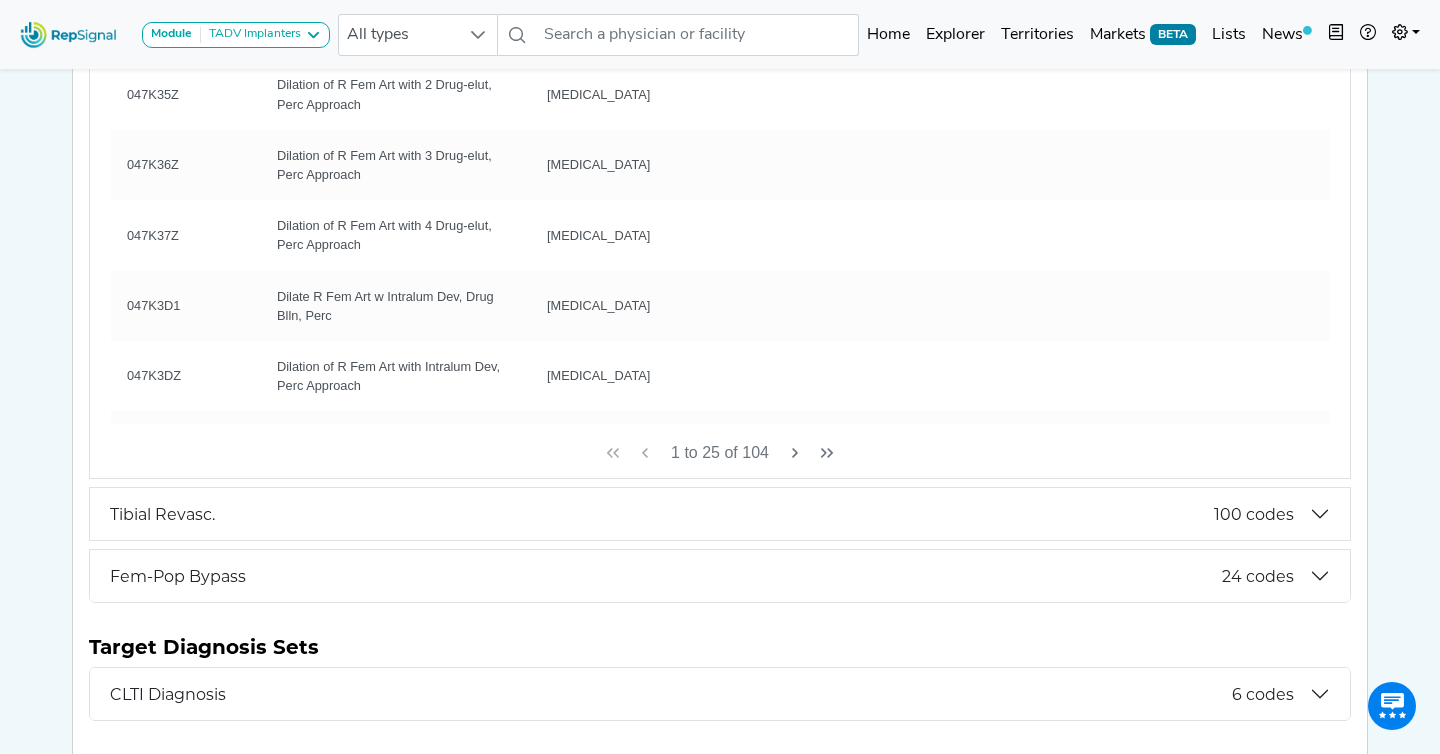scroll, scrollTop: 0, scrollLeft: 0, axis: both 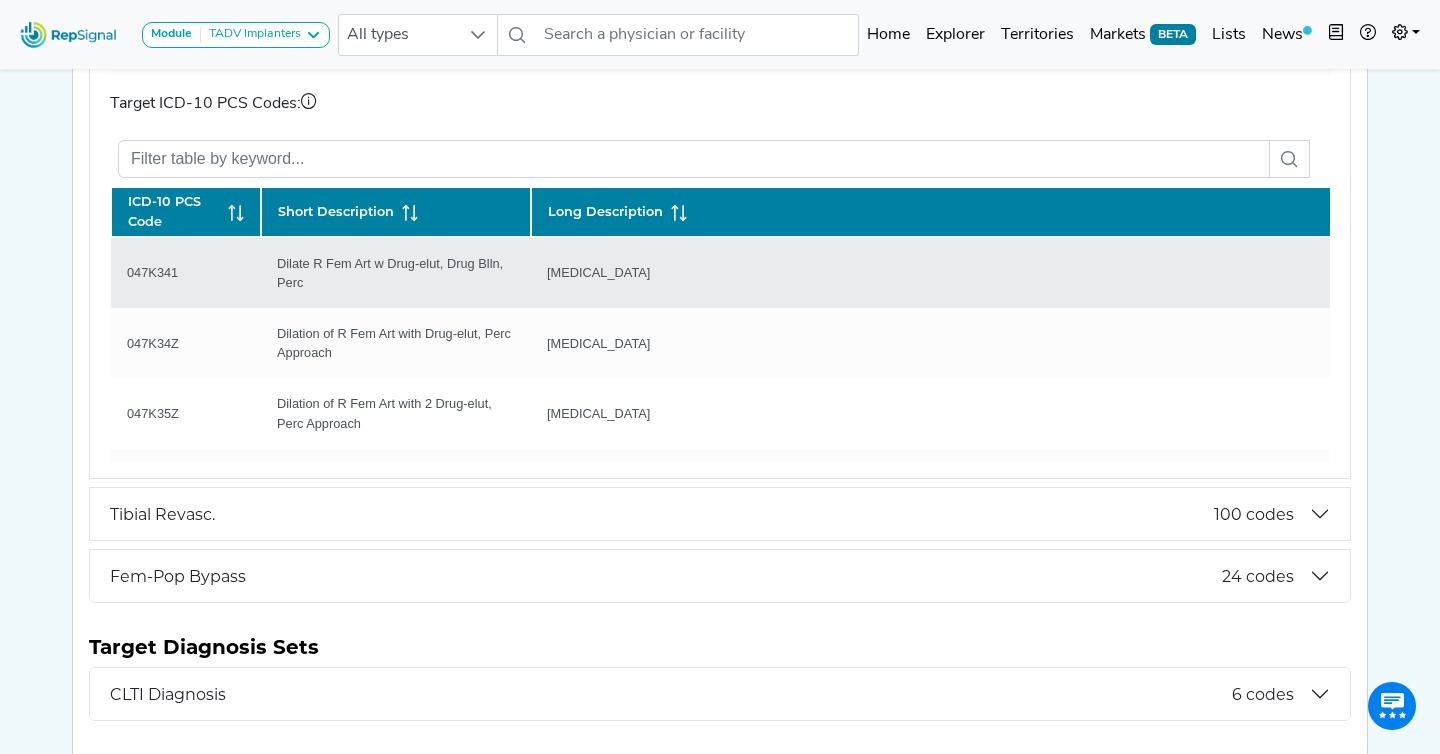 click on "[MEDICAL_DATA]" at bounding box center (598, 272) 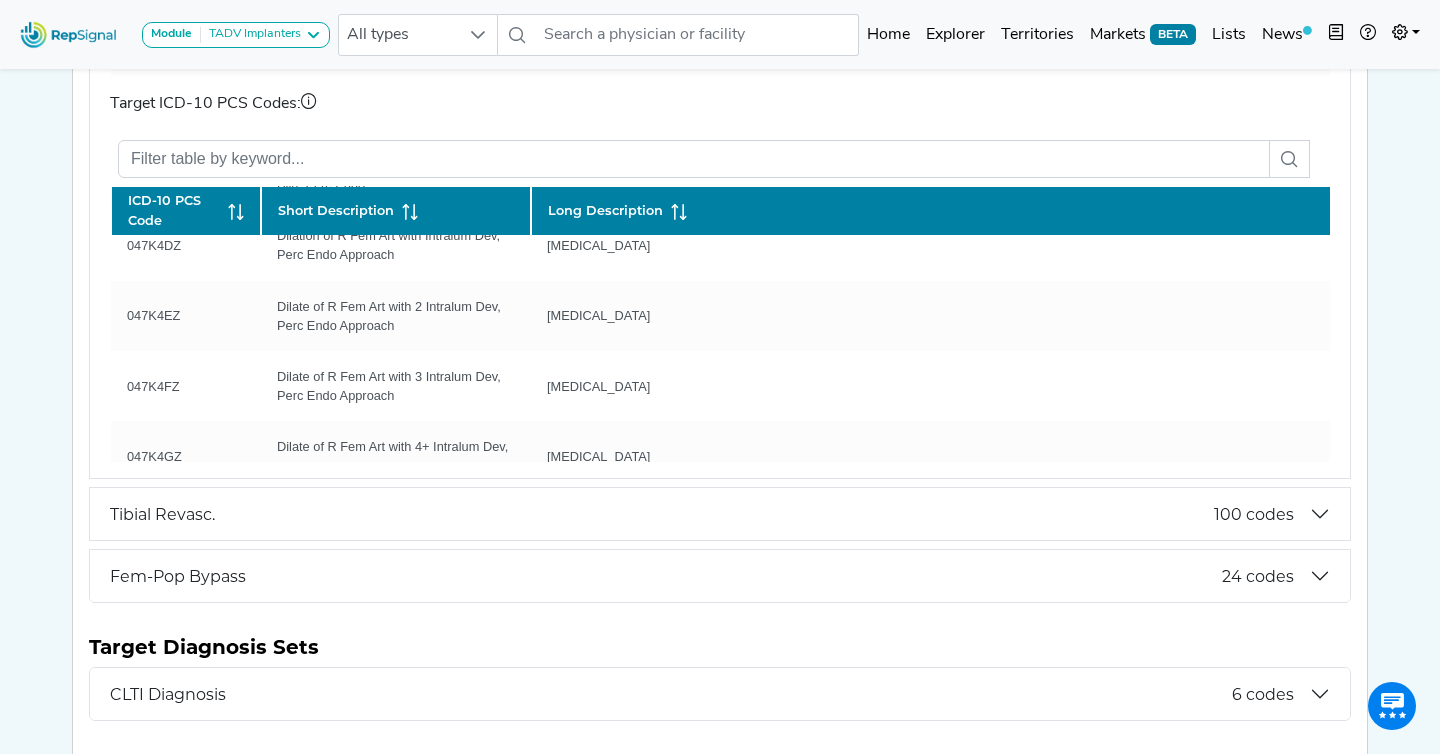 scroll, scrollTop: 1312, scrollLeft: 0, axis: vertical 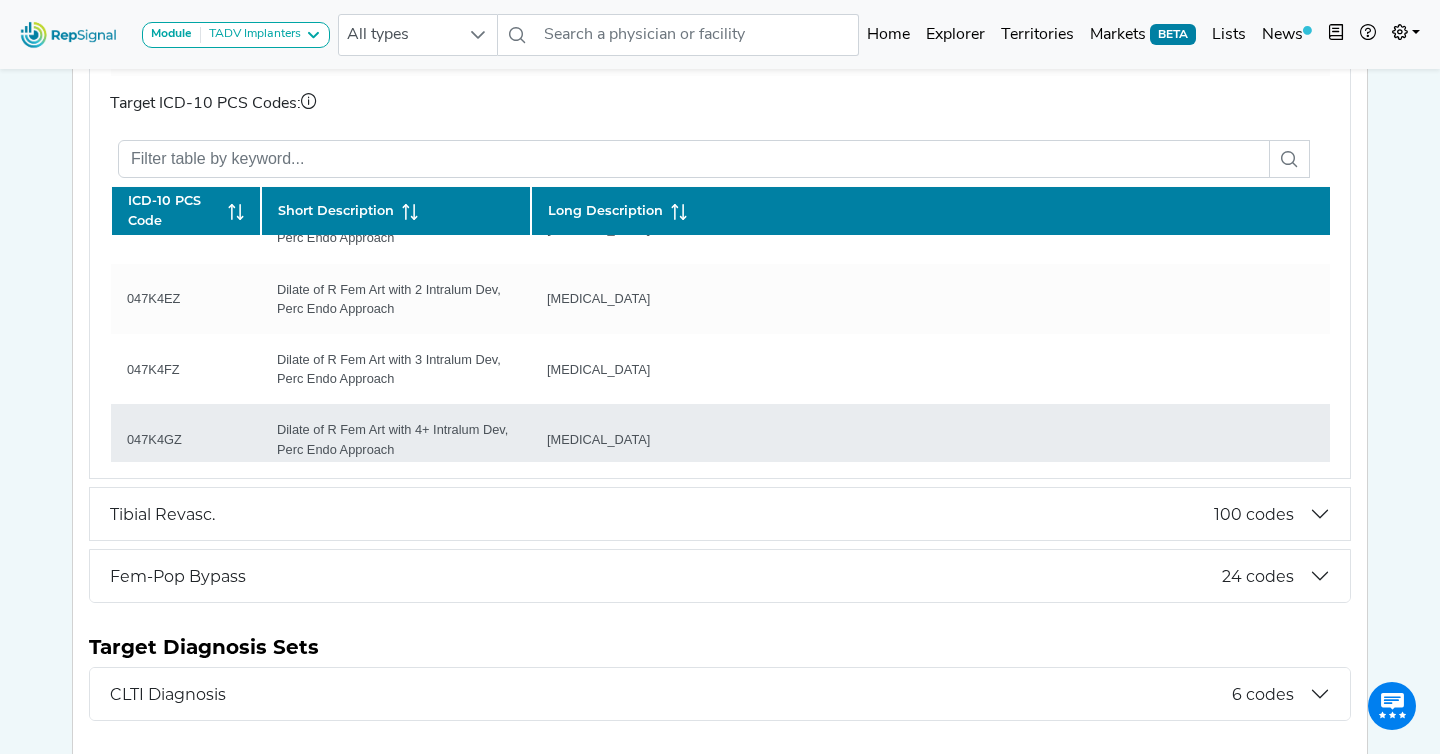 drag, startPoint x: 128, startPoint y: 252, endPoint x: 1218, endPoint y: 416, distance: 1102.2686 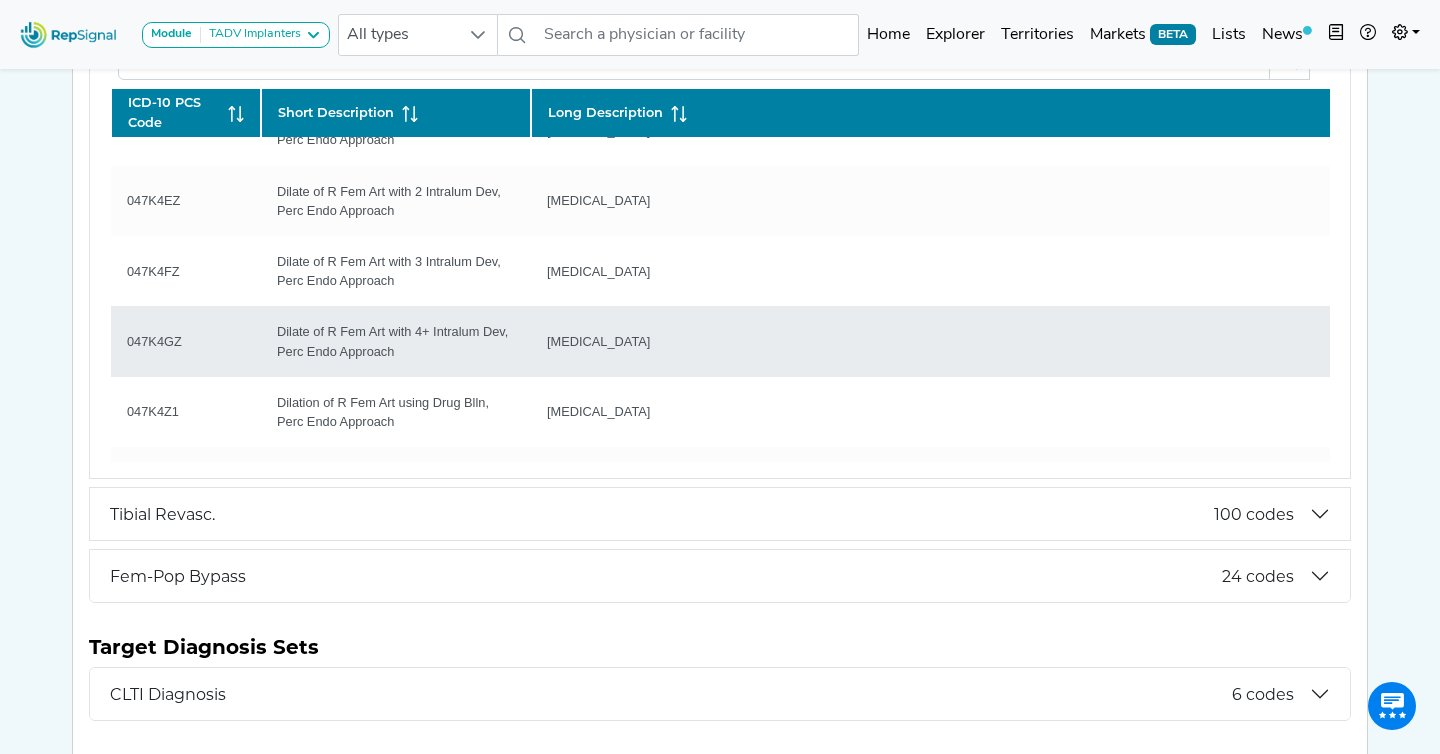 scroll, scrollTop: 623, scrollLeft: 0, axis: vertical 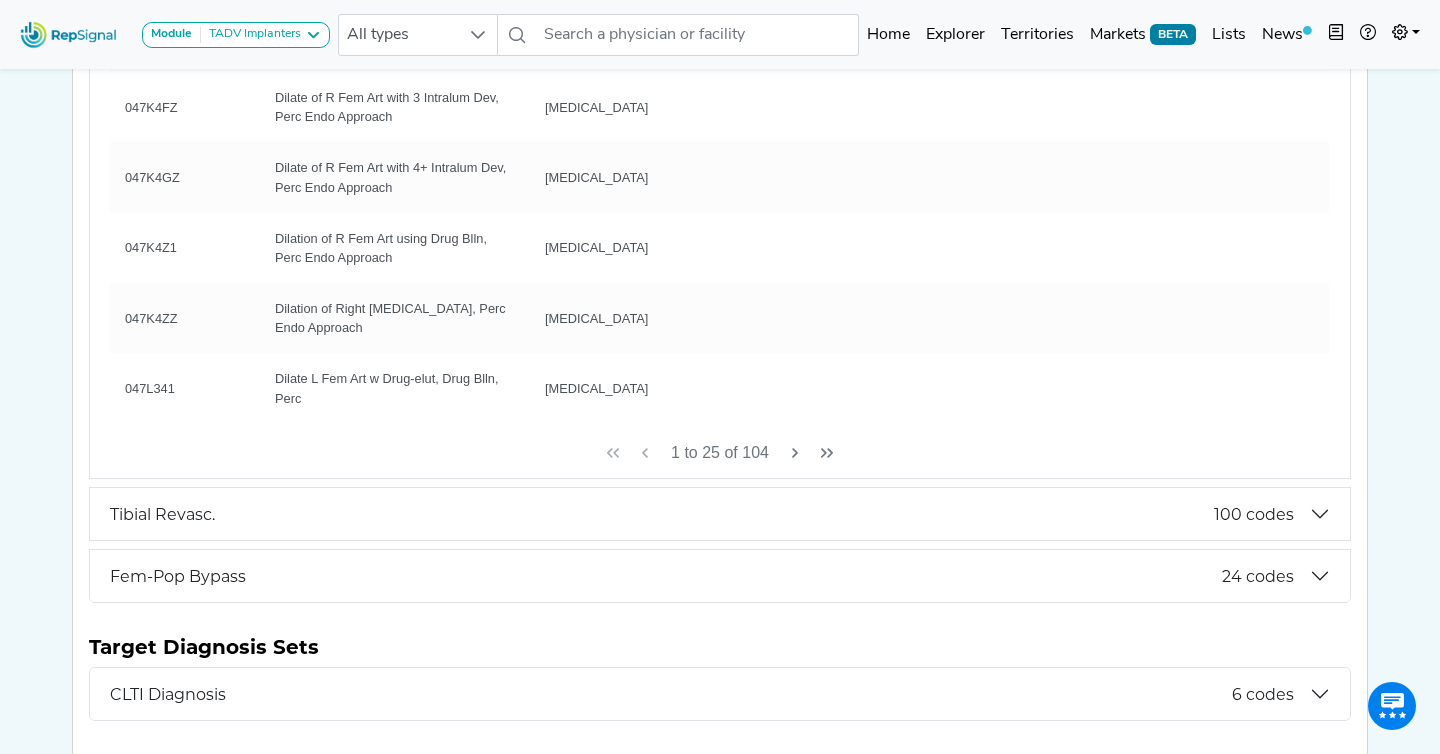 drag, startPoint x: 124, startPoint y: 225, endPoint x: 1323, endPoint y: 369, distance: 1207.6162 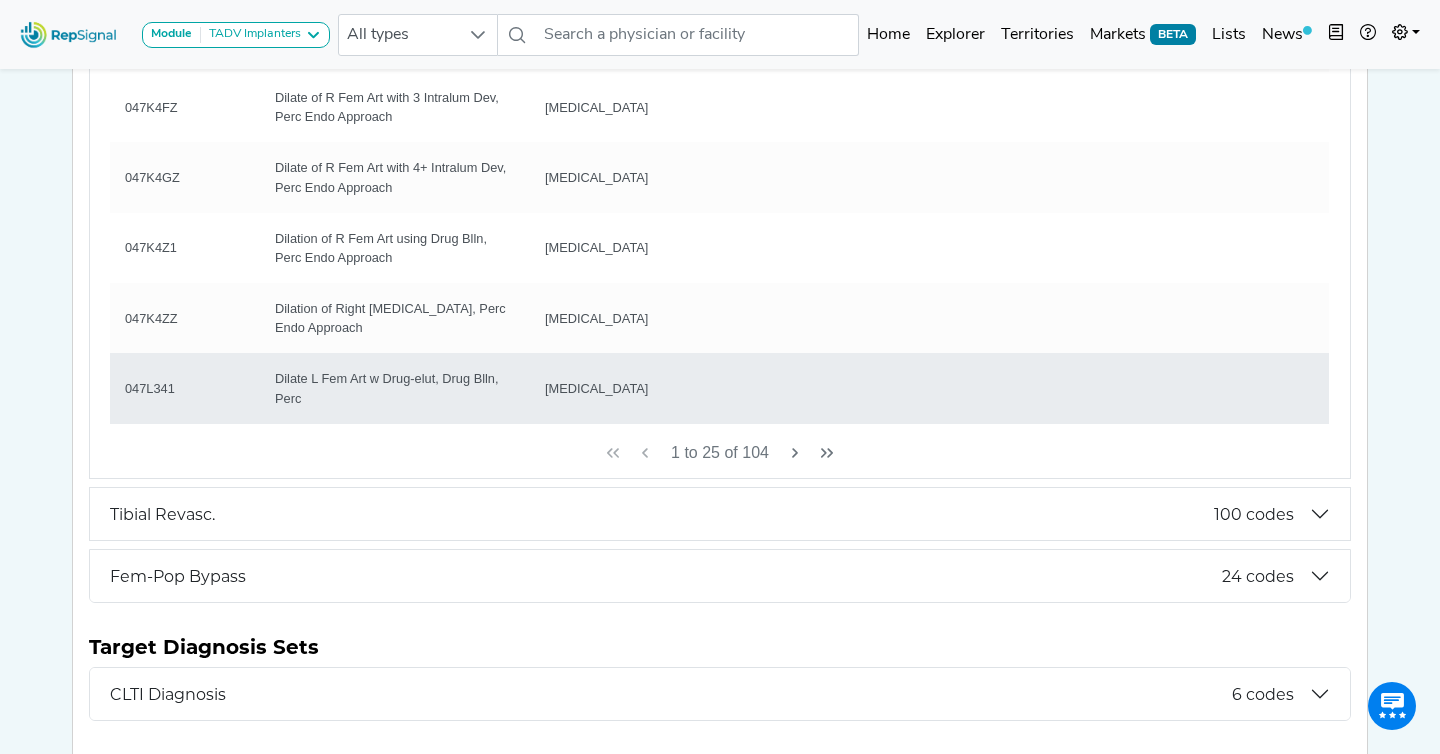 click on "[MEDICAL_DATA]" 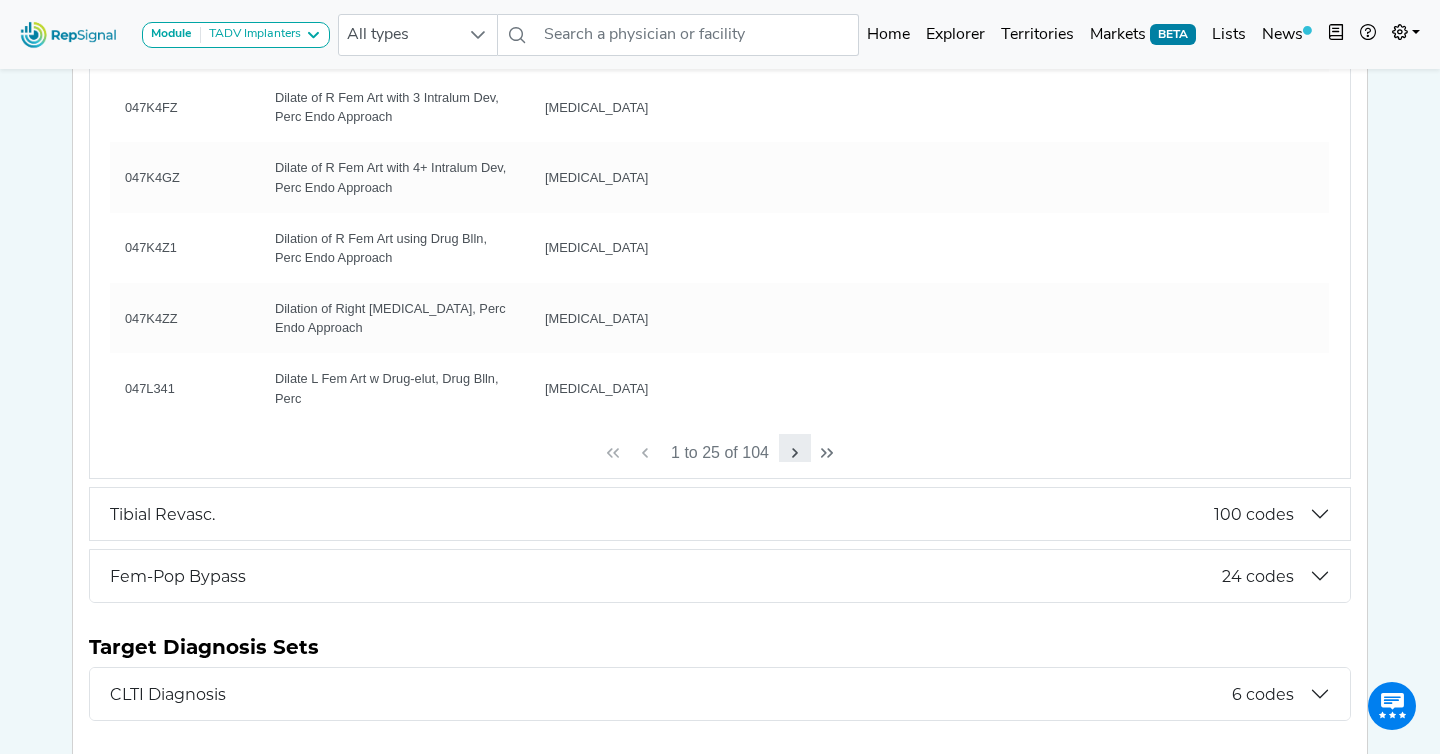 click 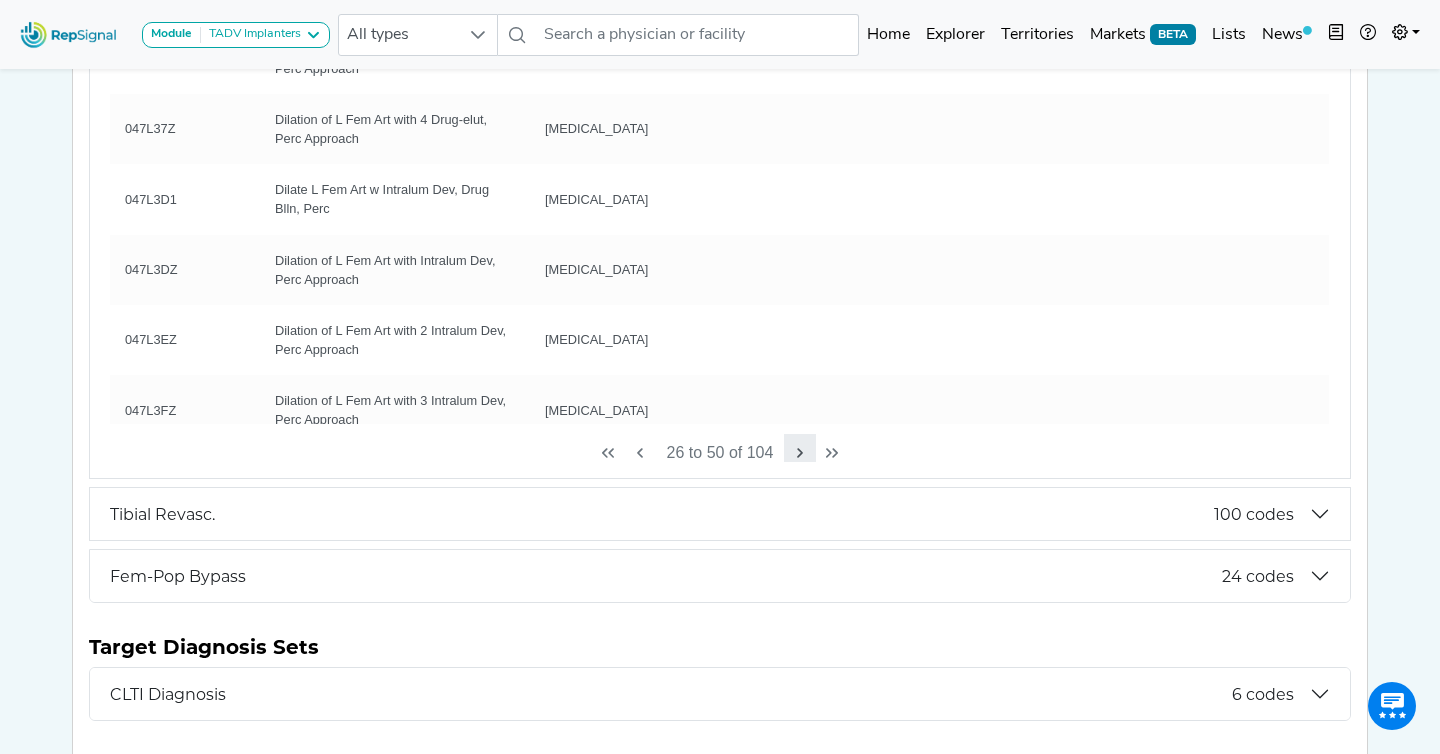 scroll, scrollTop: 0, scrollLeft: 2, axis: horizontal 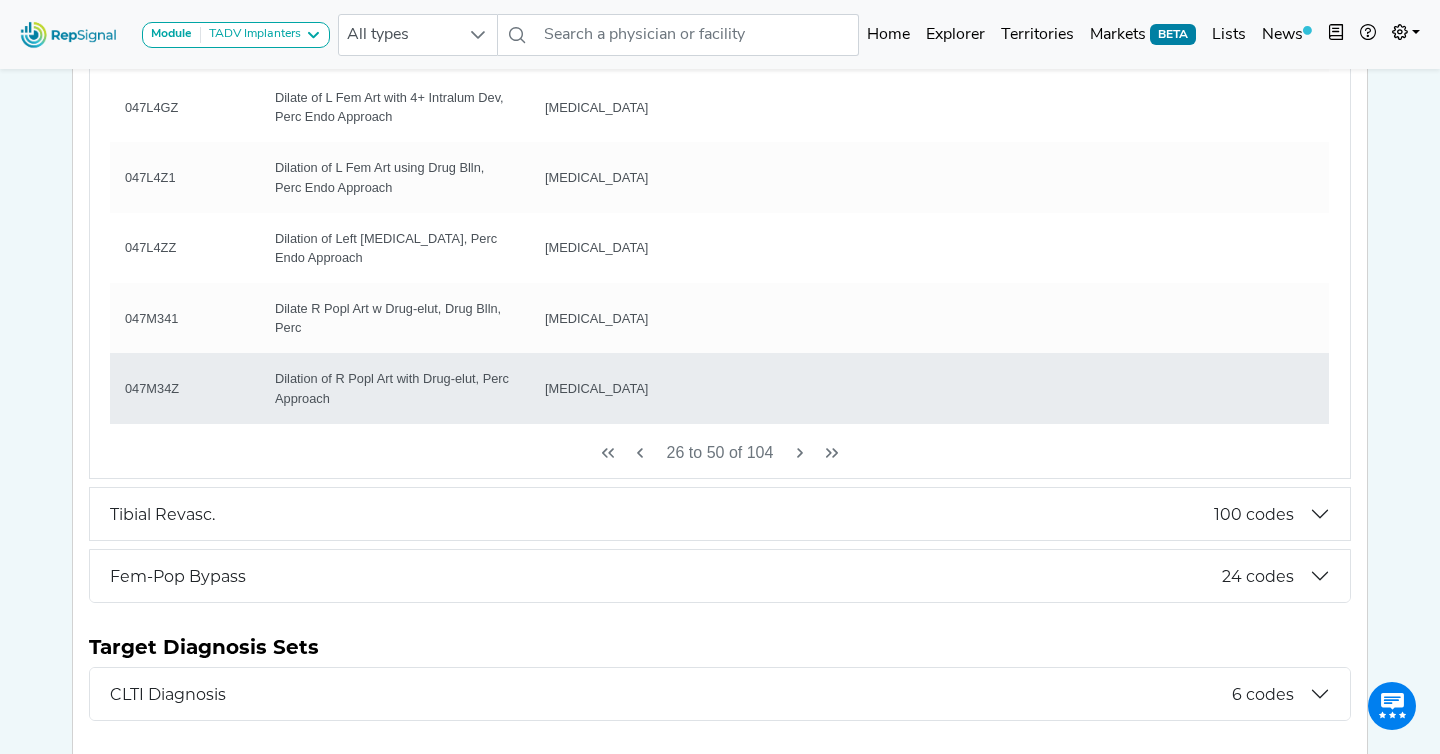 drag, startPoint x: 121, startPoint y: 163, endPoint x: 1151, endPoint y: 370, distance: 1050.5946 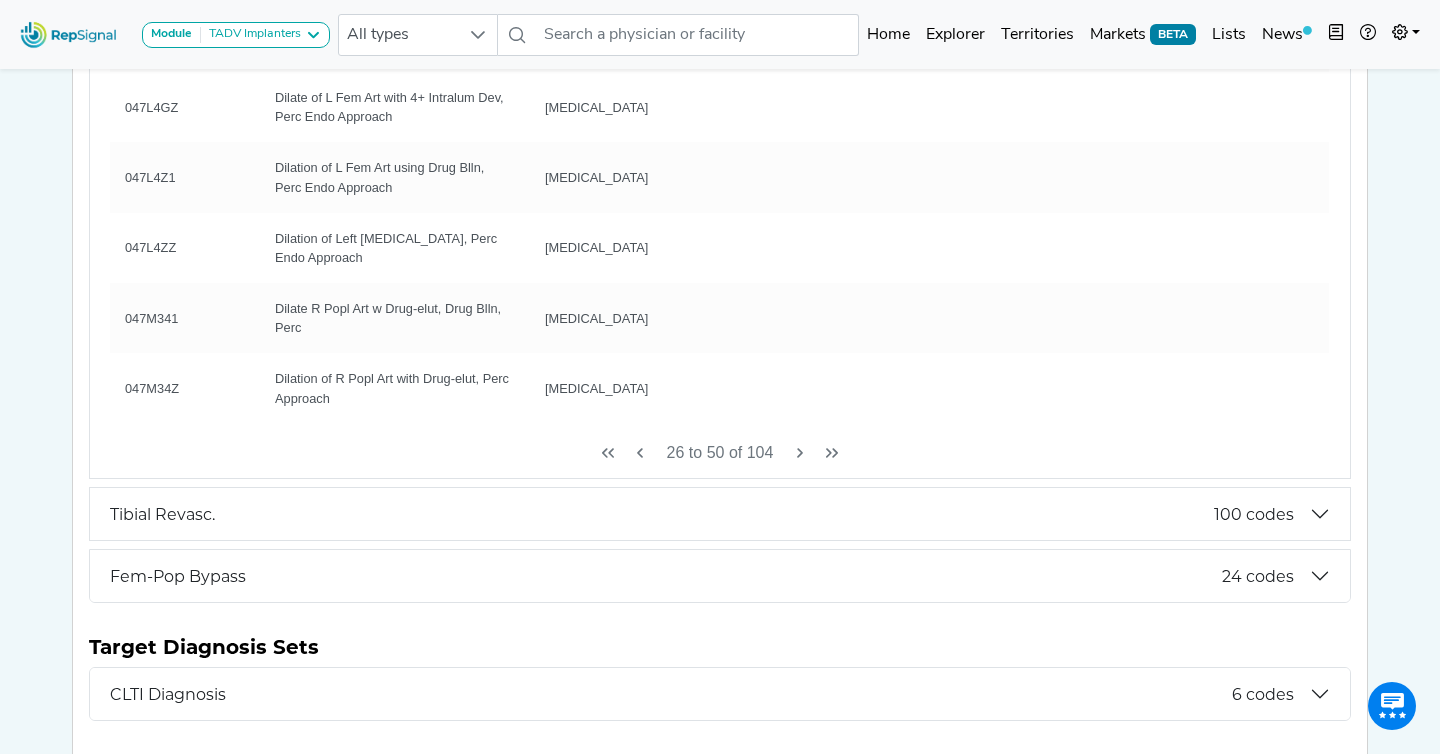copy on "047L34Z Dilation of L Fem Art with Drug-elut, Perc Approach [MEDICAL_DATA] 047L35Z Dilation of L Fem Art with 2 Drug-elut, Perc Approach [MEDICAL_DATA] 047L36Z Dilation of L Fem Art with 3 Drug-elut, Perc Approach [MEDICAL_DATA] 047L37Z Dilation of L Fem Art with 4 Drug-elut, Perc Approach [MEDICAL_DATA] 047L3D1 Dilate L Fem Art w Intralum Dev, Drug Blln, Perc [MEDICAL_DATA] 047L3DZ Dilation of L Fem Art with Intralum Dev, Perc Approach [MEDICAL_DATA] 047L3EZ Dilation of L Fem Art with 2 Intralum Dev, Perc Approach Dilat..." 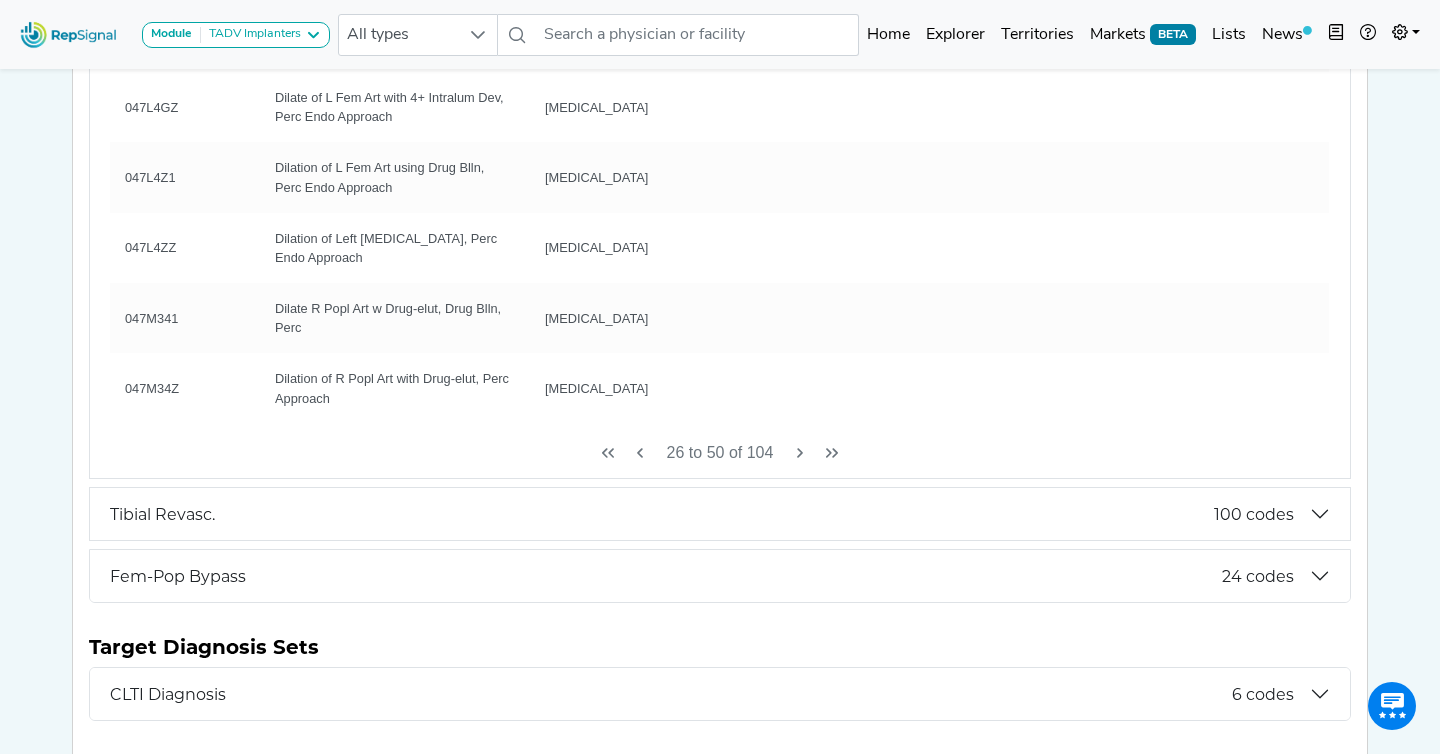 click on "26 to 50 of 104" 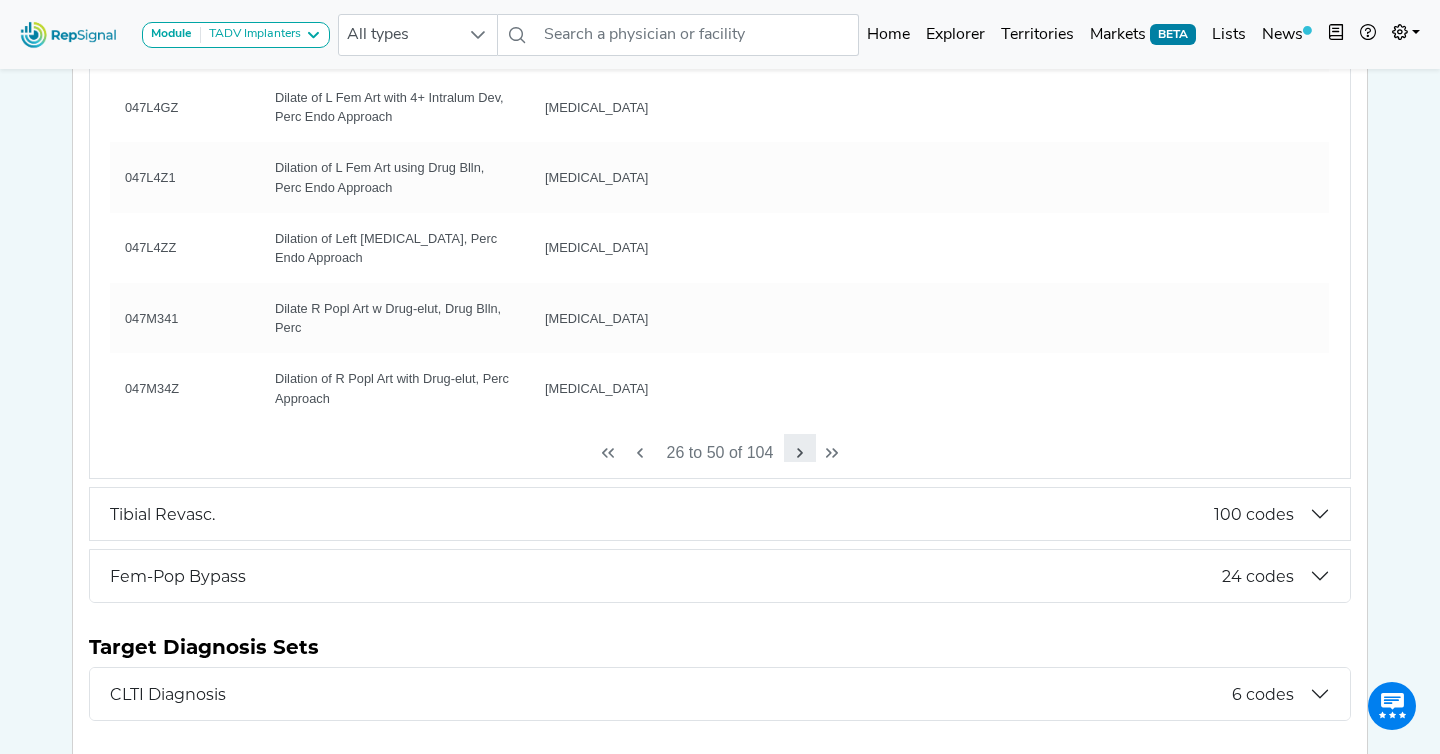 click 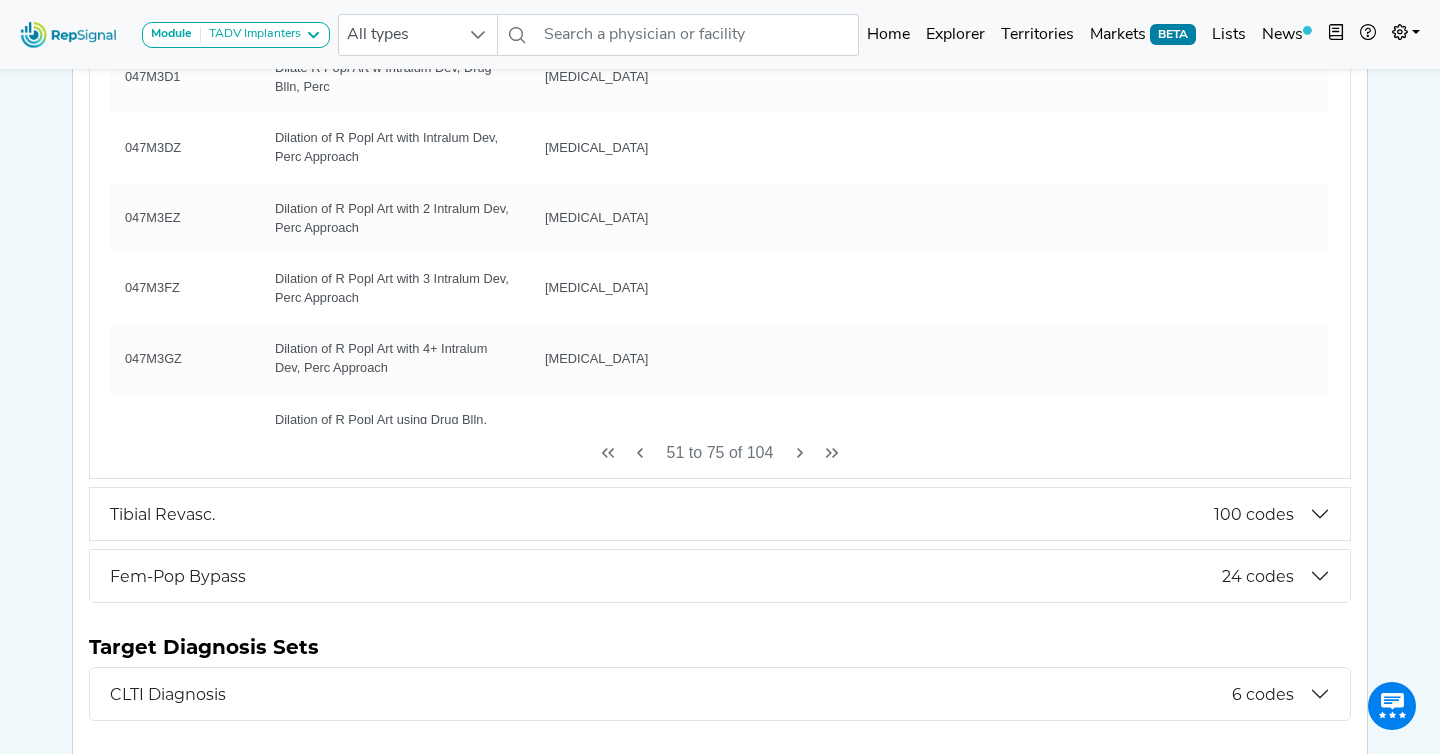 scroll, scrollTop: 0, scrollLeft: 2, axis: horizontal 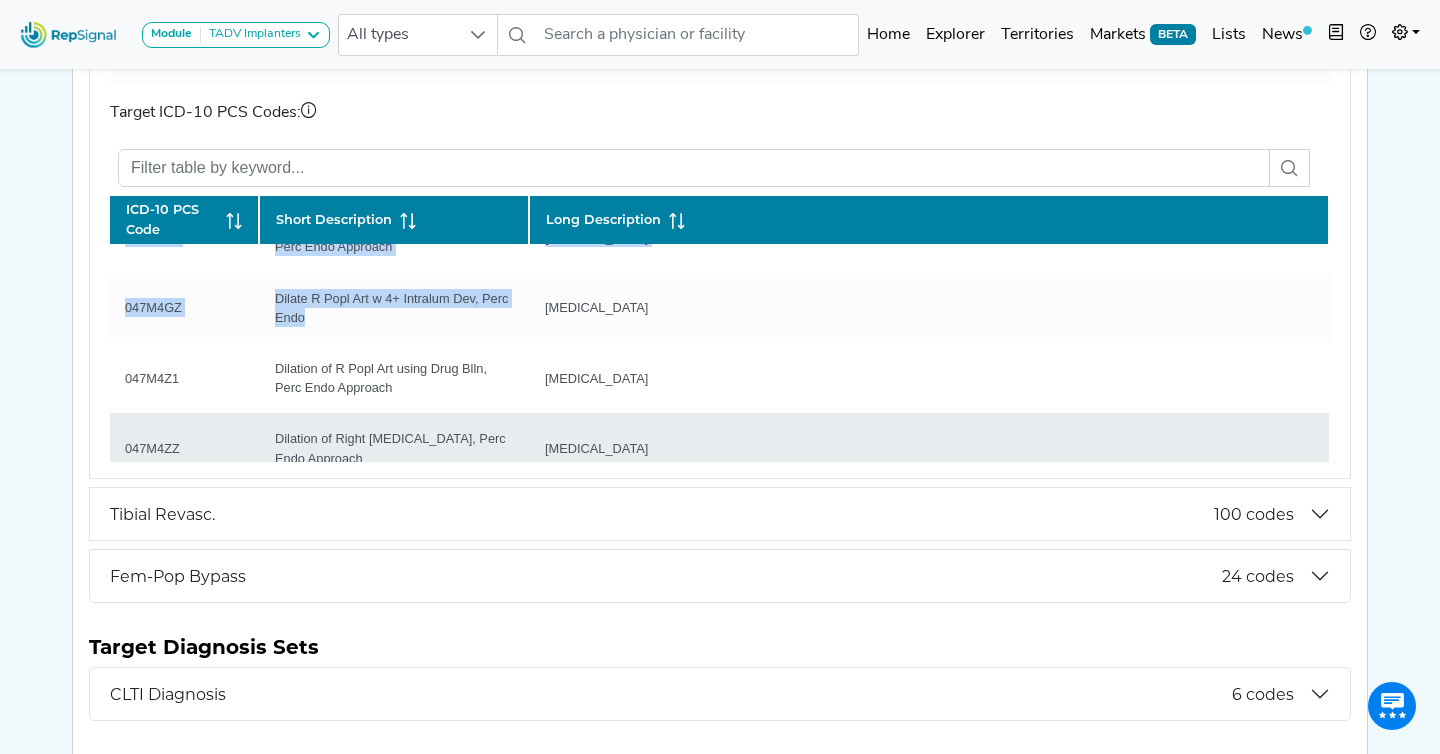 drag, startPoint x: 122, startPoint y: 261, endPoint x: 1016, endPoint y: 446, distance: 912.94086 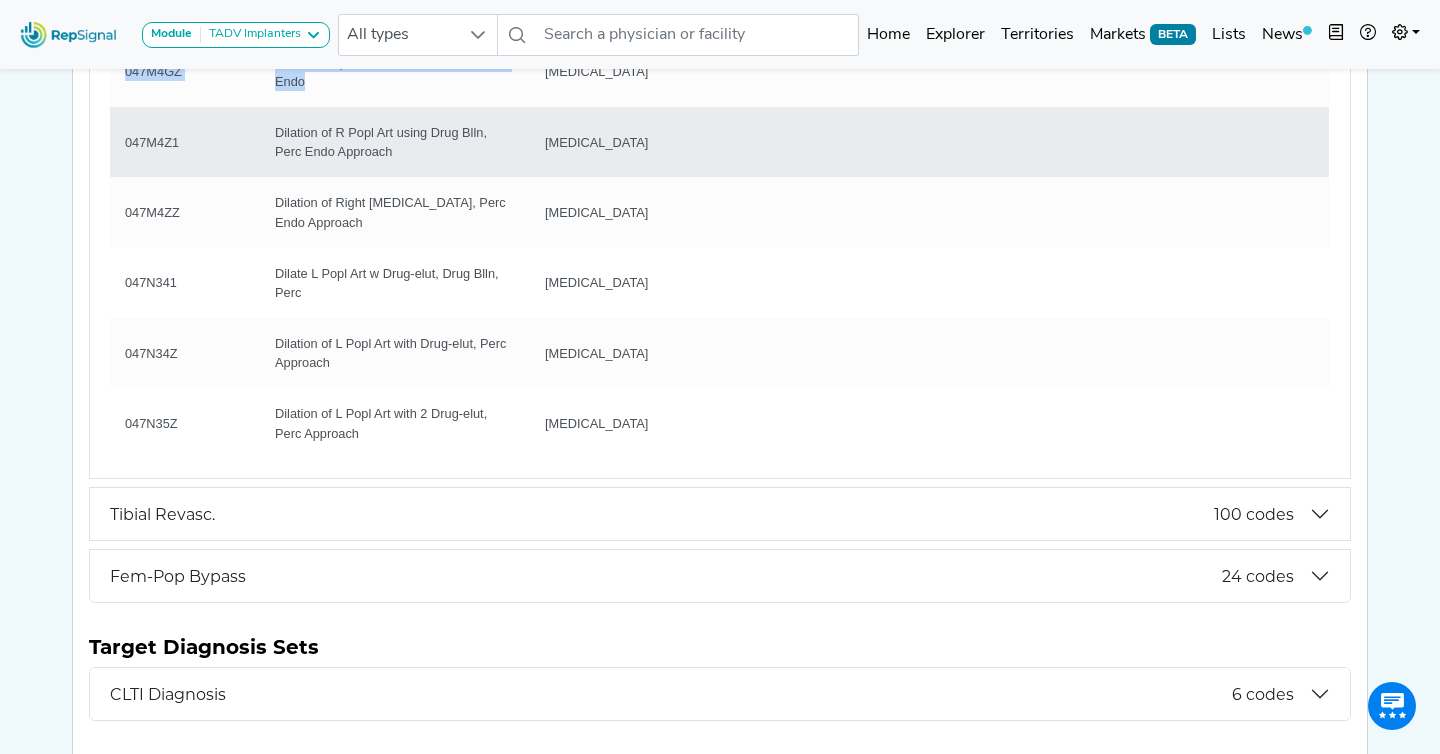 scroll, scrollTop: 623, scrollLeft: 0, axis: vertical 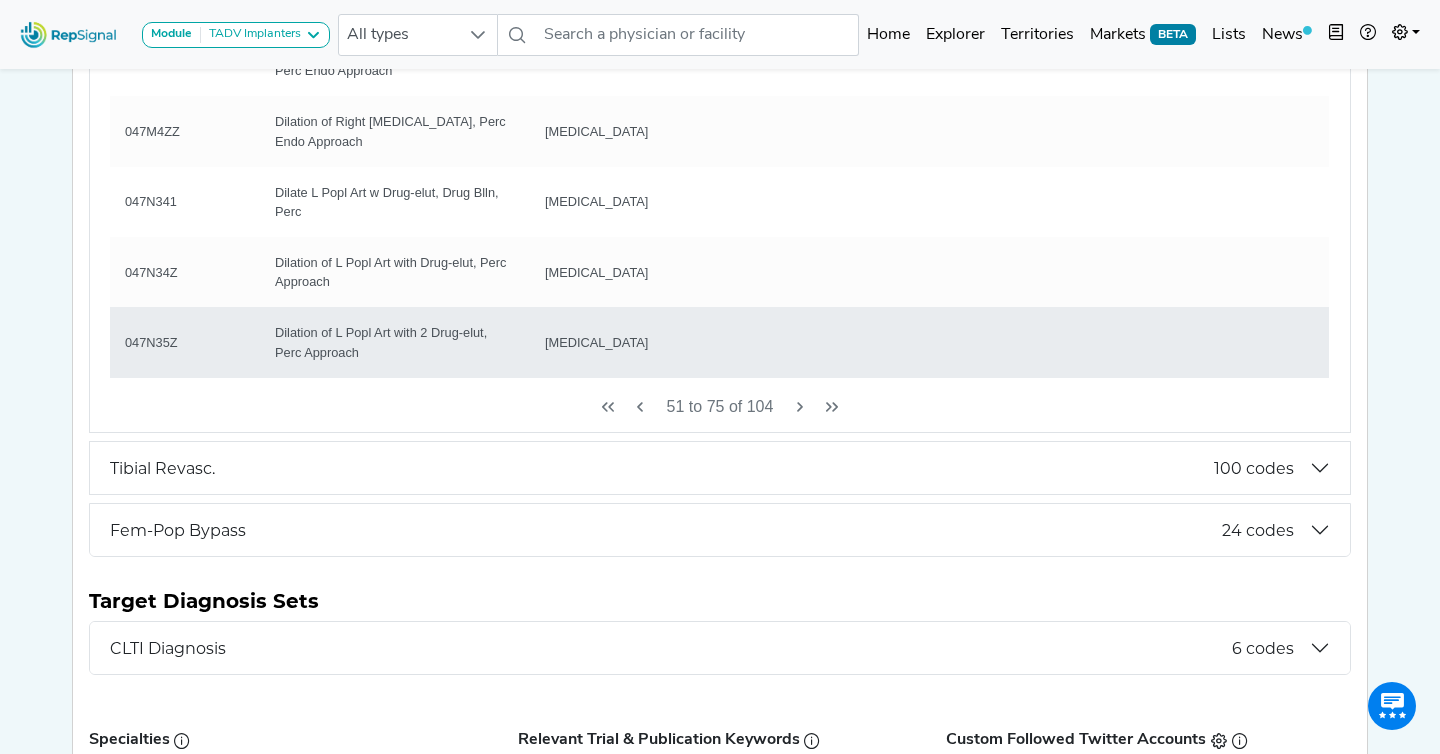 drag, startPoint x: 124, startPoint y: 179, endPoint x: 1191, endPoint y: 332, distance: 1077.9137 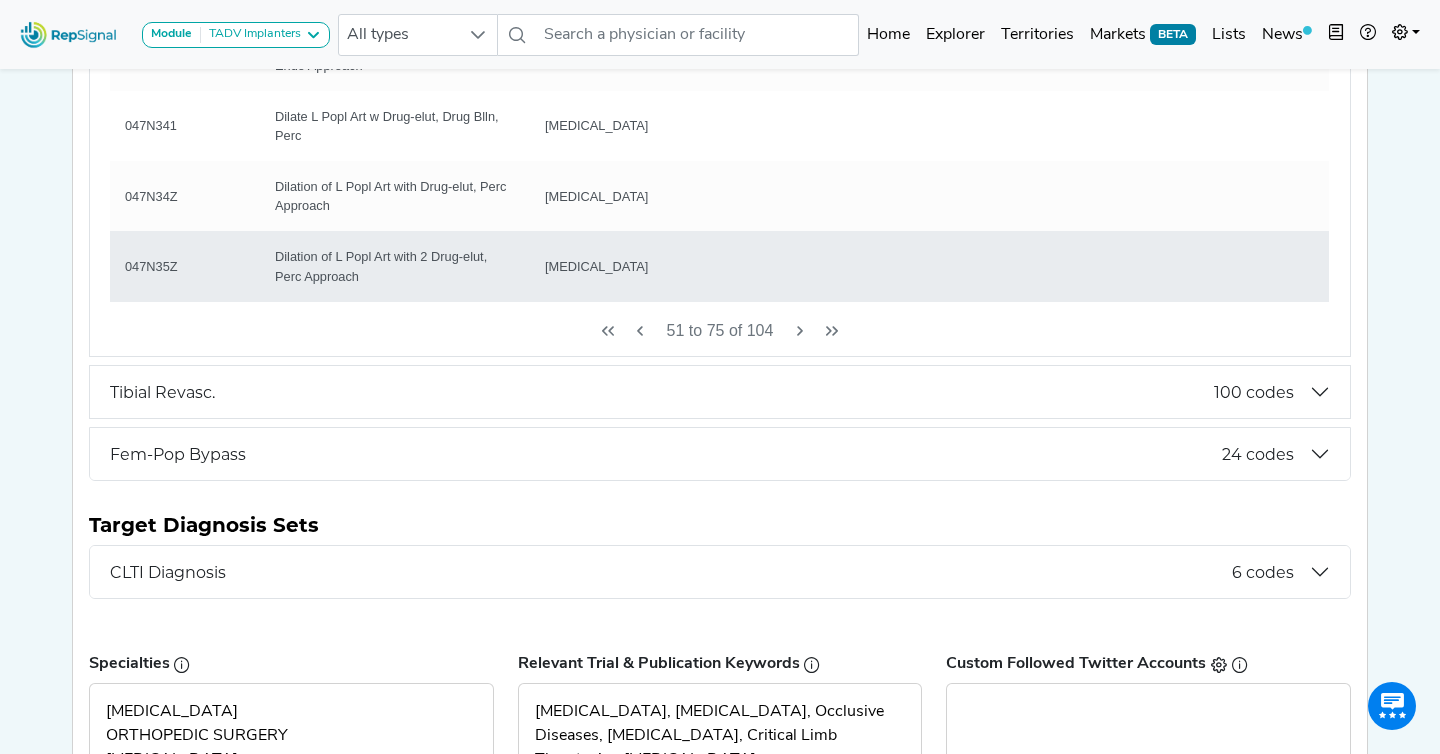 scroll, scrollTop: 740, scrollLeft: 0, axis: vertical 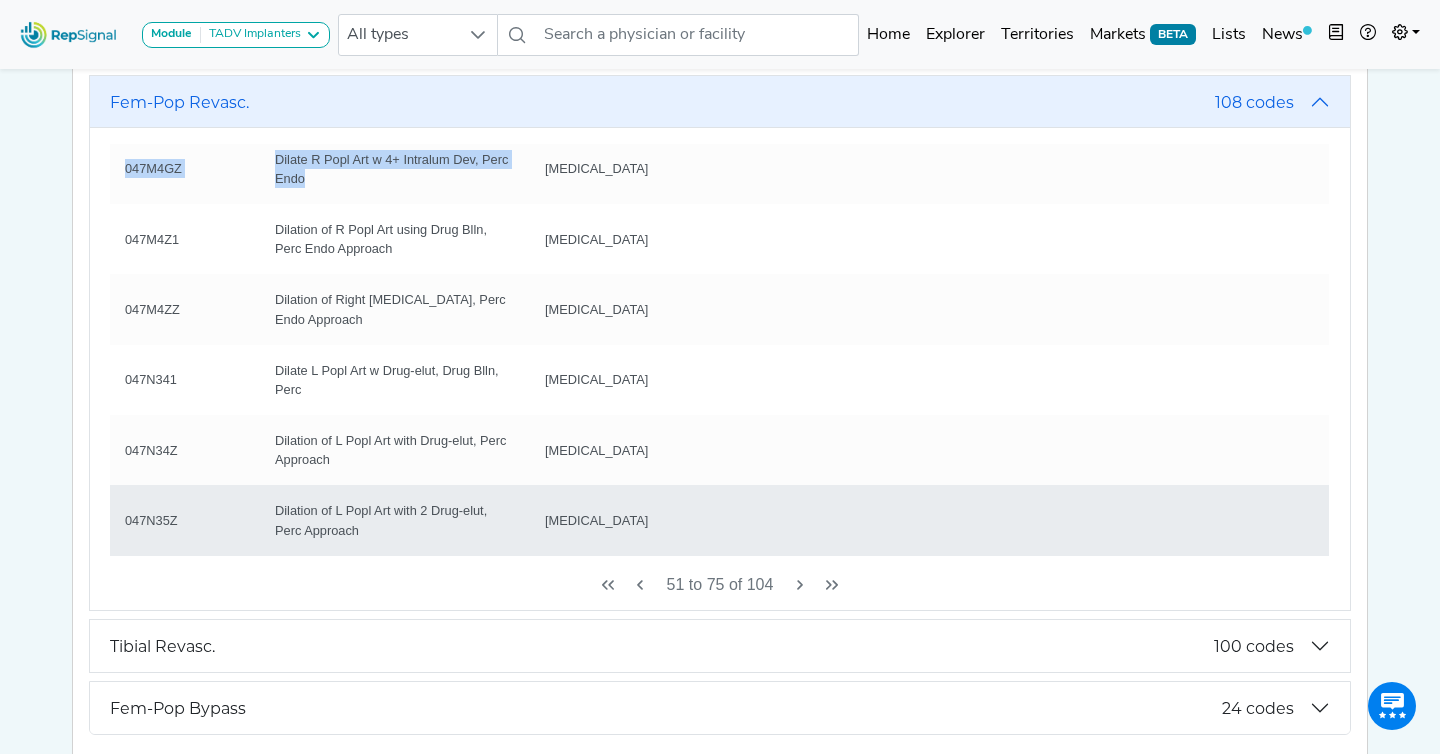 click on "[MEDICAL_DATA]" at bounding box center [596, 520] 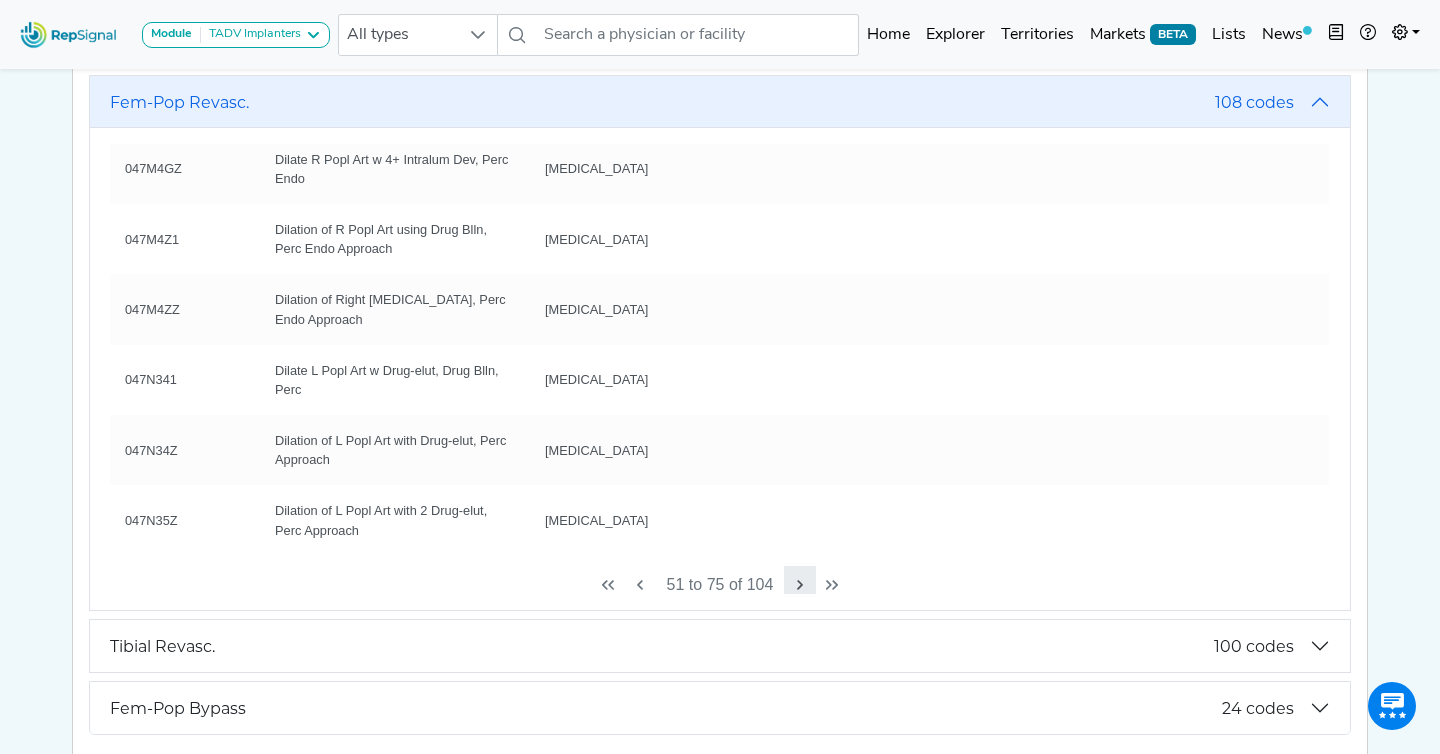 click 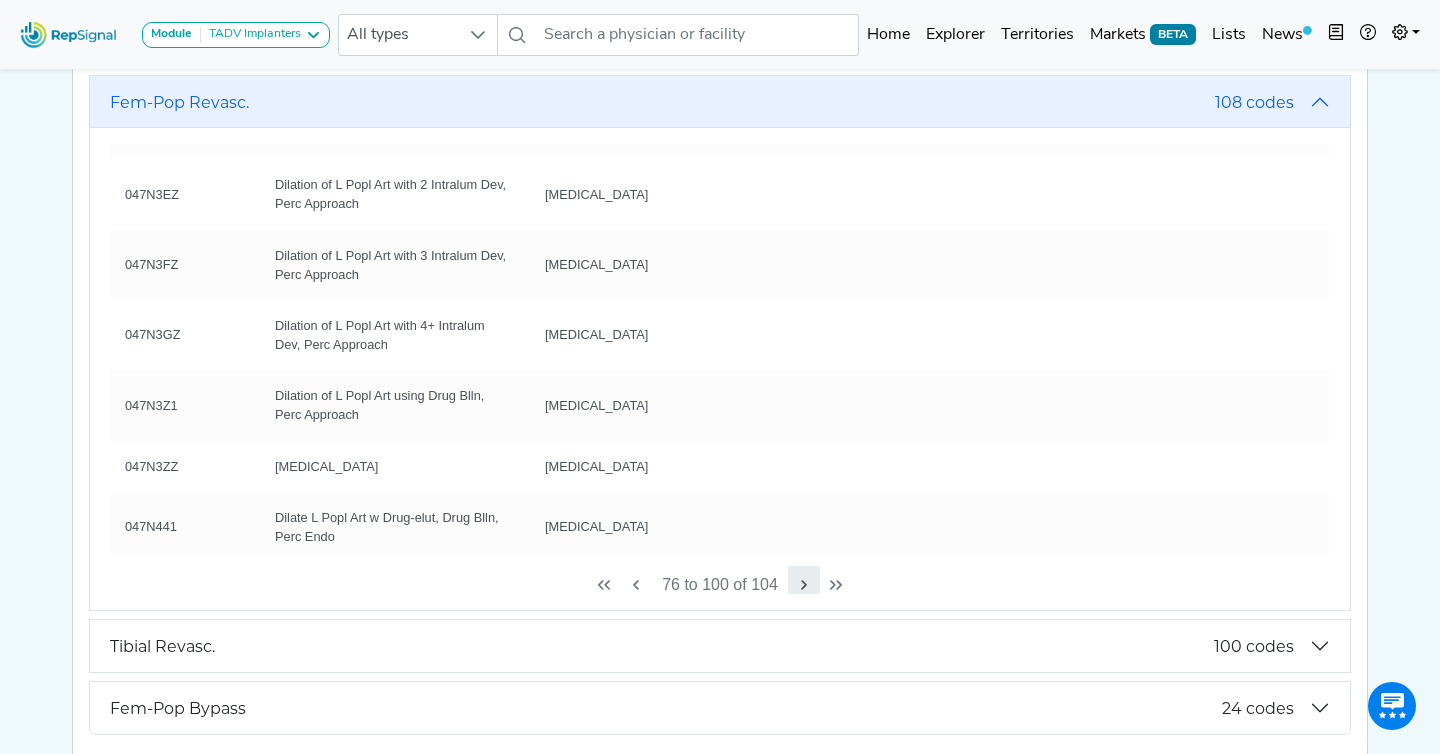 scroll, scrollTop: 0, scrollLeft: 2, axis: horizontal 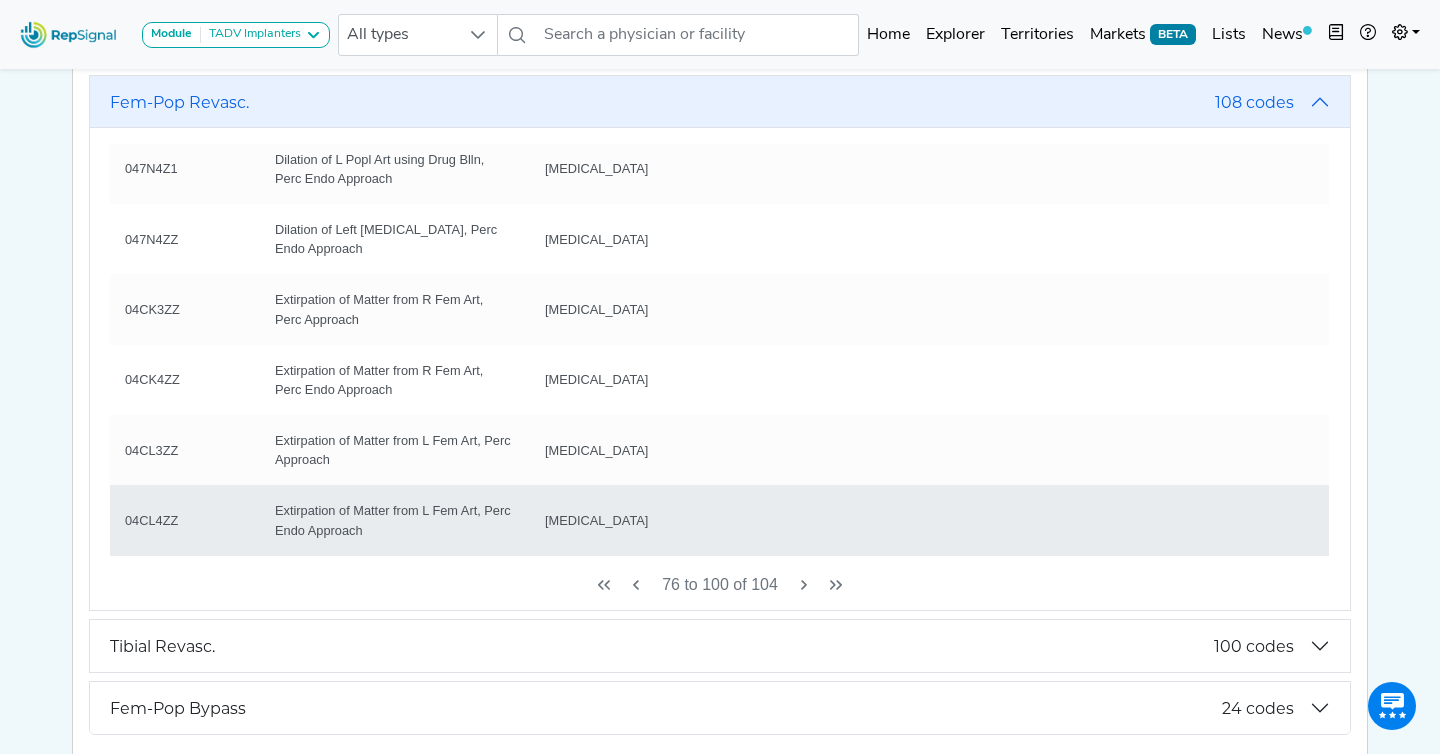 drag, startPoint x: 124, startPoint y: 357, endPoint x: 1080, endPoint y: 519, distance: 969.6288 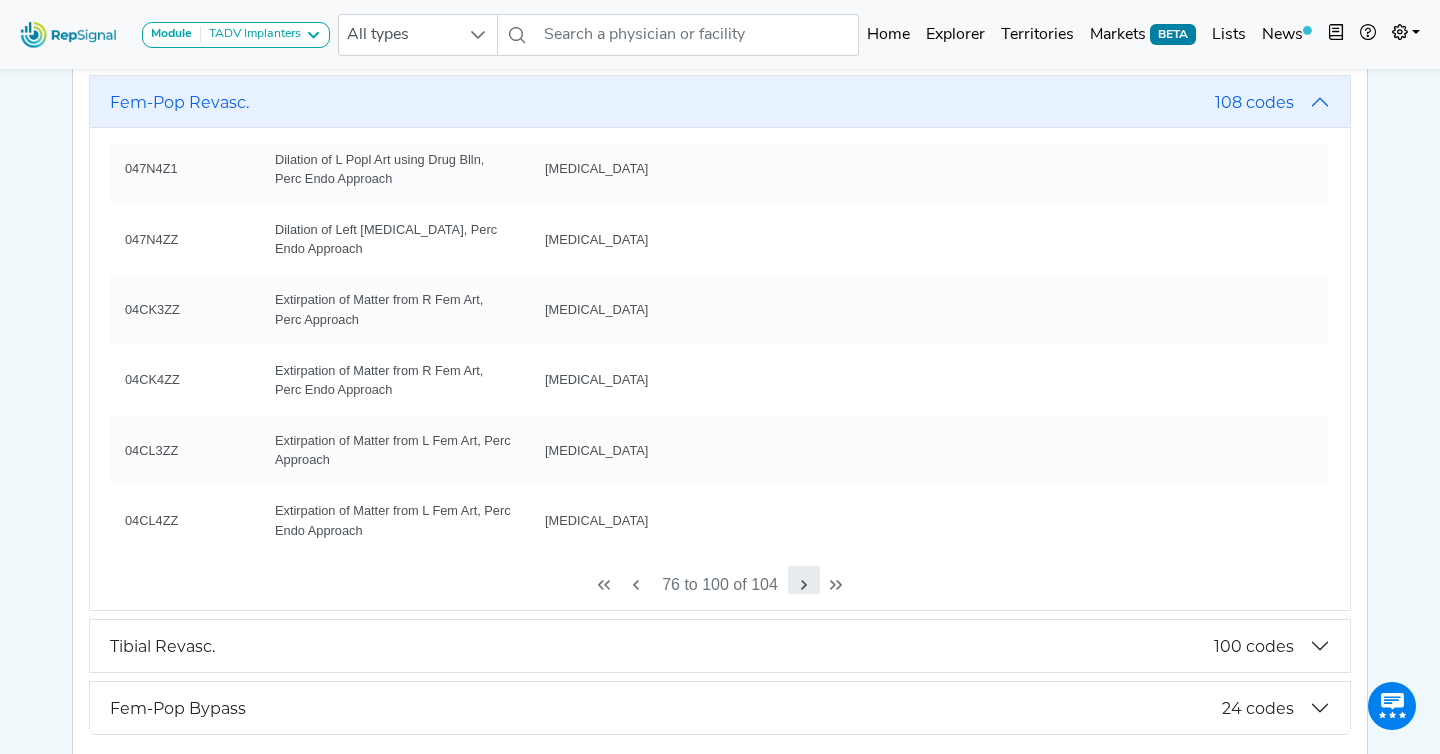 click 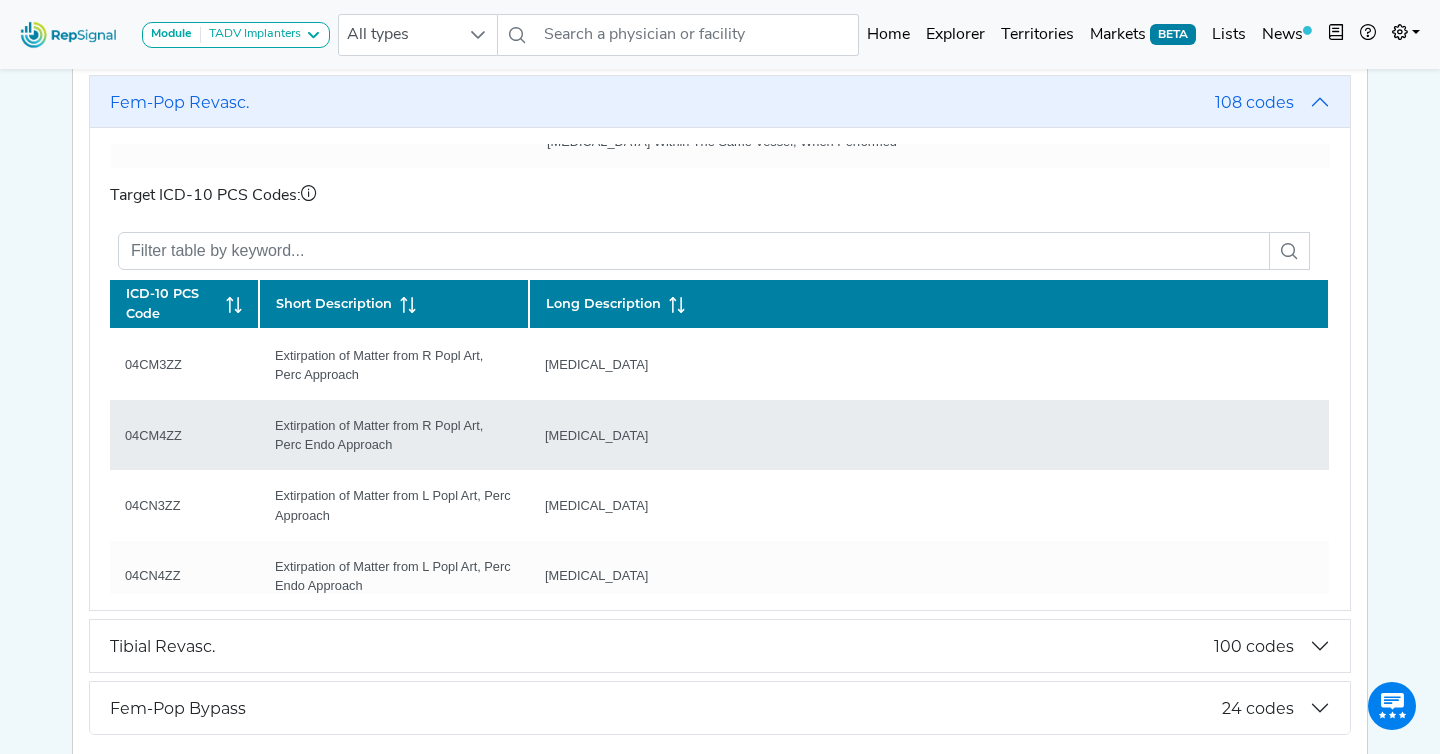 scroll, scrollTop: 457, scrollLeft: 0, axis: vertical 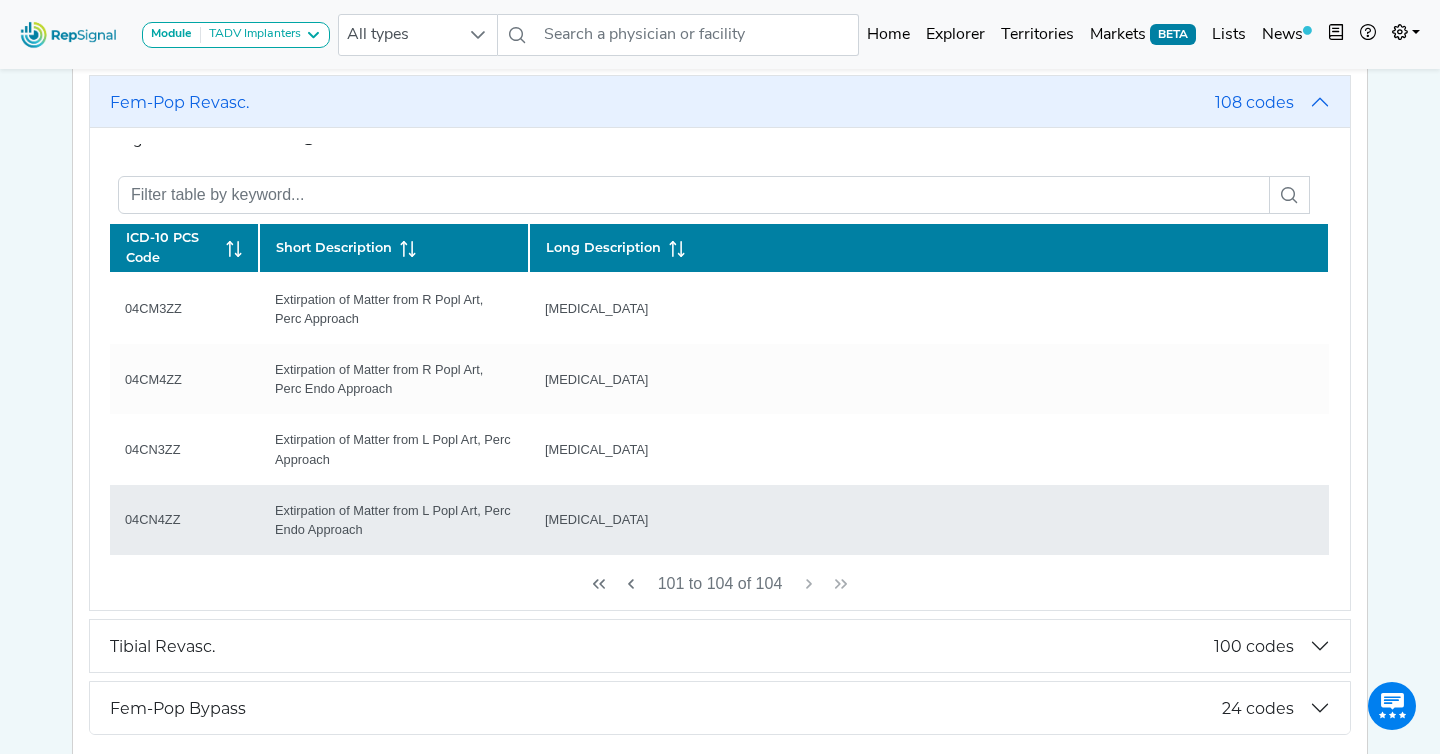 drag, startPoint x: 125, startPoint y: 284, endPoint x: 1068, endPoint y: 510, distance: 969.70355 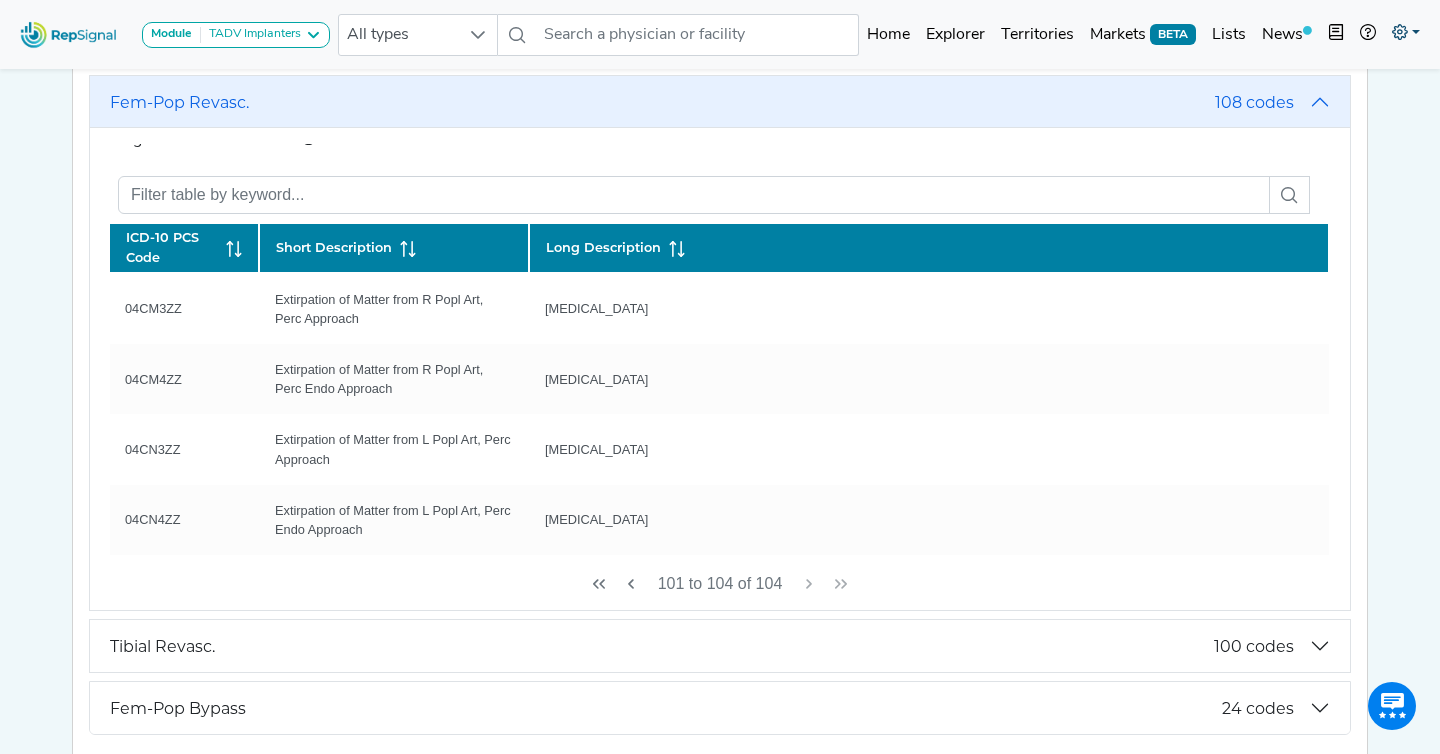 click at bounding box center [1406, 35] 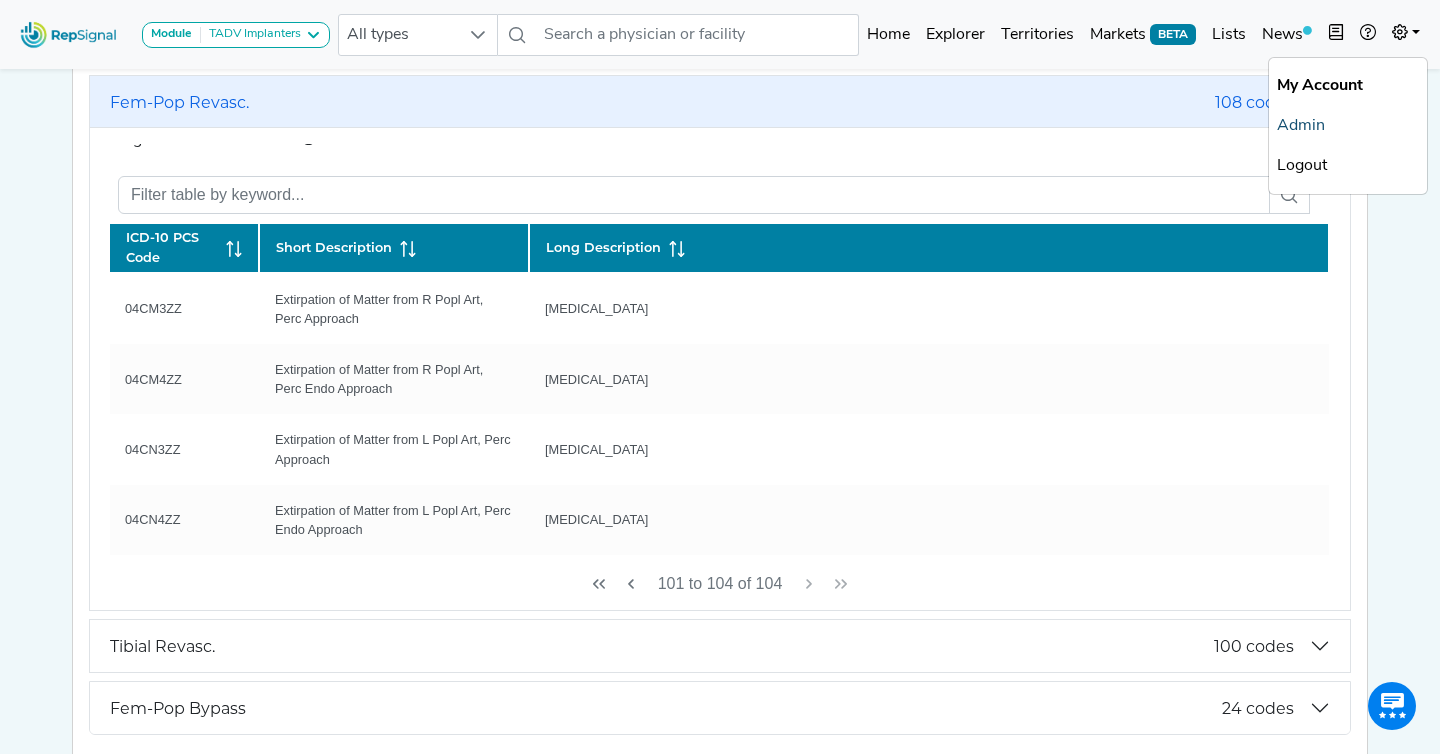 click on "Admin" at bounding box center (1348, 126) 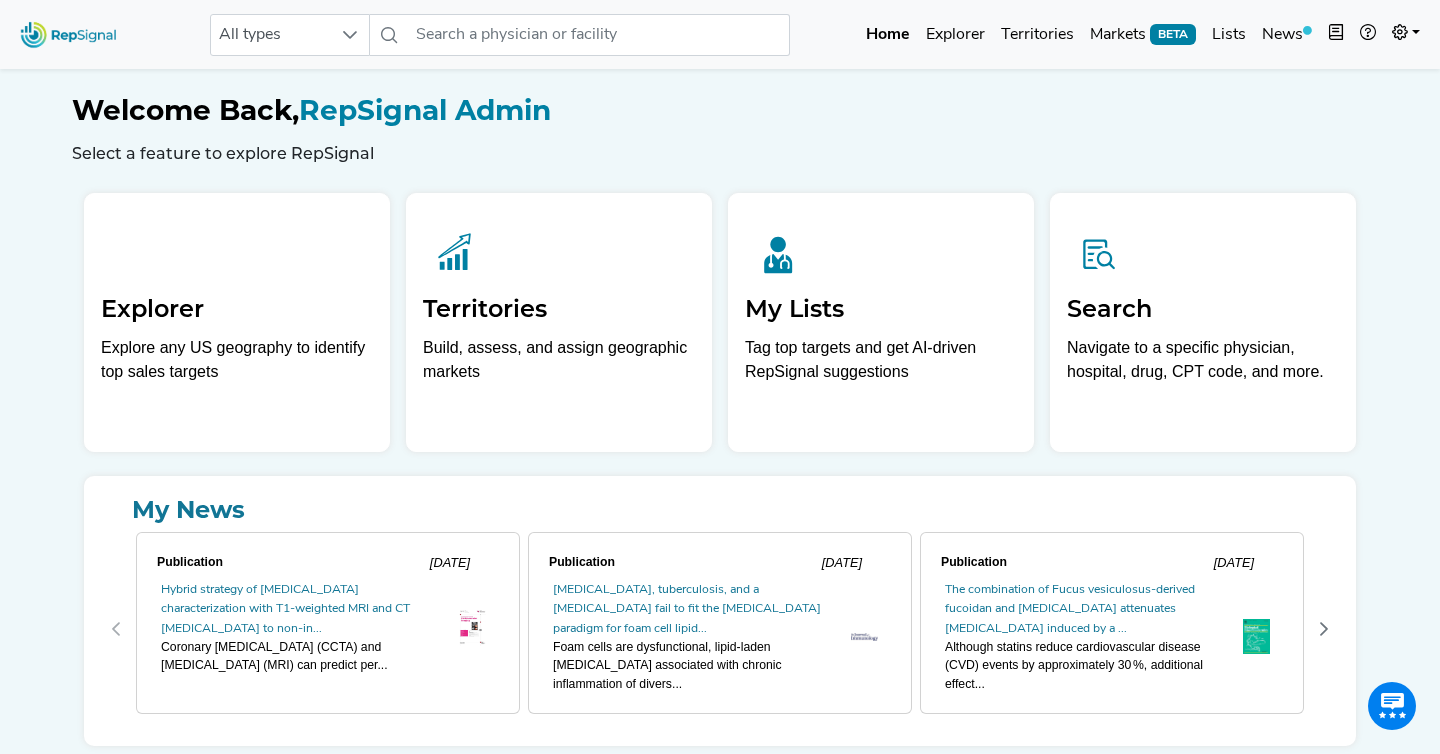 scroll, scrollTop: 0, scrollLeft: 0, axis: both 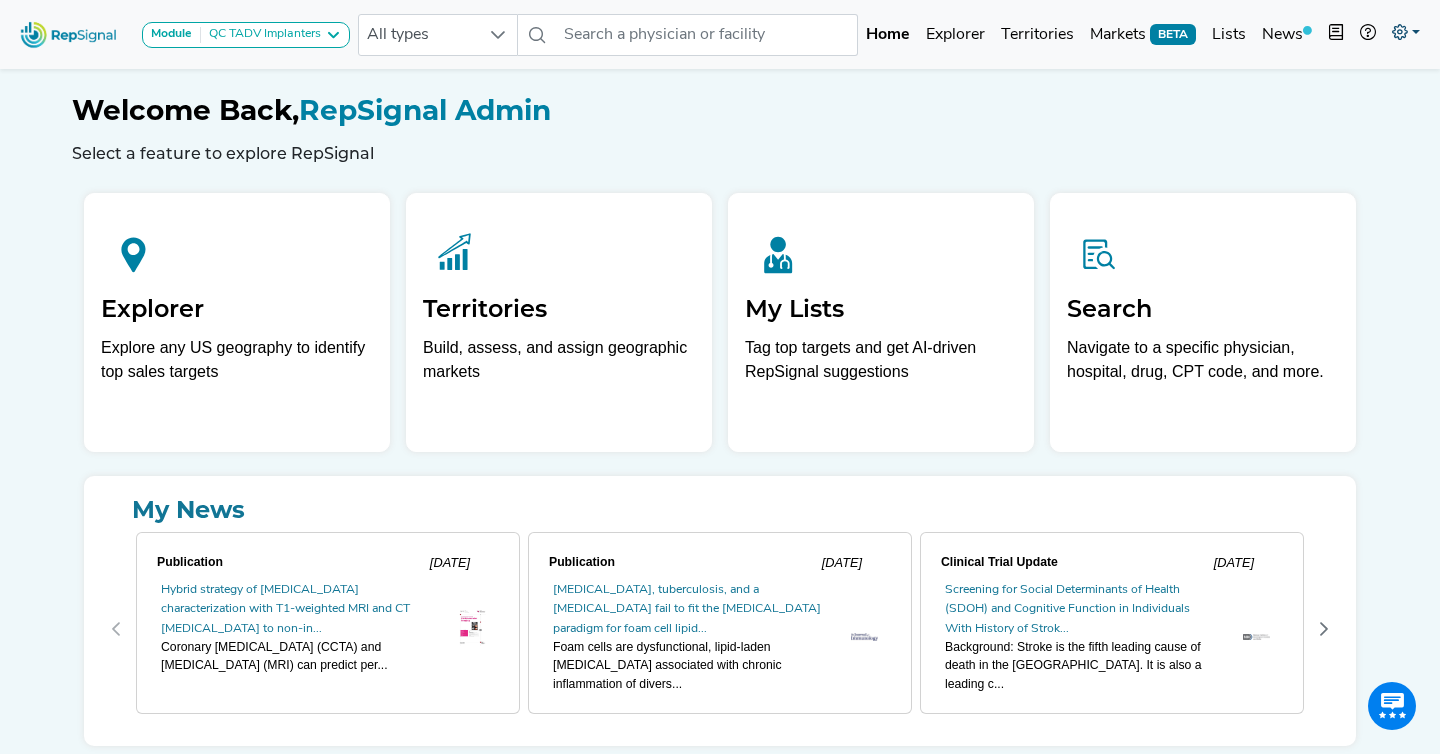 click at bounding box center (1406, 35) 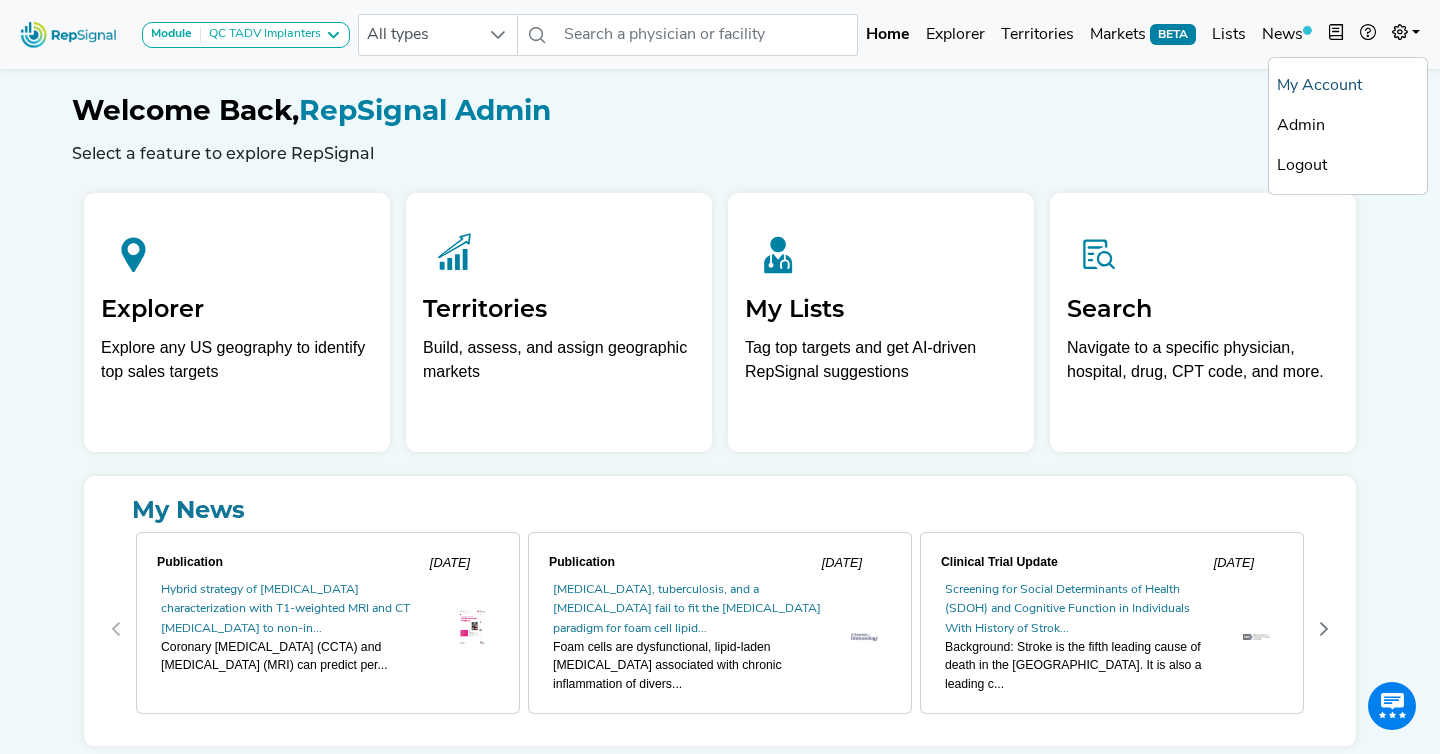 click on "My Account" at bounding box center [1348, 86] 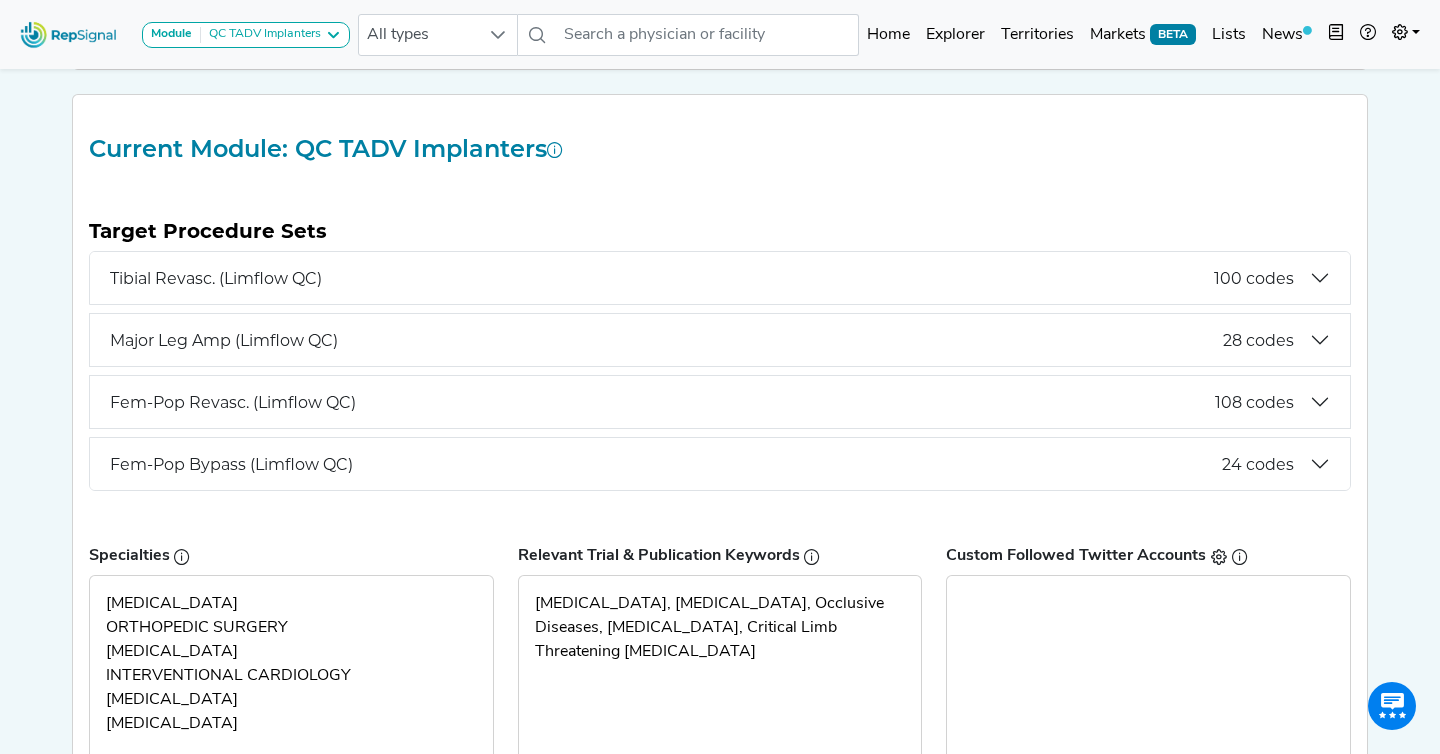 scroll, scrollTop: 256, scrollLeft: 0, axis: vertical 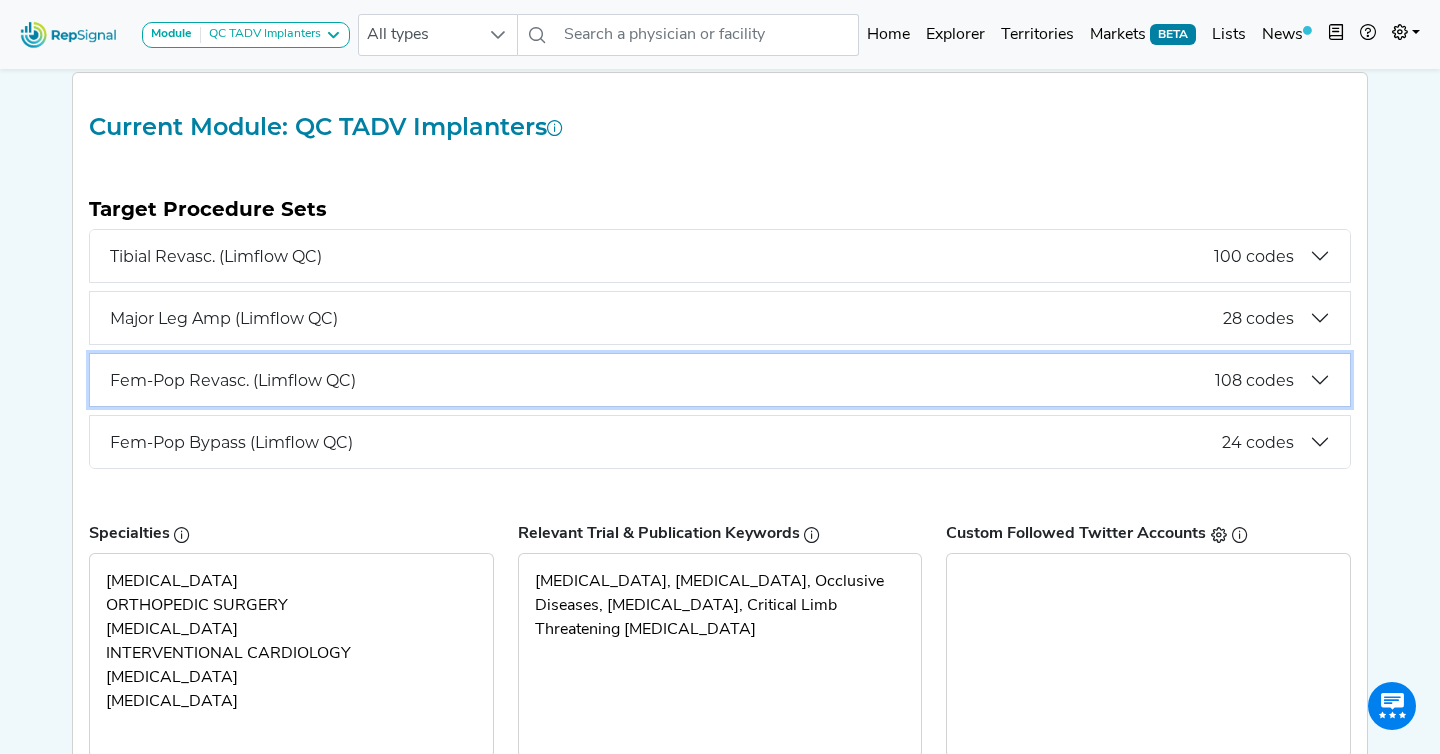 click on "Fem-Pop Revasc. (Limflow QC) 108 codes" at bounding box center [720, 380] 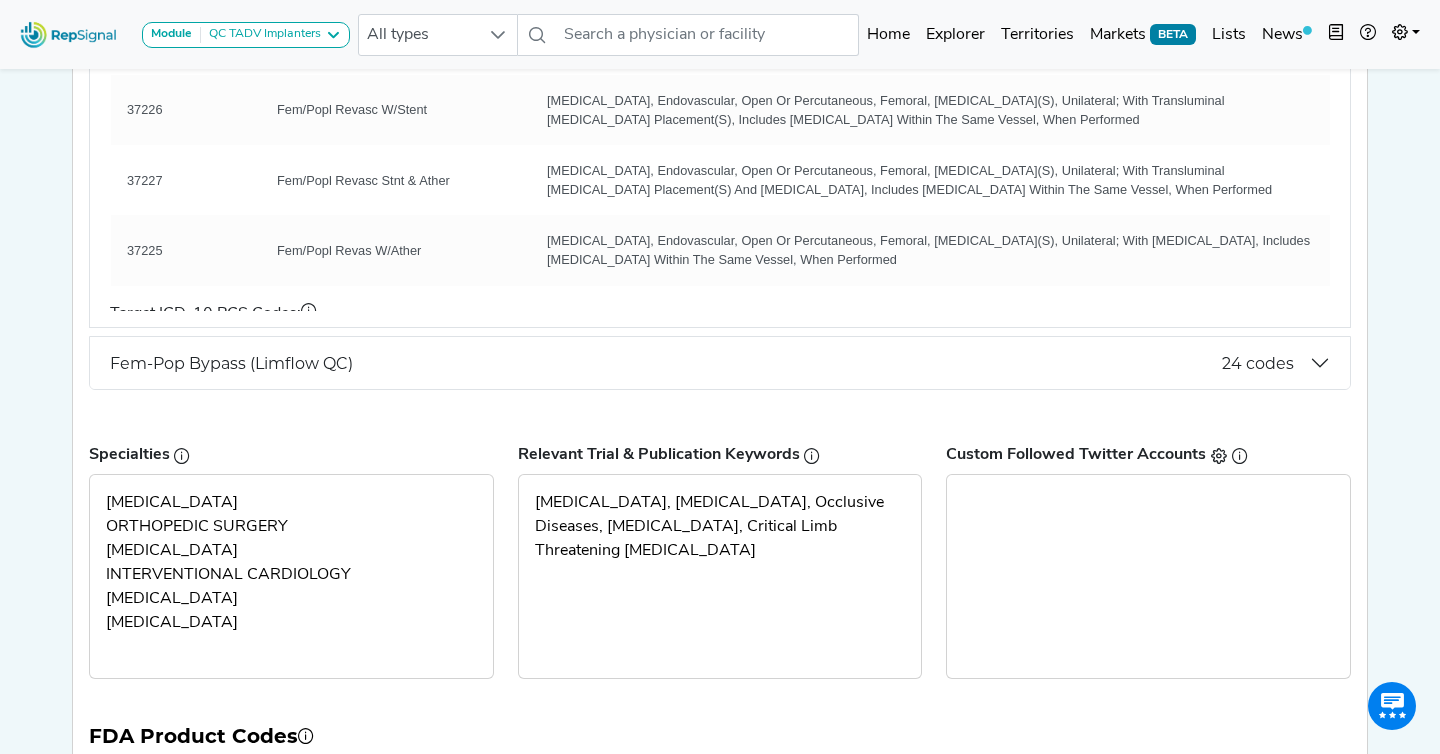scroll, scrollTop: 772, scrollLeft: 0, axis: vertical 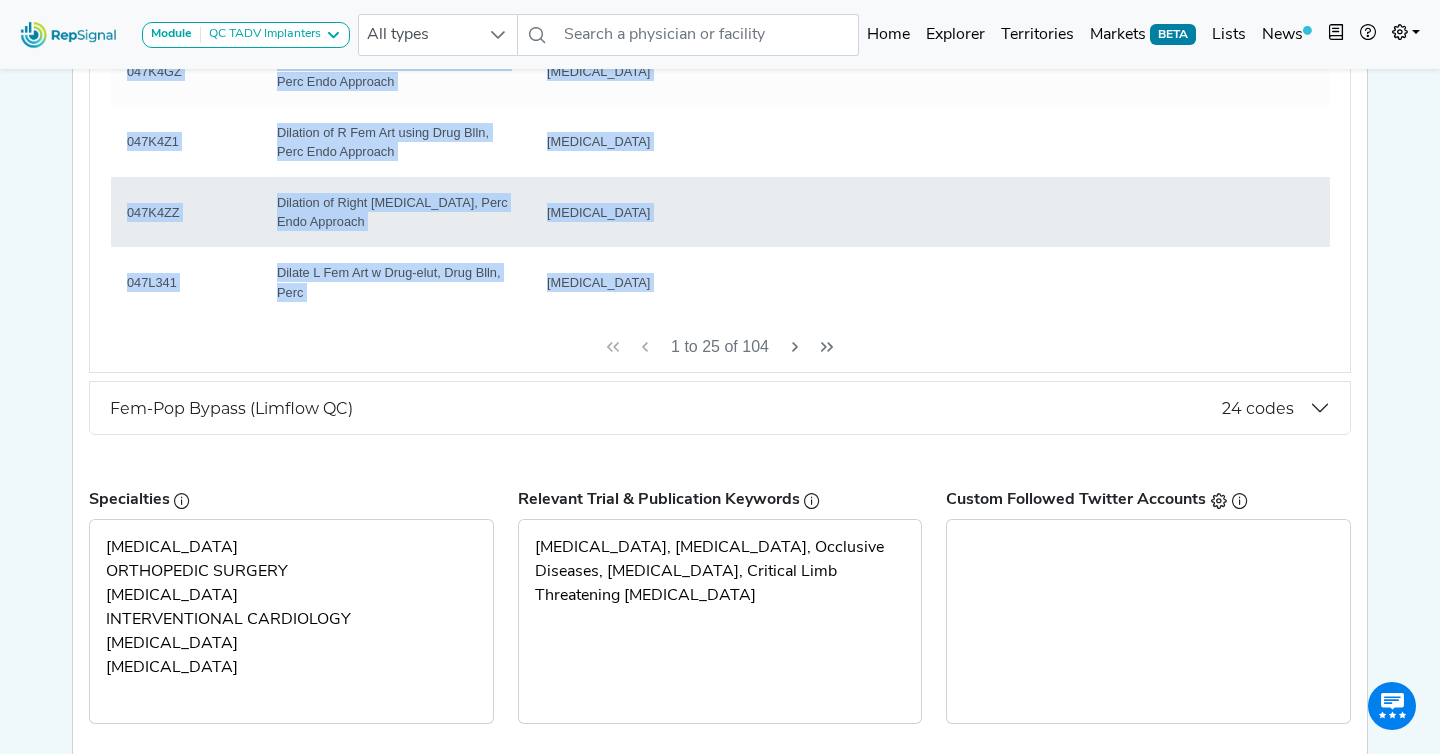 drag, startPoint x: 117, startPoint y: 173, endPoint x: 831, endPoint y: 213, distance: 715.11957 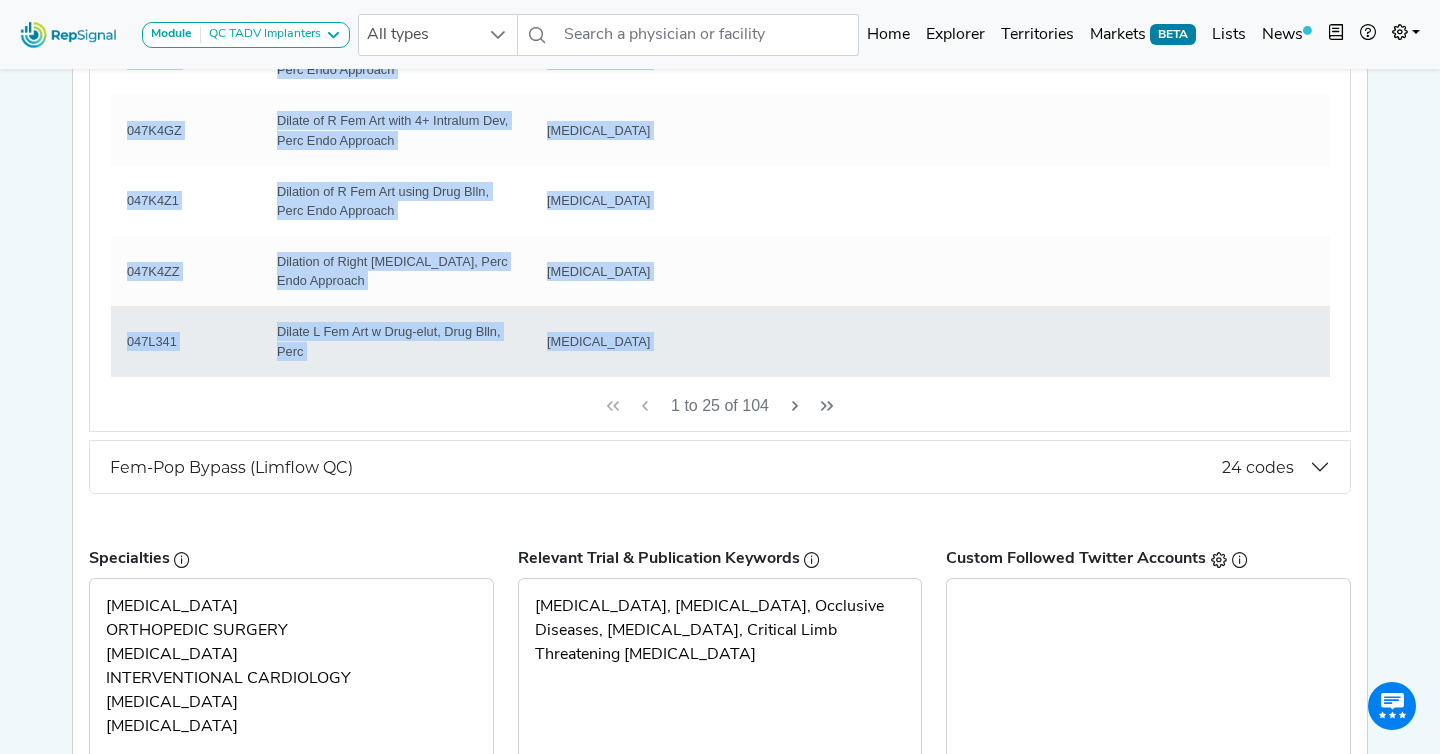 scroll, scrollTop: 706, scrollLeft: 0, axis: vertical 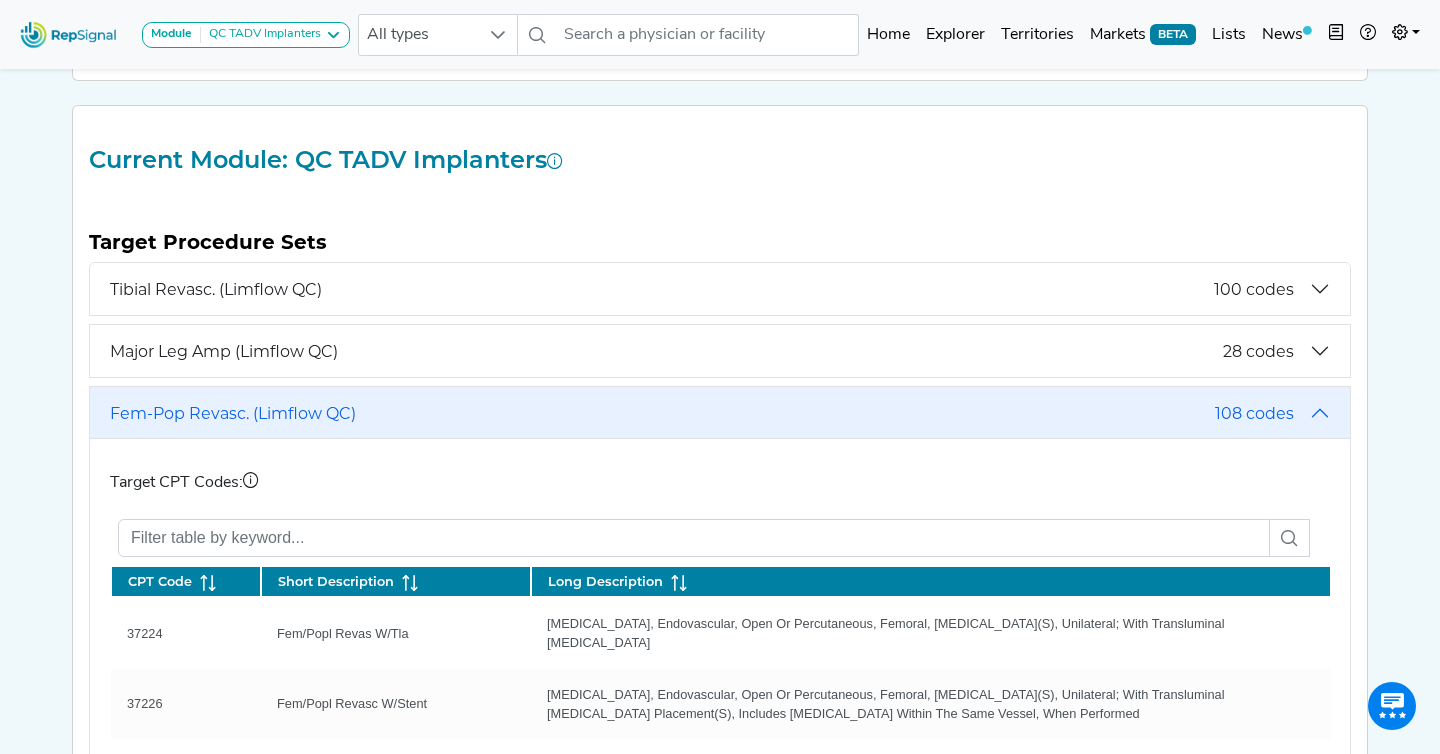 drag, startPoint x: 1292, startPoint y: 336, endPoint x: 95, endPoint y: 235, distance: 1201.2535 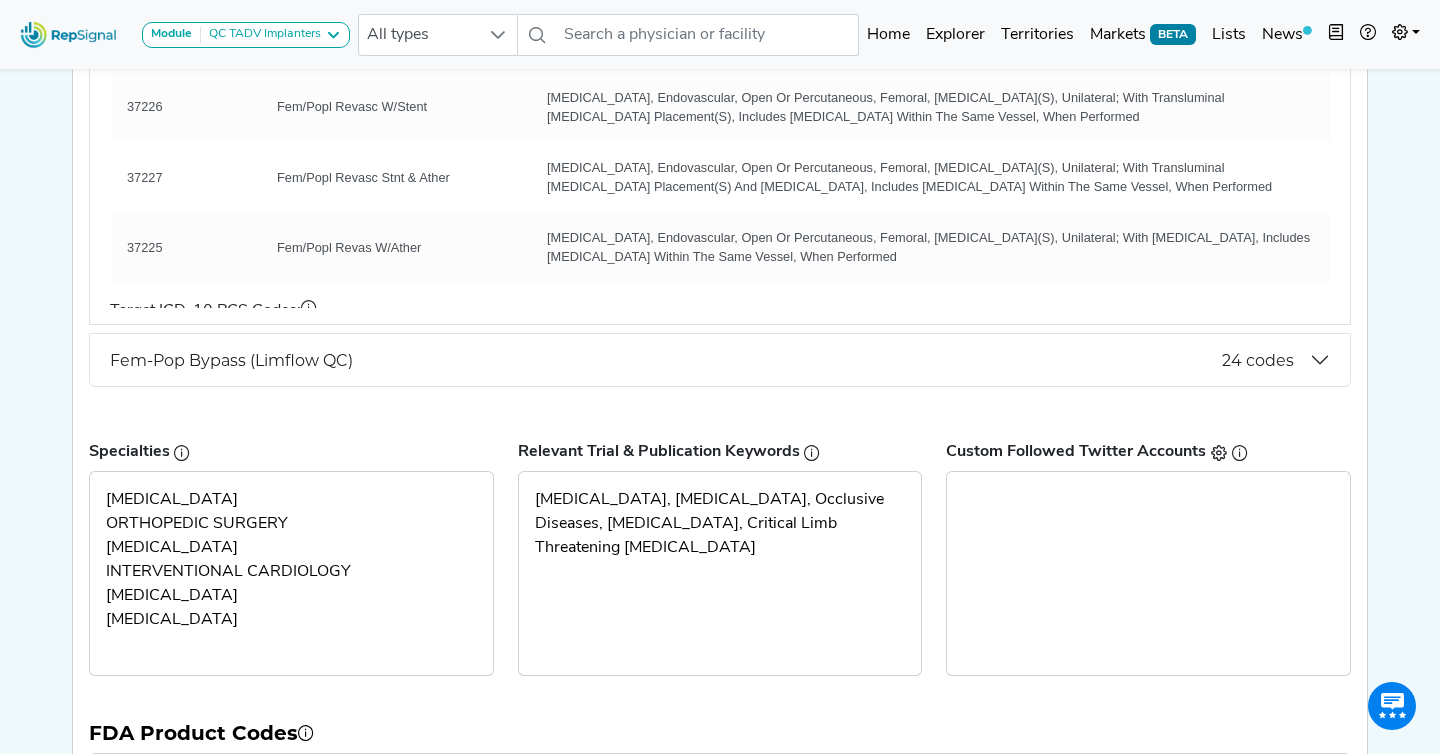 scroll, scrollTop: 828, scrollLeft: 0, axis: vertical 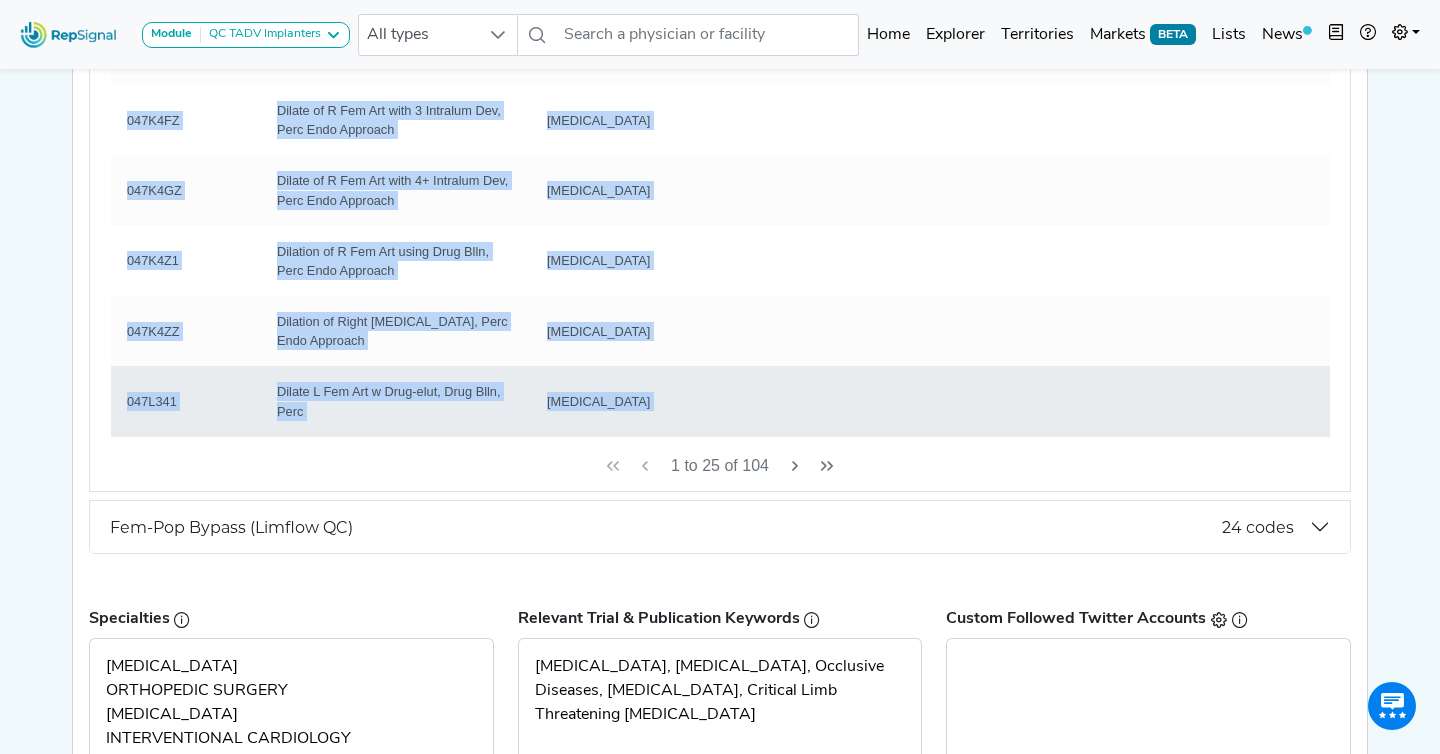 drag, startPoint x: 124, startPoint y: 203, endPoint x: 1285, endPoint y: 384, distance: 1175.0243 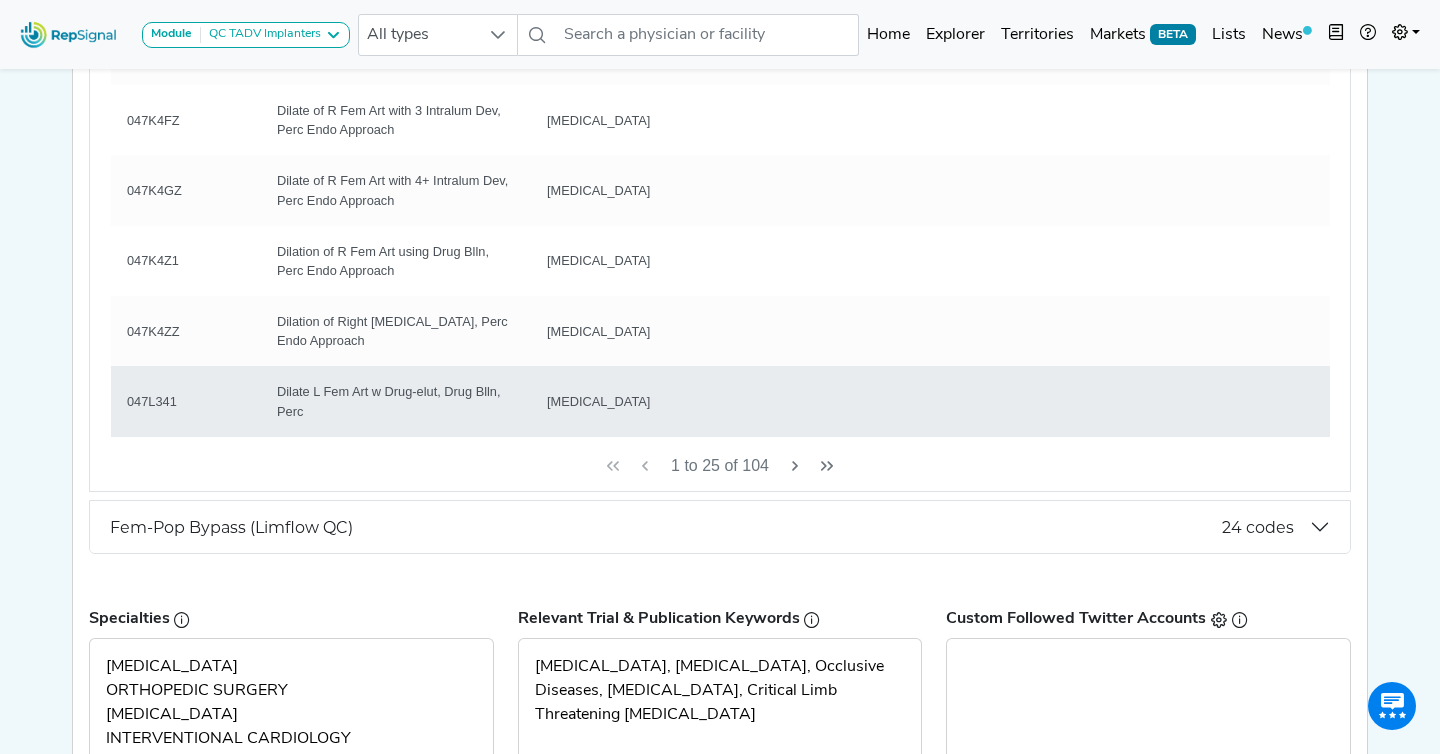click on "[MEDICAL_DATA]" at bounding box center [598, 401] 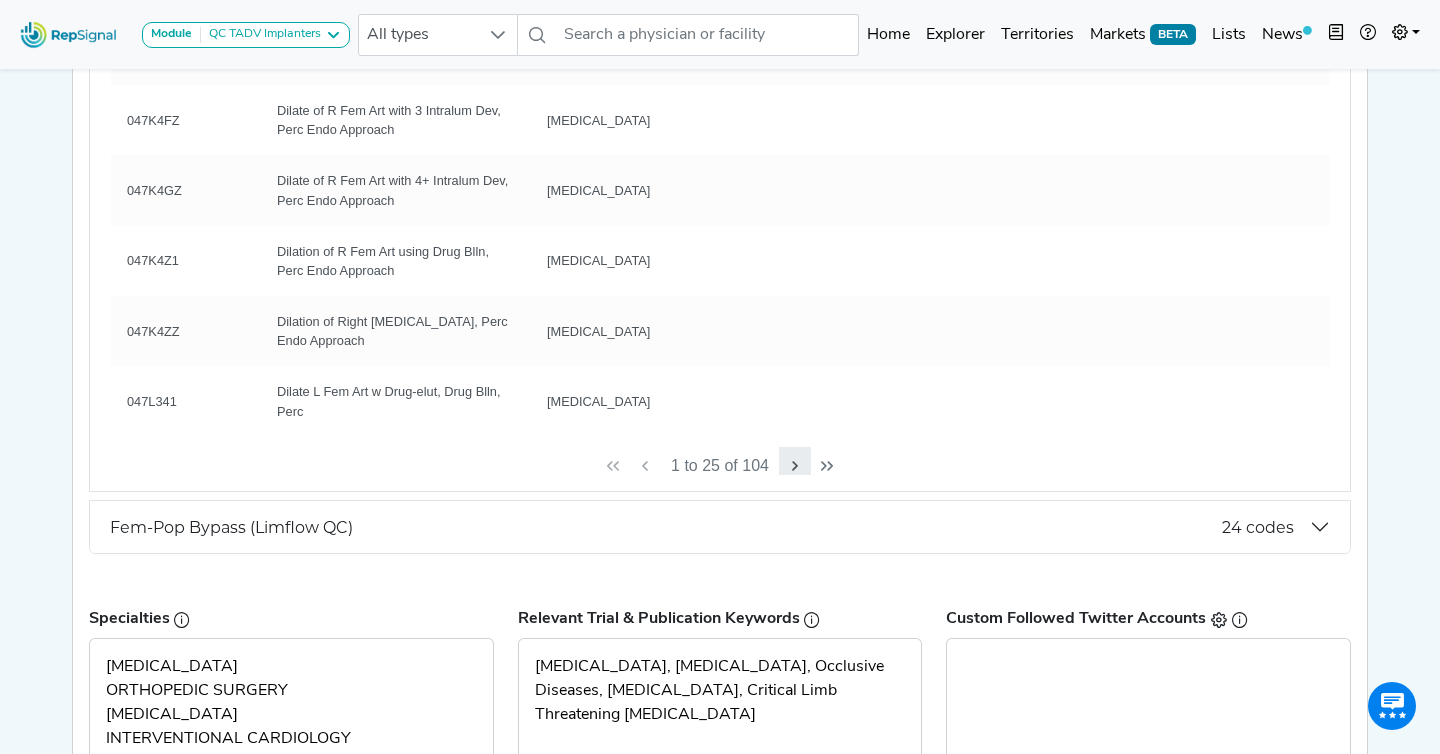 click 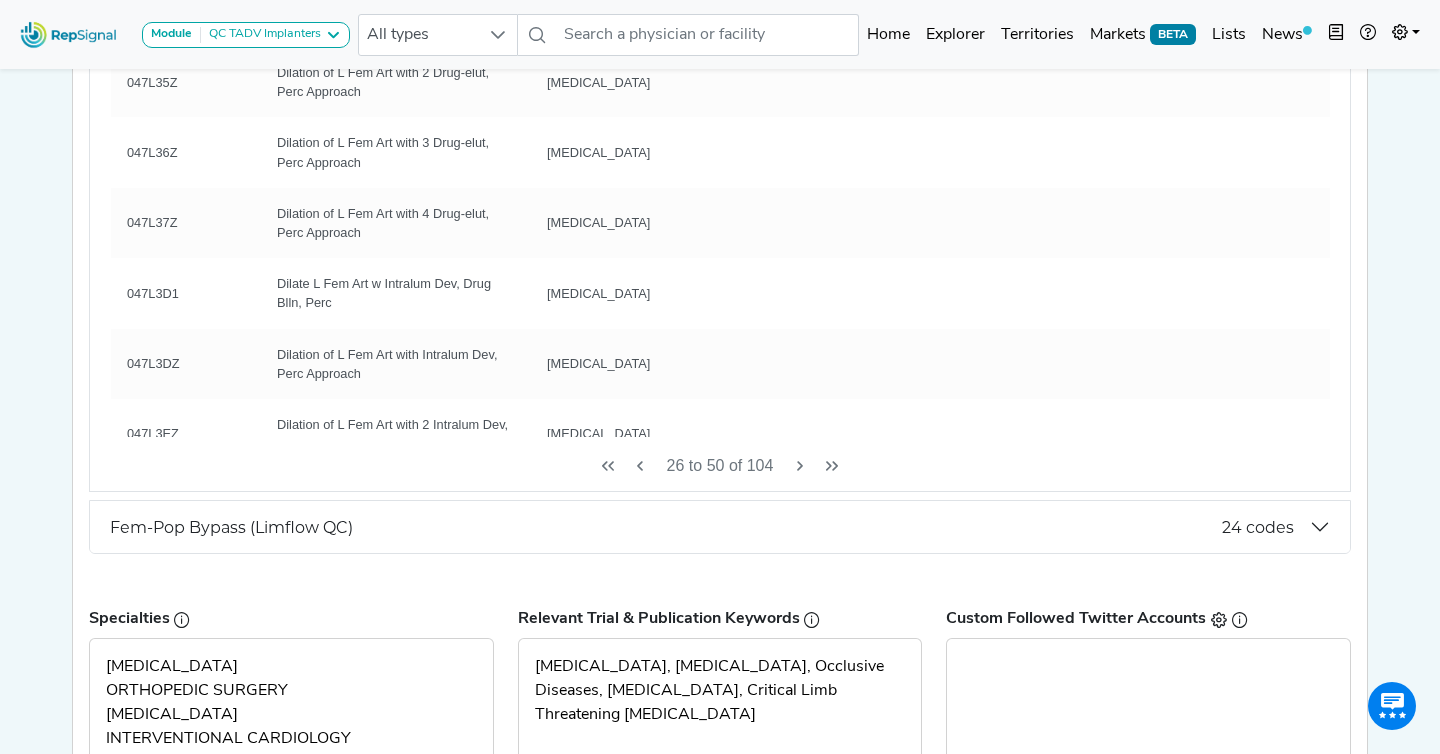 scroll, scrollTop: 0, scrollLeft: 0, axis: both 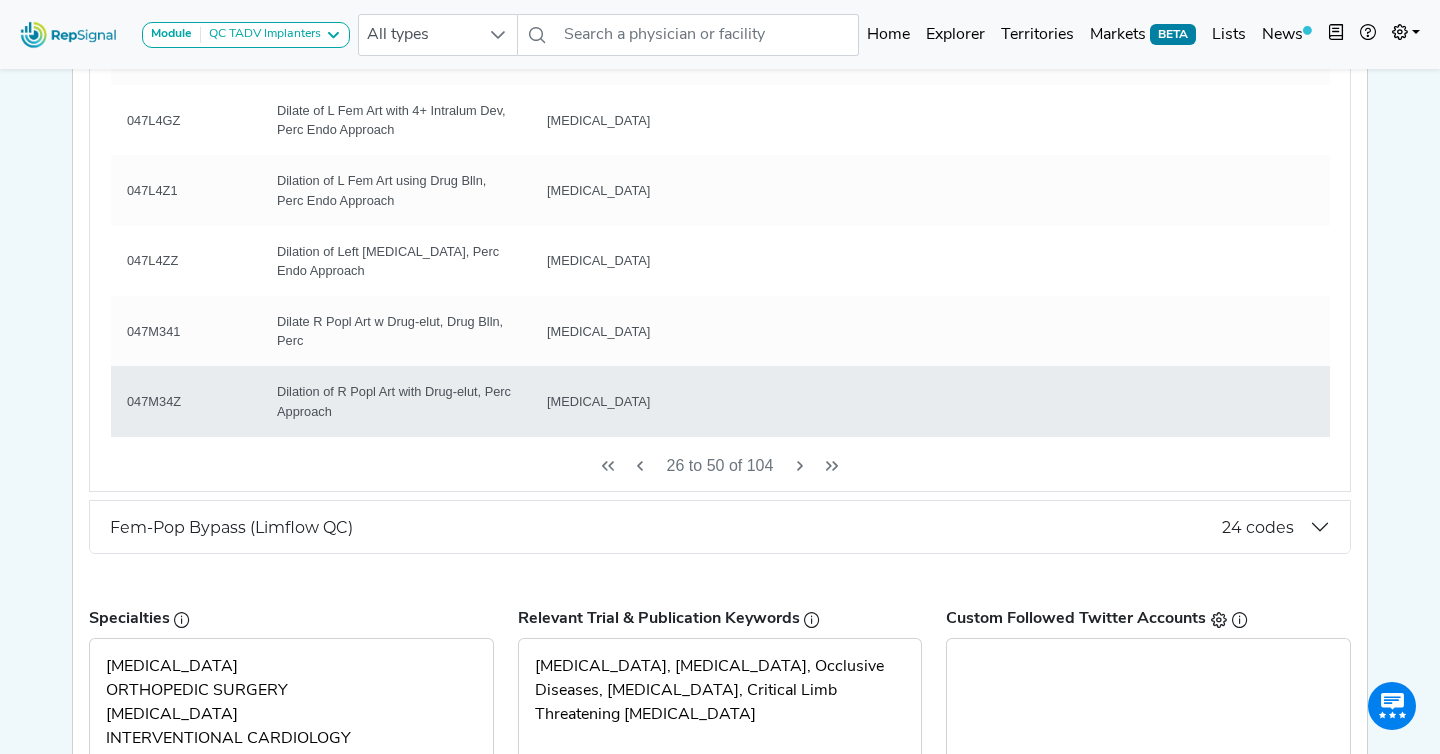drag, startPoint x: 124, startPoint y: 167, endPoint x: 1166, endPoint y: 382, distance: 1063.9497 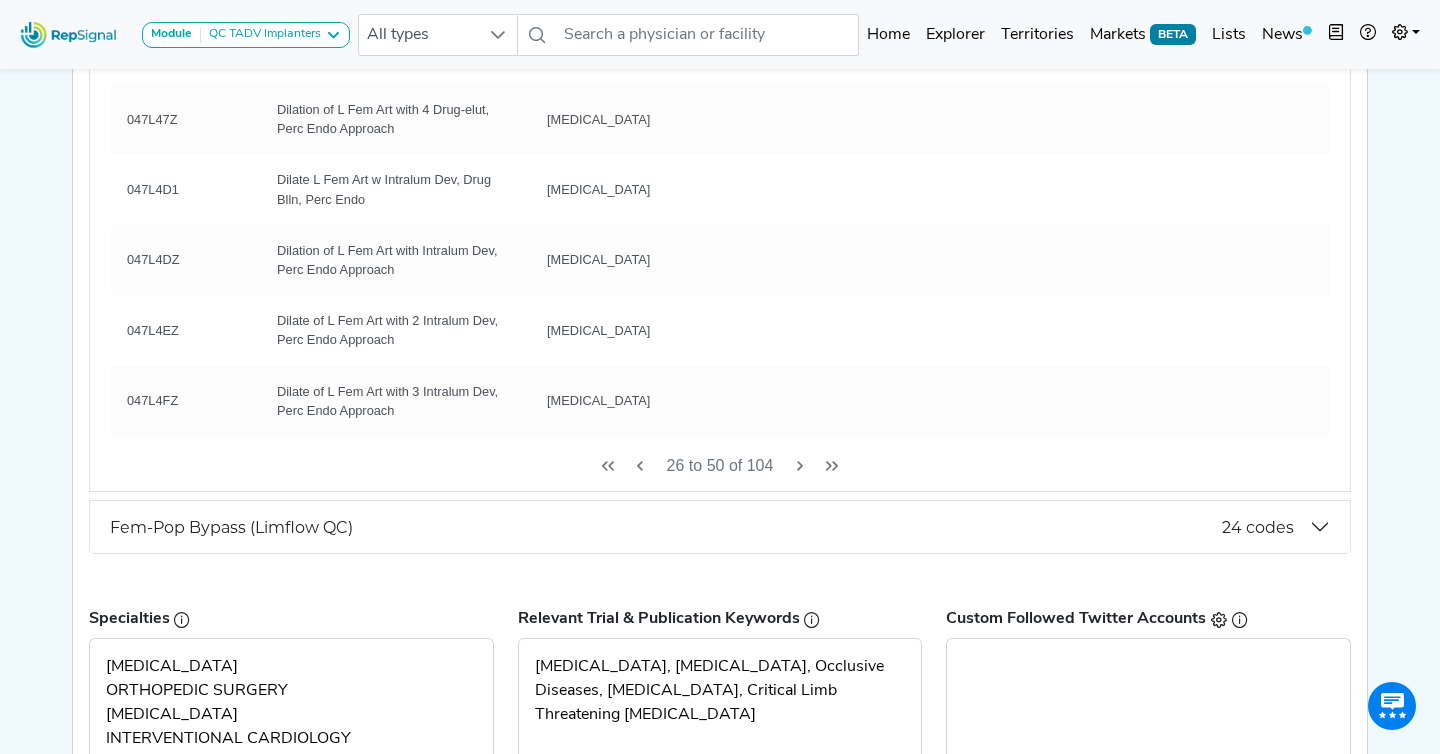scroll, scrollTop: 798, scrollLeft: 0, axis: vertical 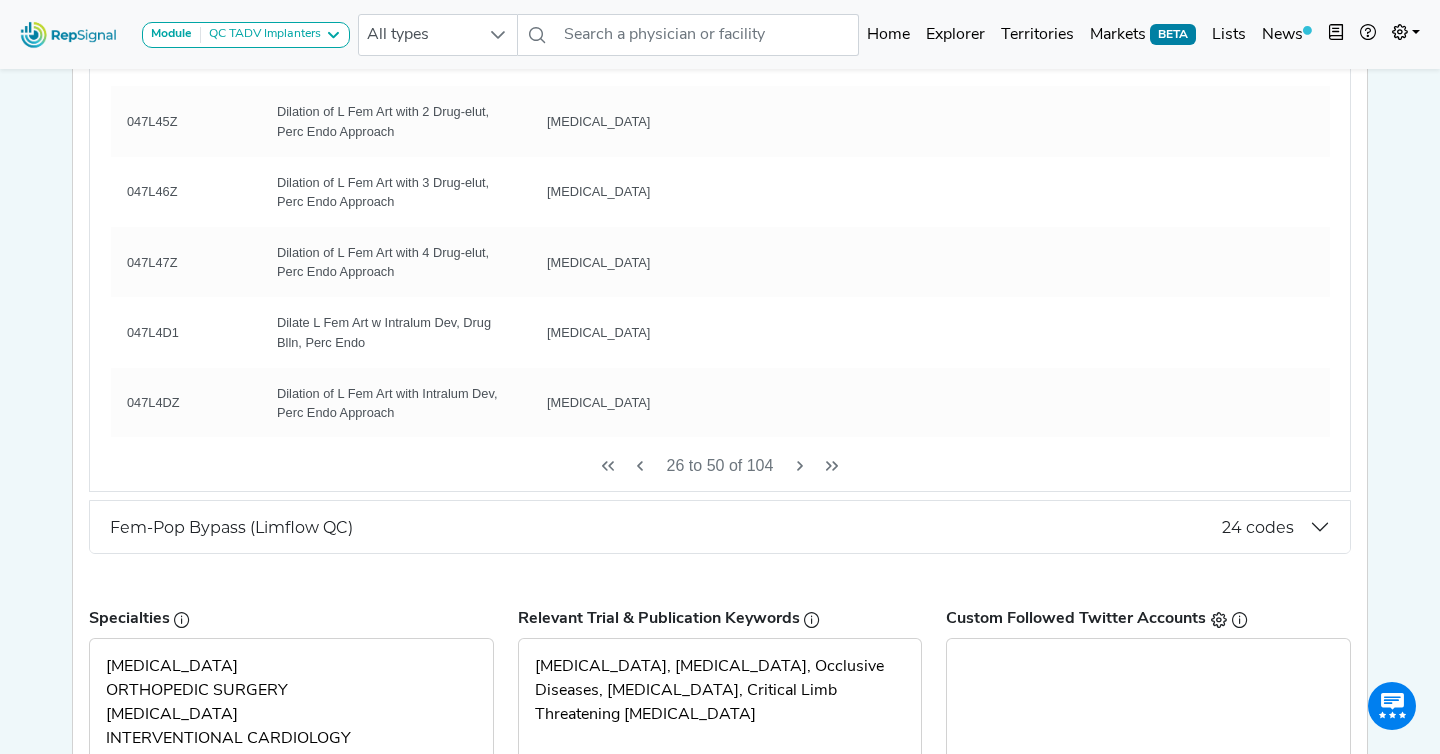 click on "Tibial Revasc. (Limflow QC) 100 codes  Target CPT Codes:  CPT Code  Short Description  Long Description  37228 Tib/Per Revasc W/Tla [MEDICAL_DATA], Endovascular, Open Or Percutaneous, Tibial, Peroneal Artery, Unilateral, Initial Vessel; With Transluminal [MEDICAL_DATA] 37229 Tib/Per Revasc W/Ather [MEDICAL_DATA], Endovascular, Open Or Percutaneous, Tibial, Peroneal Artery, Unilateral, Initial Vessel; With [MEDICAL_DATA], Includes [MEDICAL_DATA] Within The Same Vessel, When Performed 37230 Tib/Per Revasc W/Stent [MEDICAL_DATA], Endovascular, Open Or Percutaneous, Tibial, Peroneal Artery, Unilateral, Initial Vessel; With Transluminal [MEDICAL_DATA] Placement(S), Includes [MEDICAL_DATA] Within The Same Vessel, When Performed 37231 Tib/Per Revasc [MEDICAL_DATA] & Ather [MEDICAL_DATA], Endovascular, Open Or Percutaneous, Tibial, Peroneal Artery, Unilateral, Initial Vessel; With Transluminal [MEDICAL_DATA] Placement(S) And [MEDICAL_DATA], Includes [MEDICAL_DATA] Within The Same Vessel, When Performed  Target ICD-10 PCS Codes:  ICD-10 PCS Code" at bounding box center (720, 193) 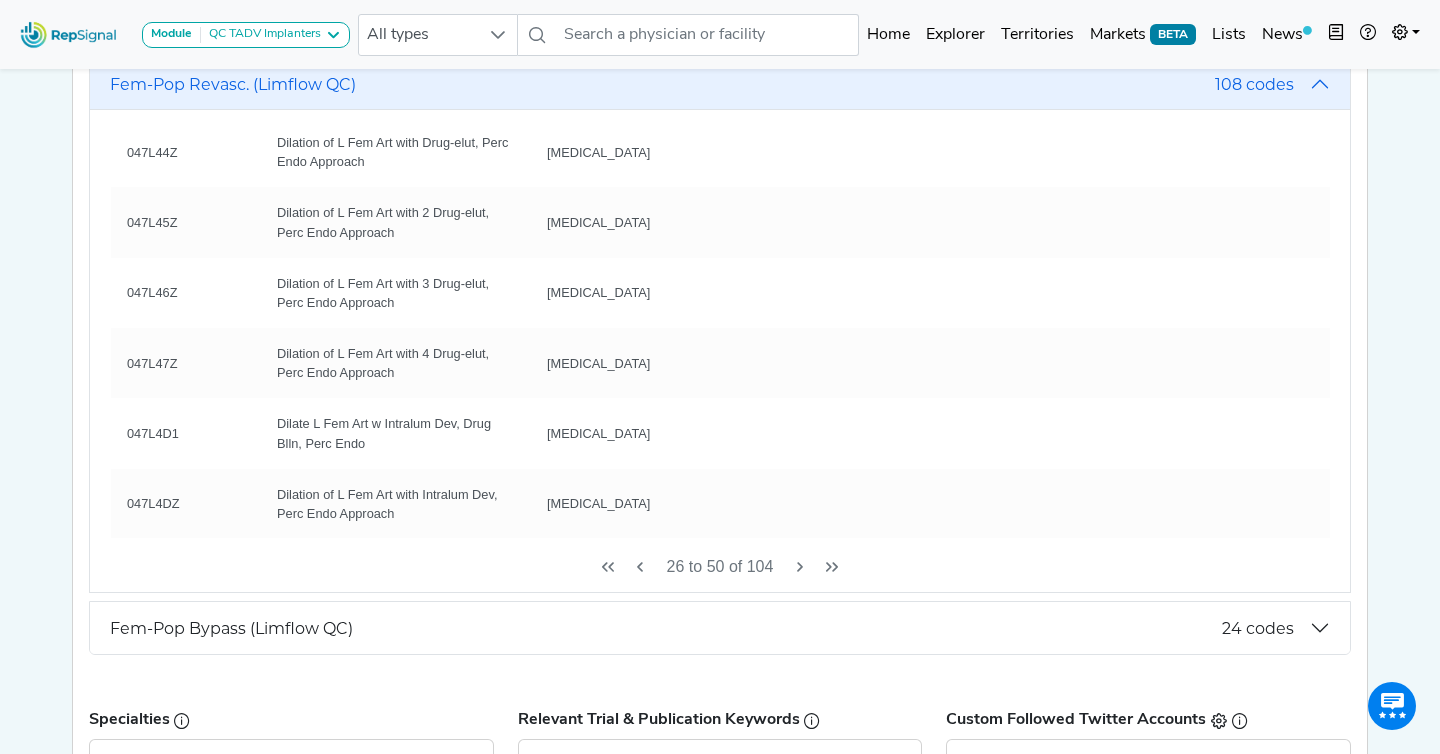 scroll, scrollTop: 381, scrollLeft: 0, axis: vertical 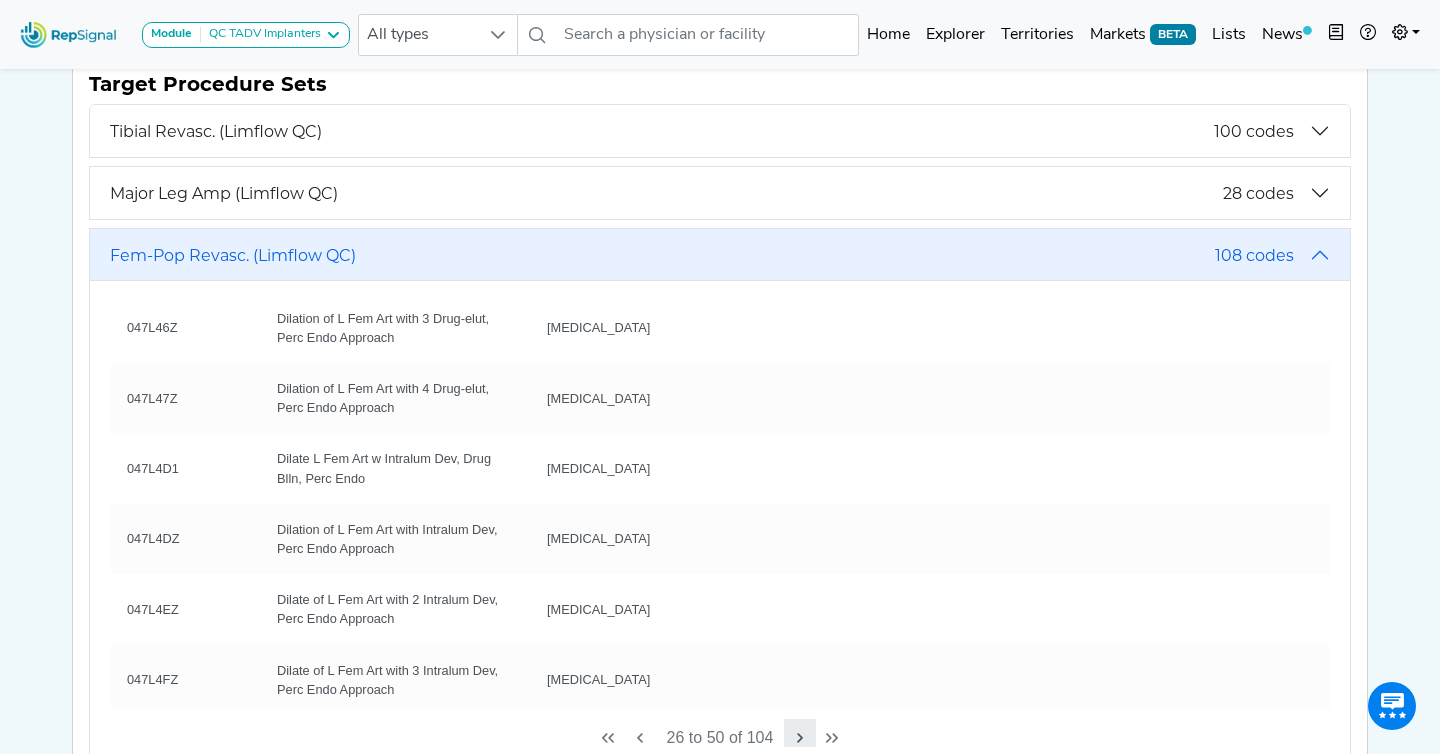 click 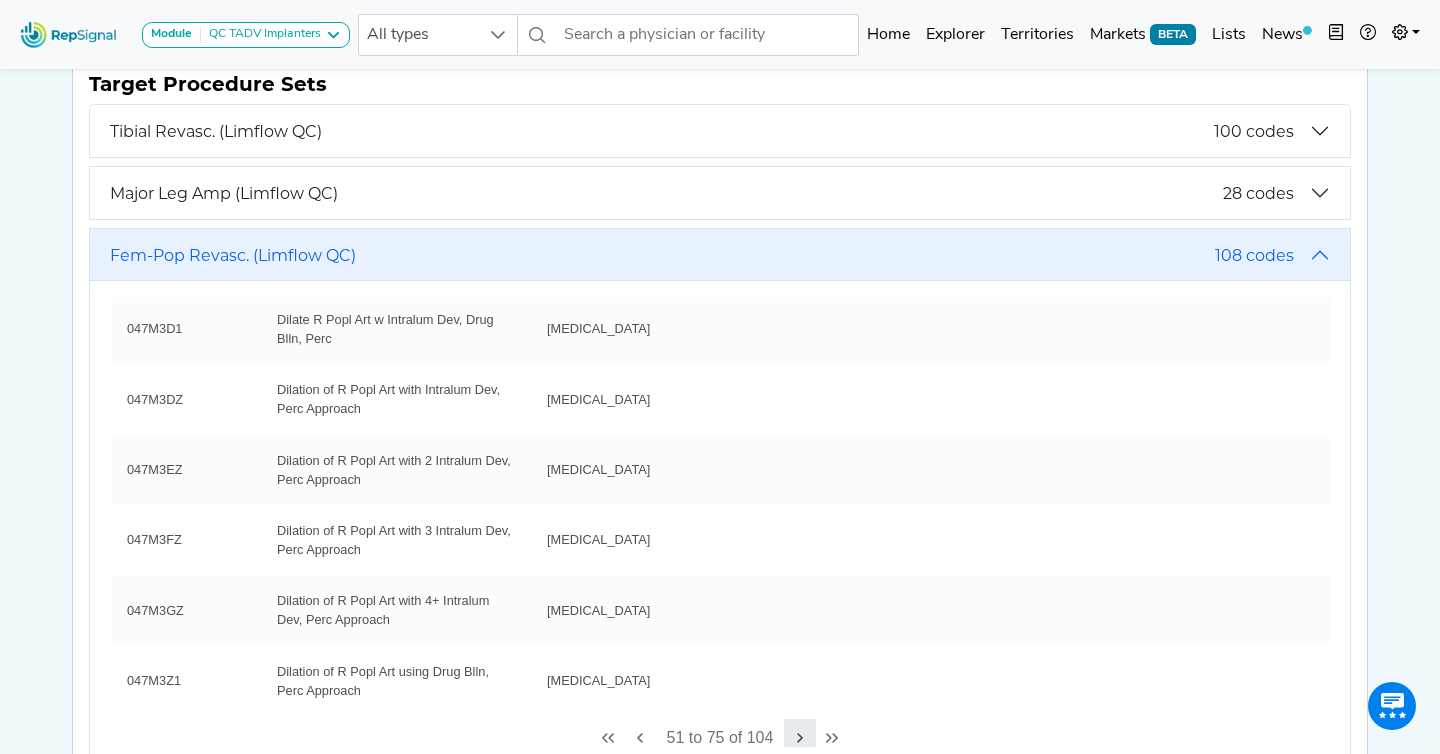 scroll, scrollTop: 0, scrollLeft: 0, axis: both 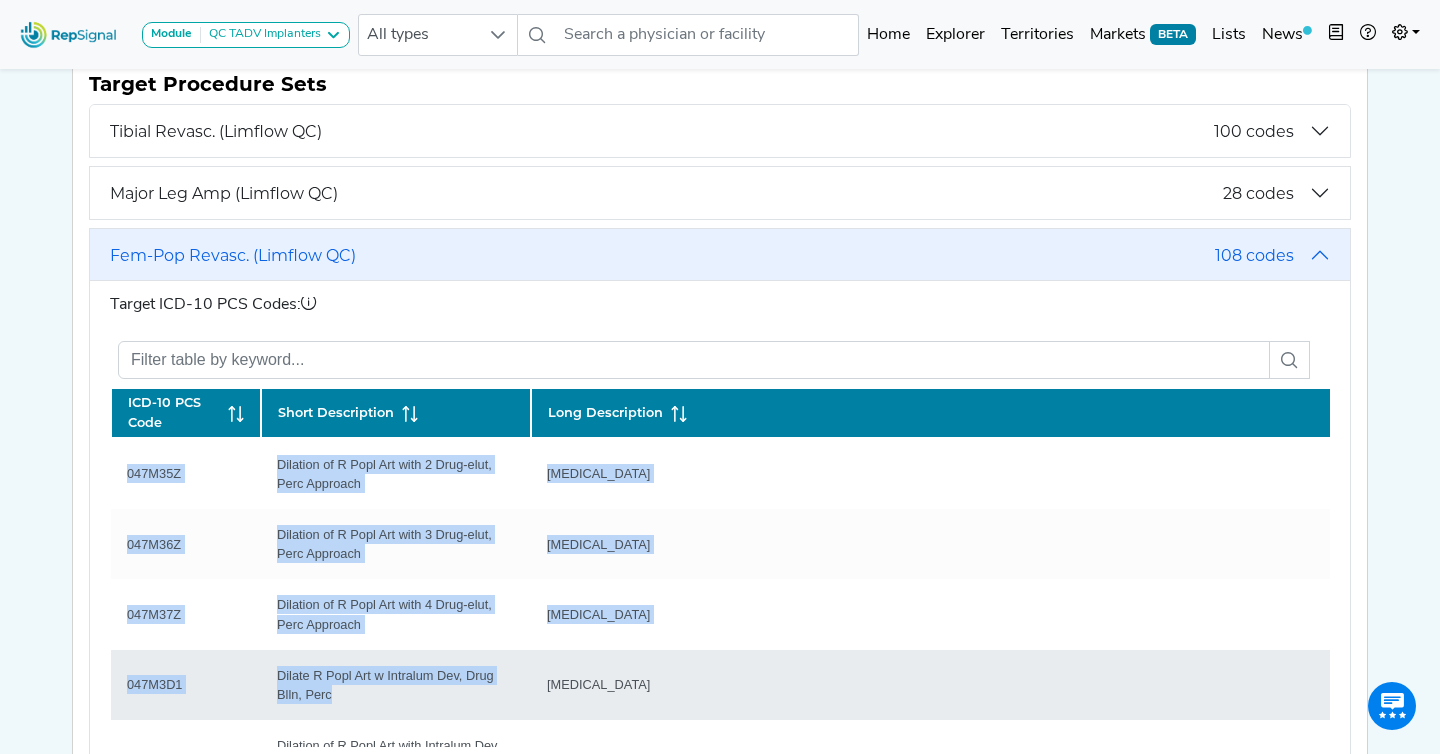 drag, startPoint x: 125, startPoint y: 452, endPoint x: 876, endPoint y: 652, distance: 777.175 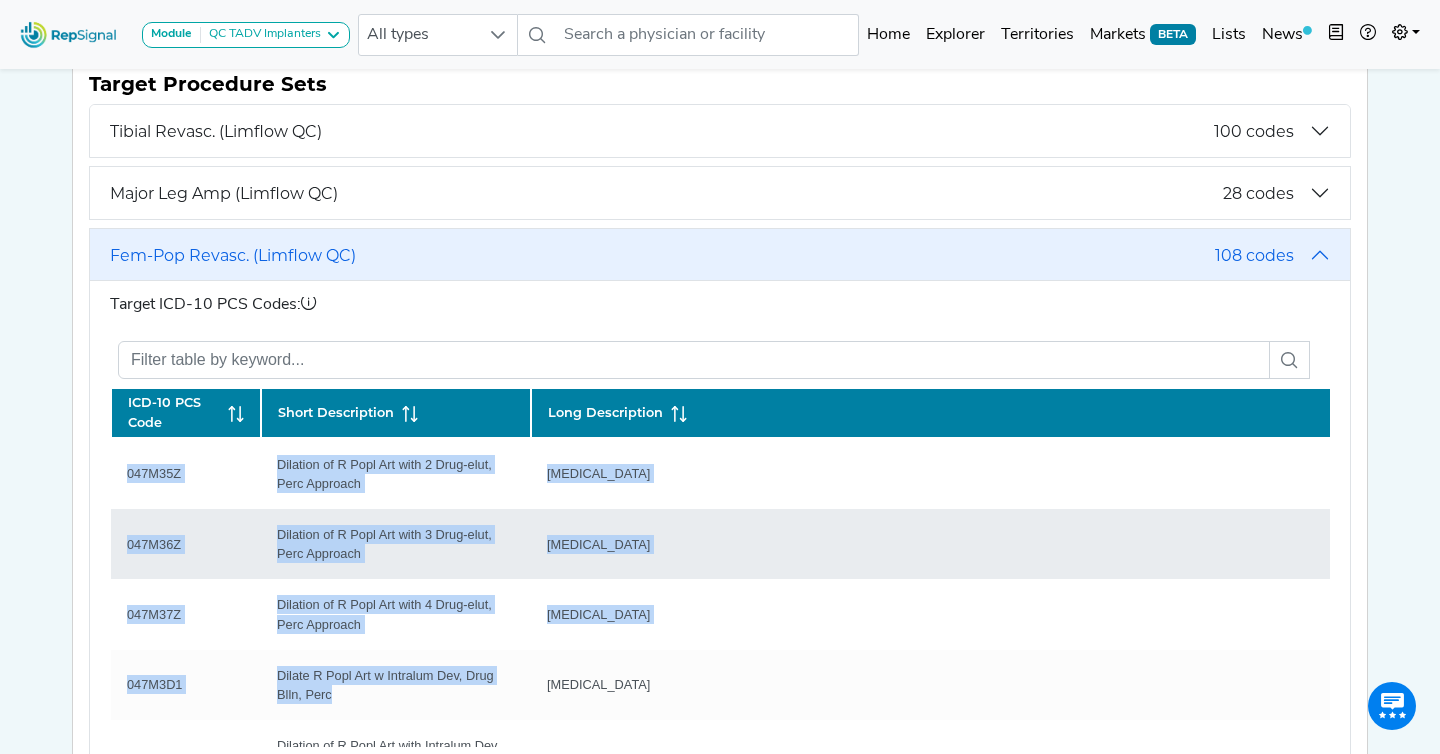 click on "[MEDICAL_DATA]" 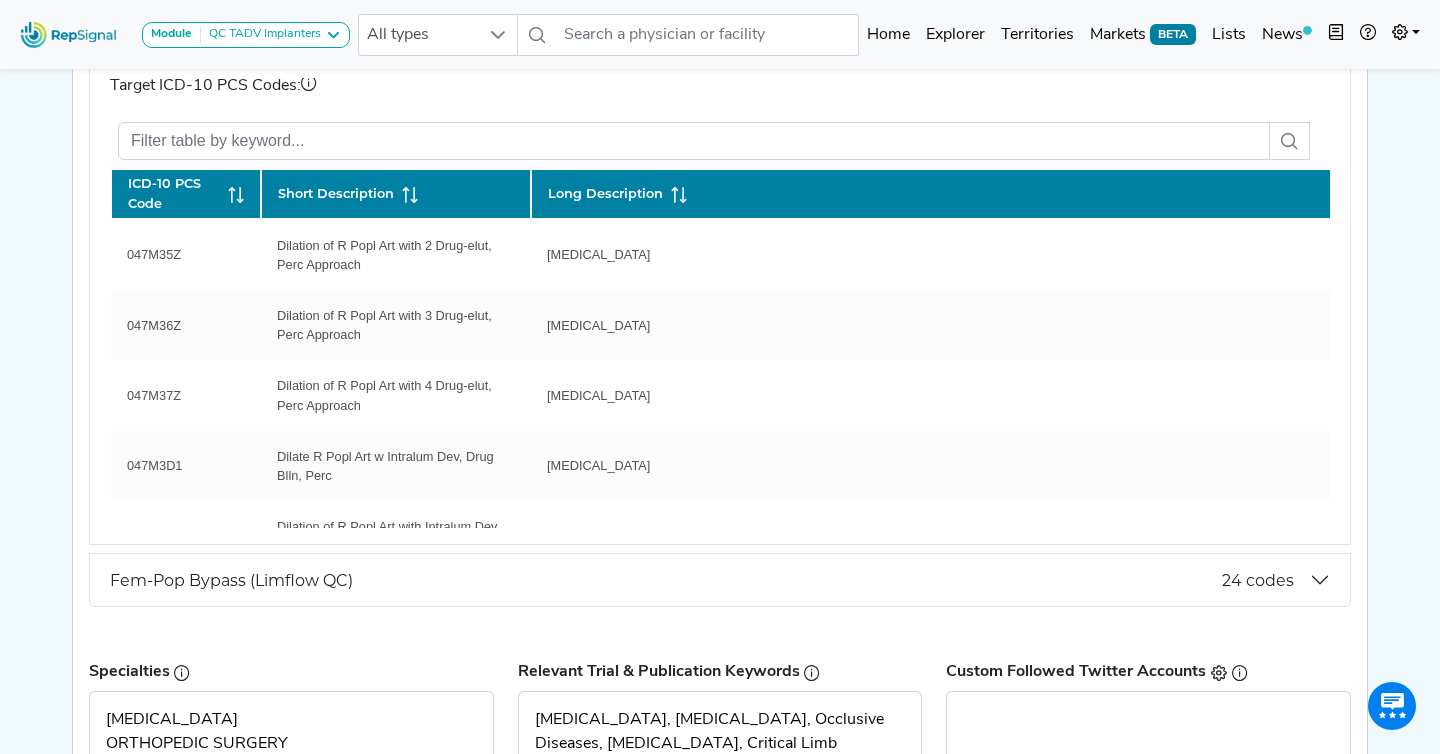 scroll, scrollTop: 607, scrollLeft: 0, axis: vertical 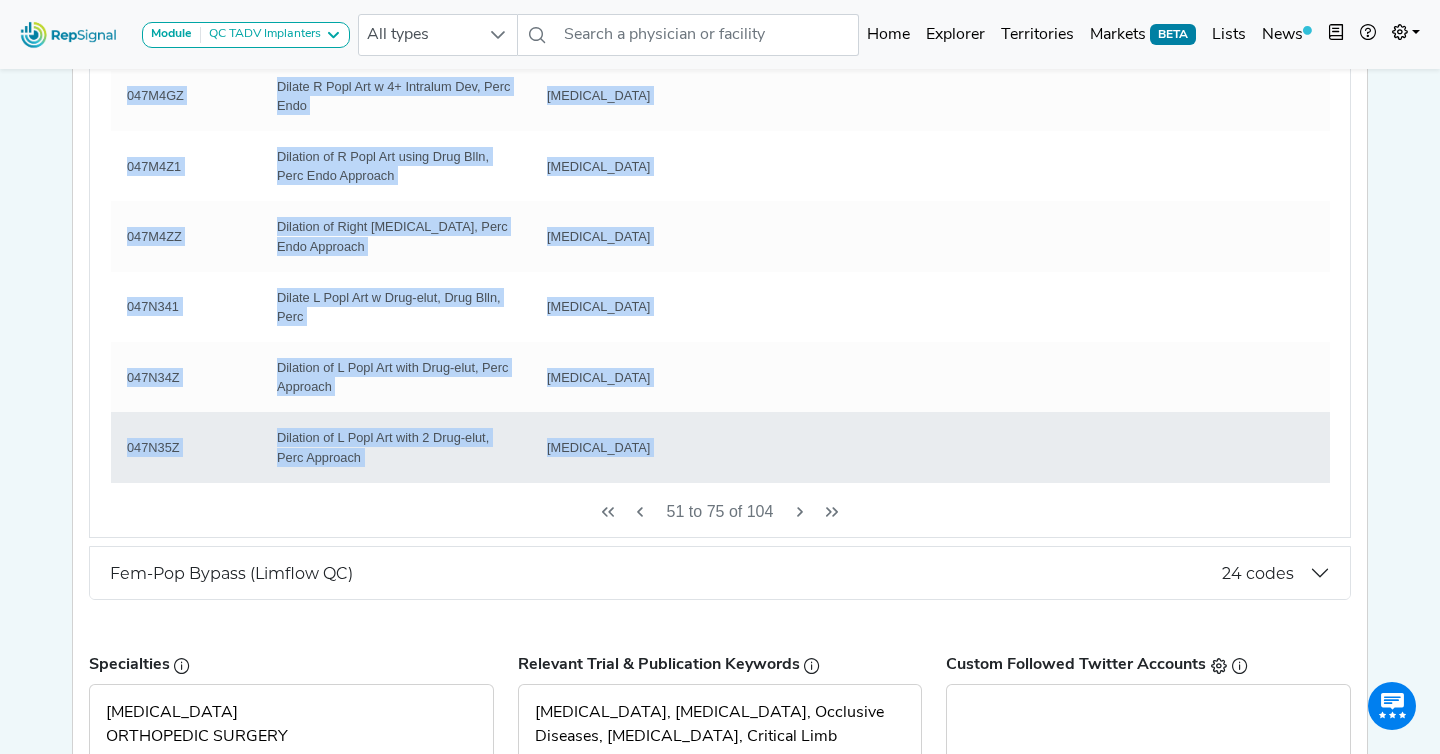 drag, startPoint x: 128, startPoint y: 237, endPoint x: 1169, endPoint y: 435, distance: 1059.6627 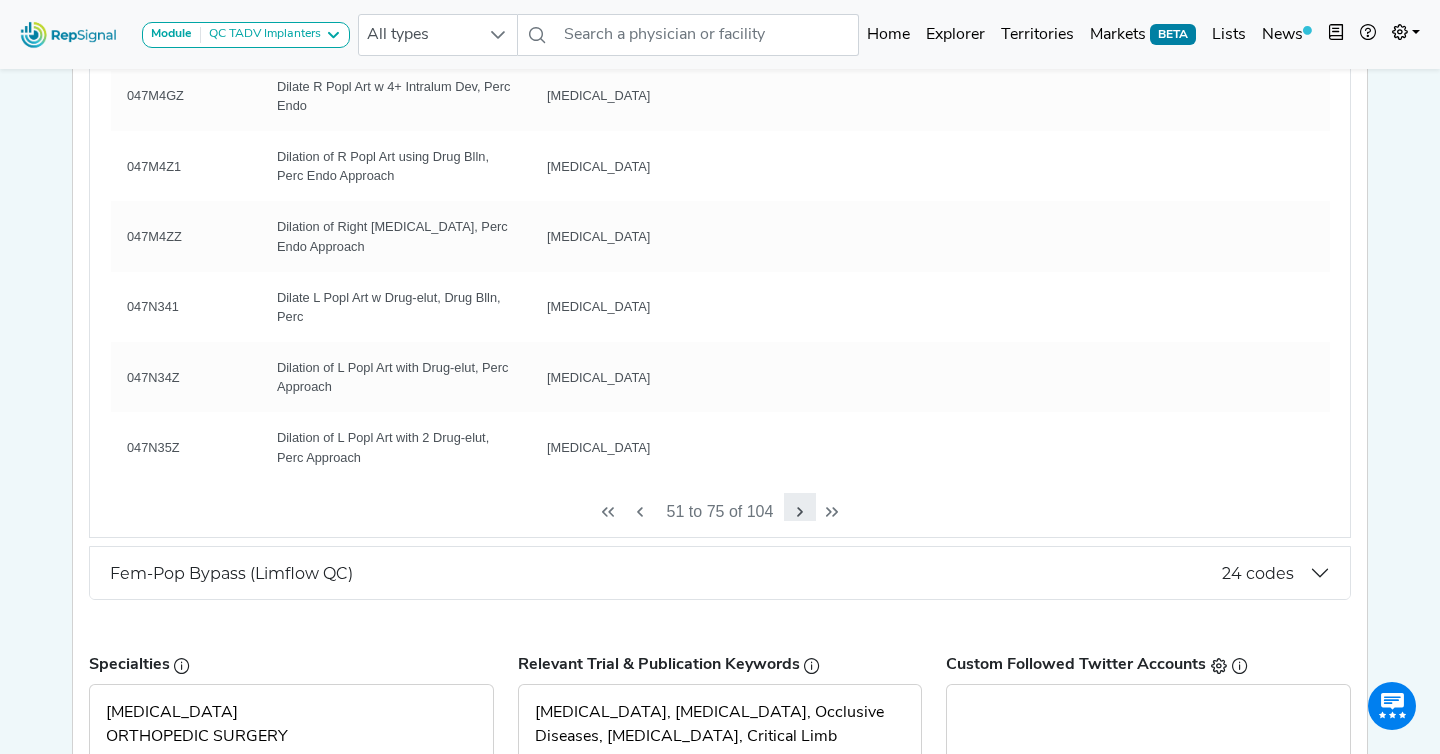 click 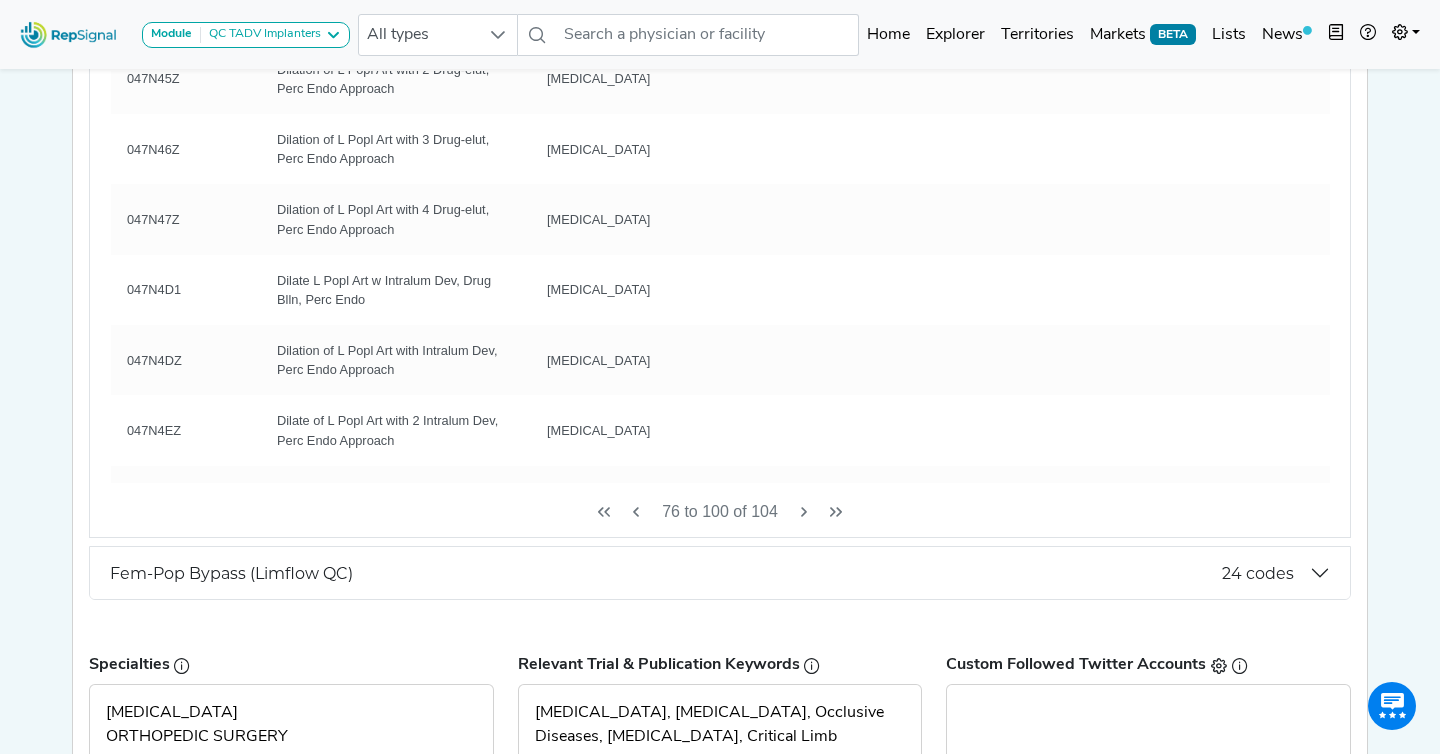 scroll, scrollTop: 522, scrollLeft: 0, axis: vertical 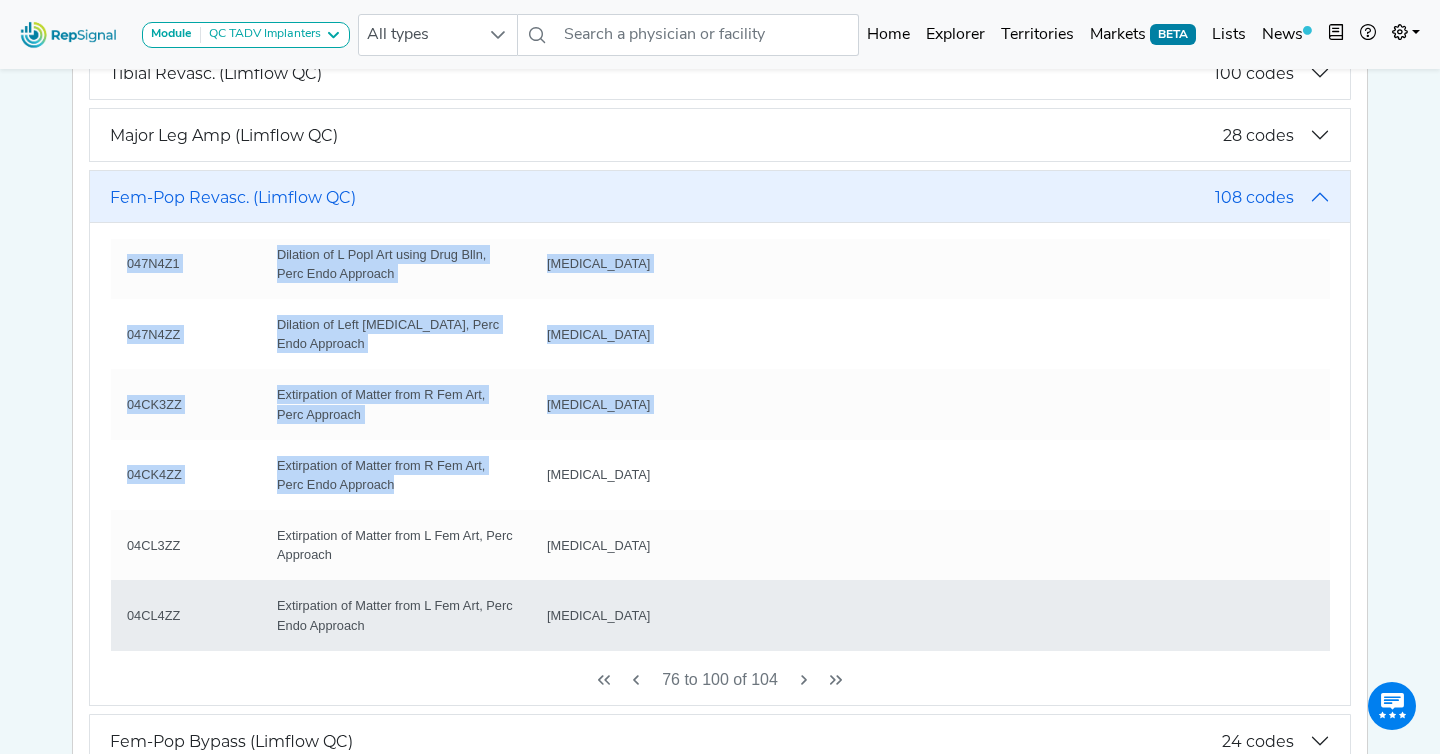 drag, startPoint x: 126, startPoint y: 294, endPoint x: 1063, endPoint y: 596, distance: 984.4658 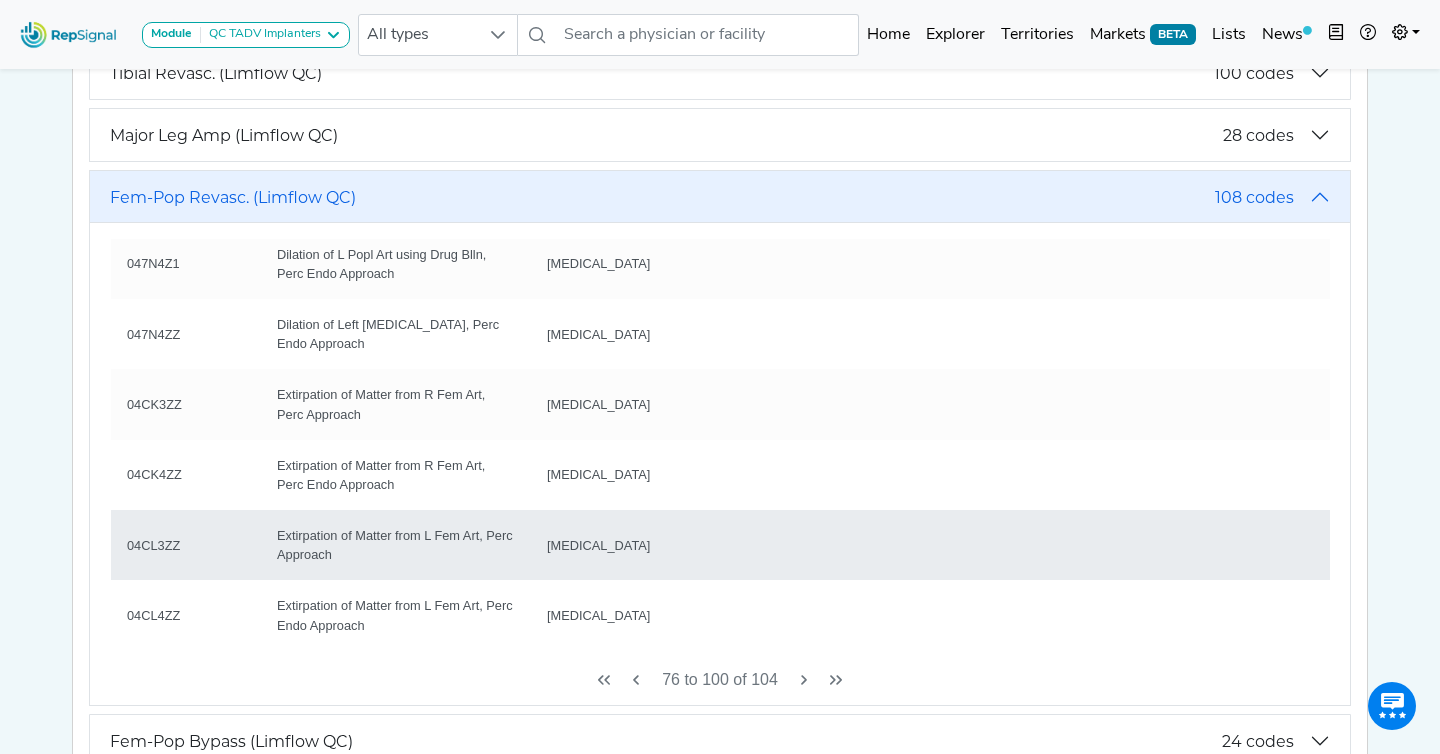 click on "[MEDICAL_DATA]" at bounding box center [598, 545] 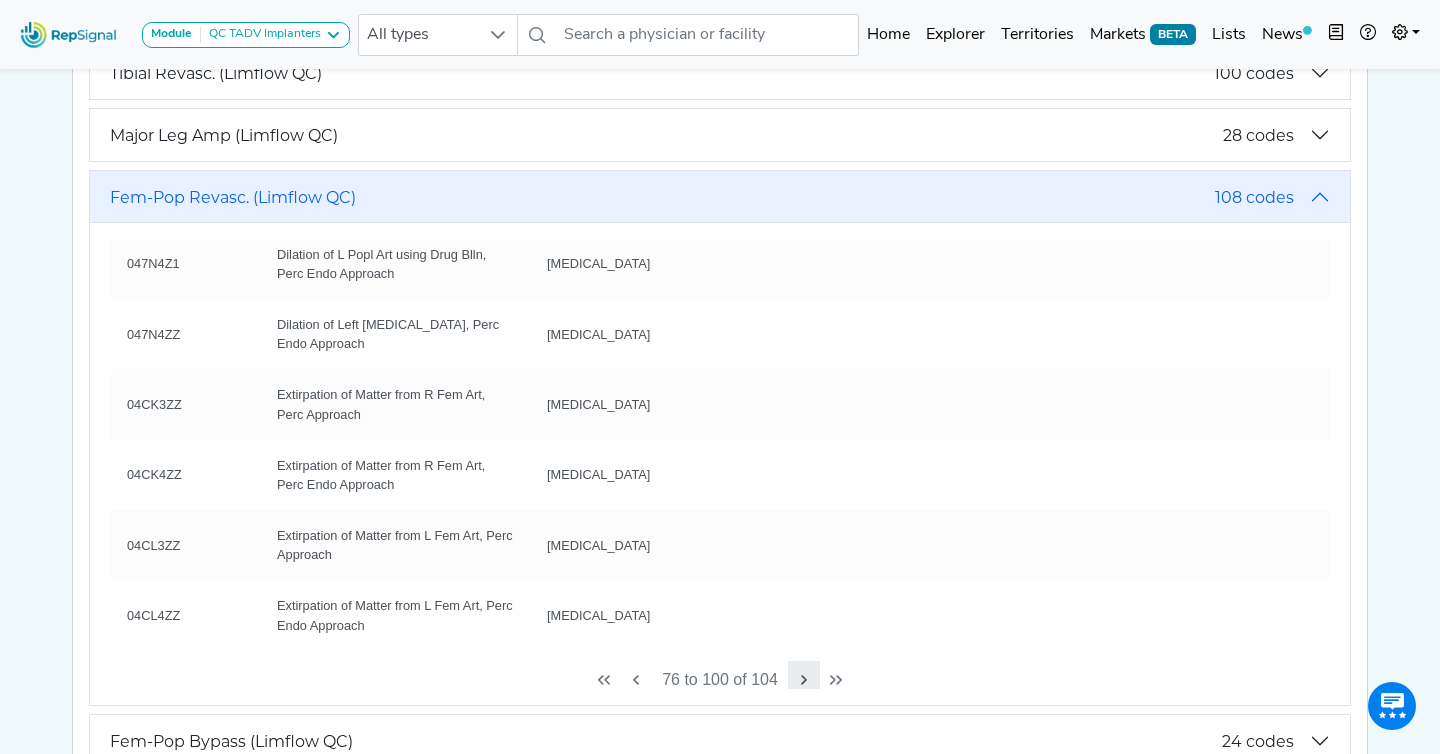 click 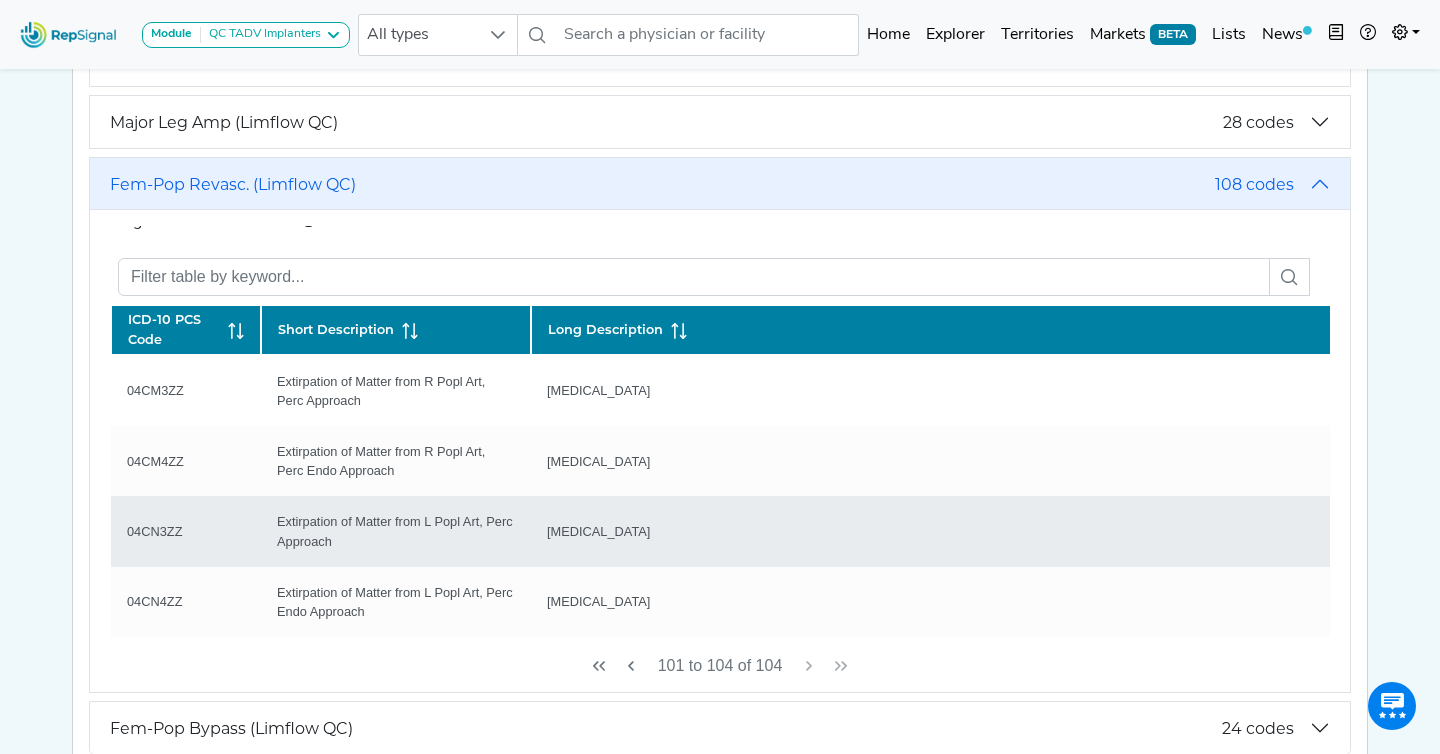 scroll, scrollTop: 457, scrollLeft: 0, axis: vertical 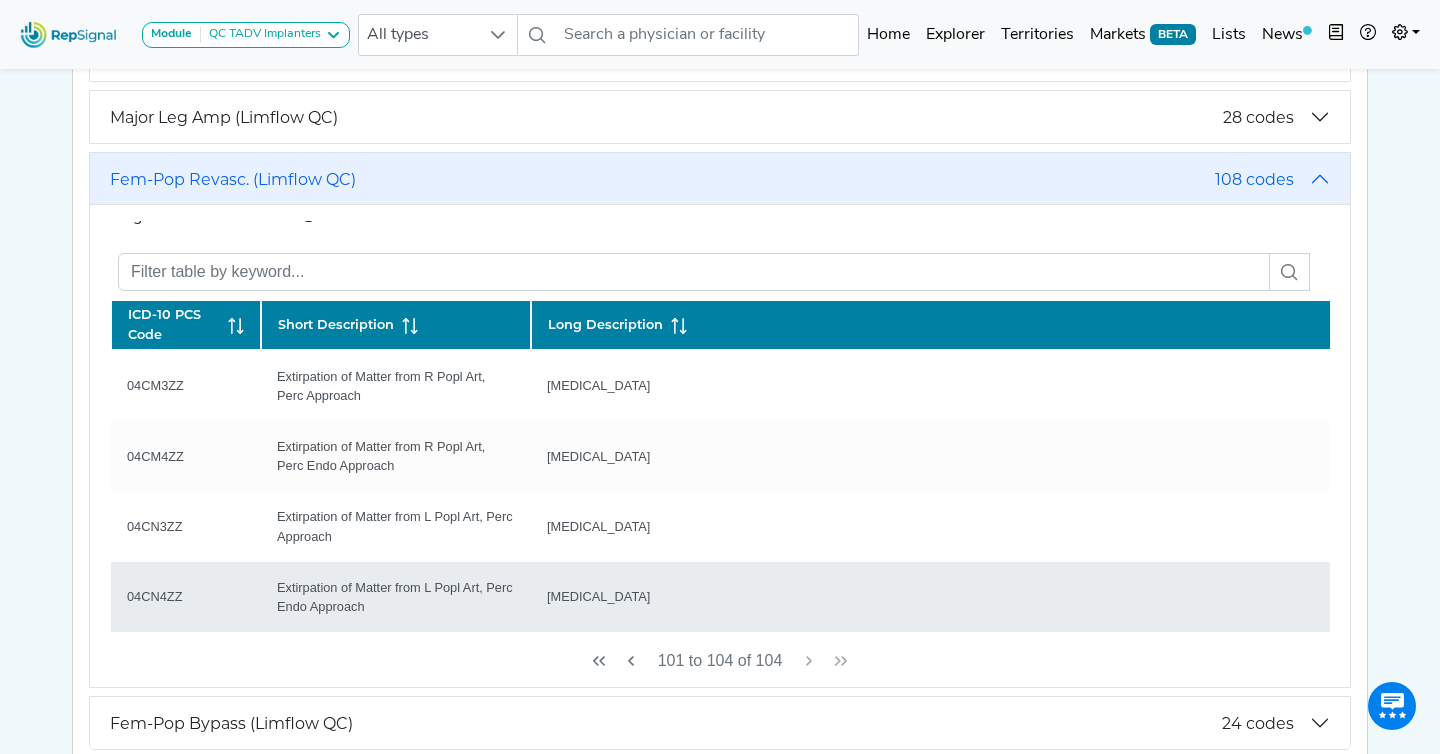 drag, startPoint x: 125, startPoint y: 367, endPoint x: 1062, endPoint y: 588, distance: 962.7097 